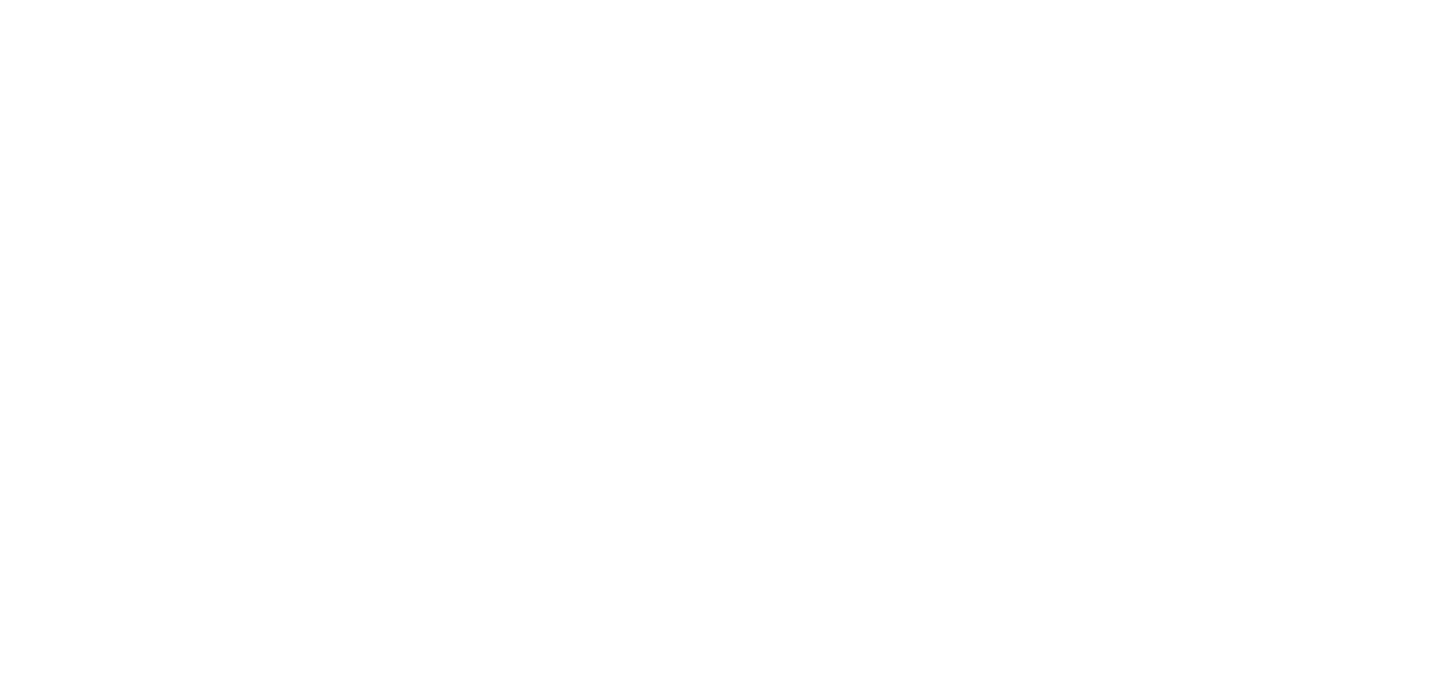 scroll, scrollTop: 0, scrollLeft: 0, axis: both 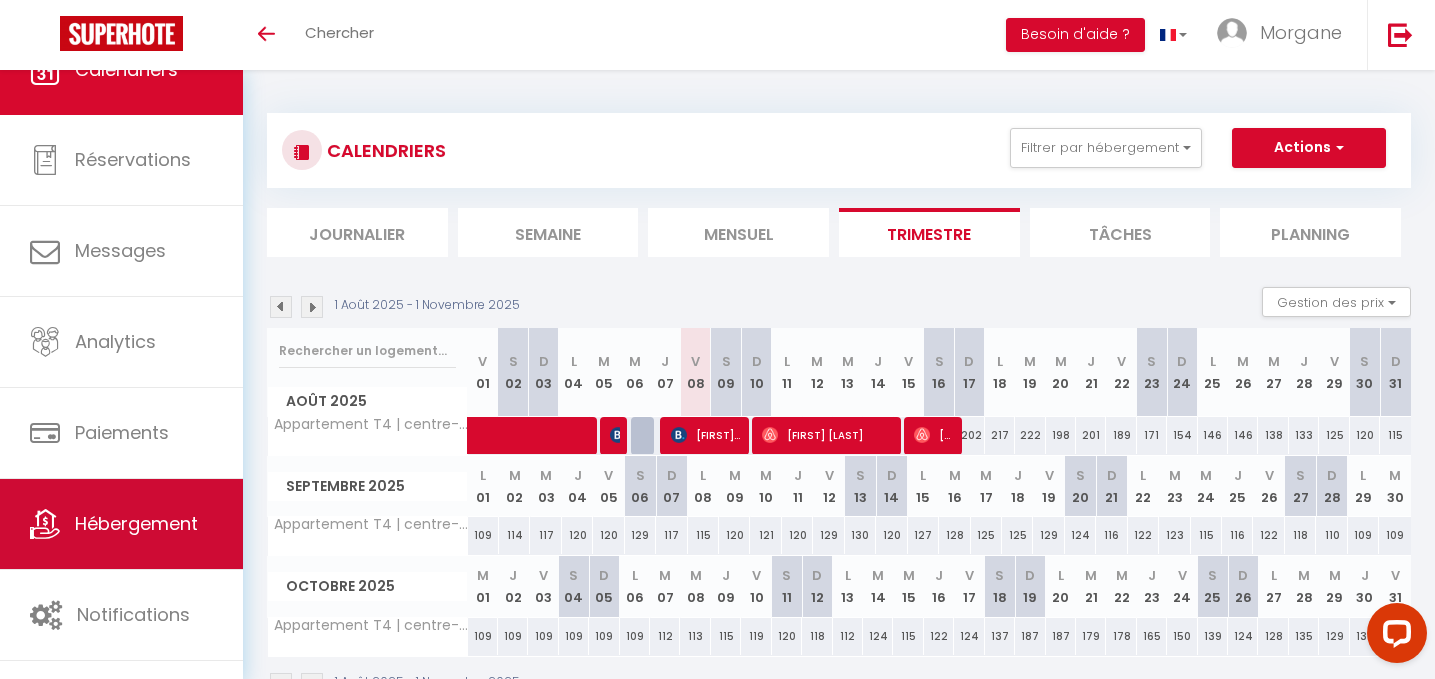 click on "Hébergement" at bounding box center (136, 523) 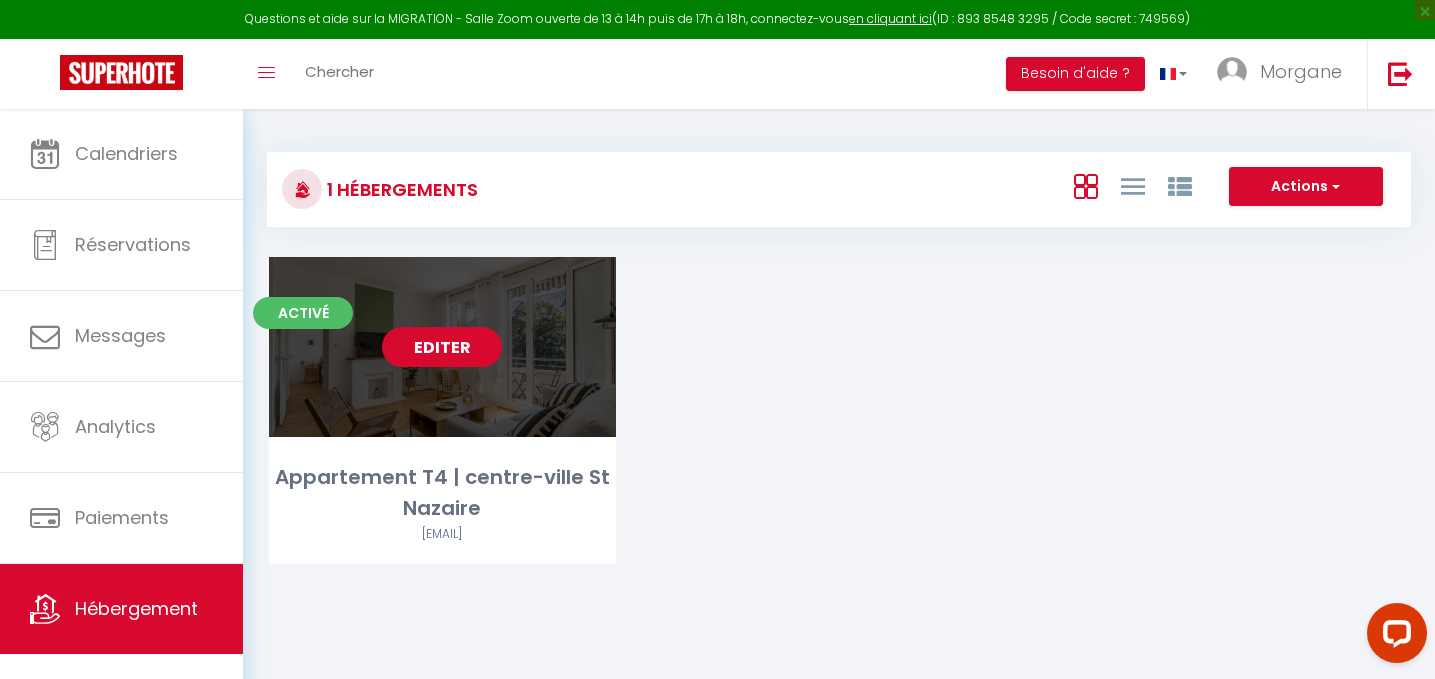 click on "Editer" at bounding box center [442, 347] 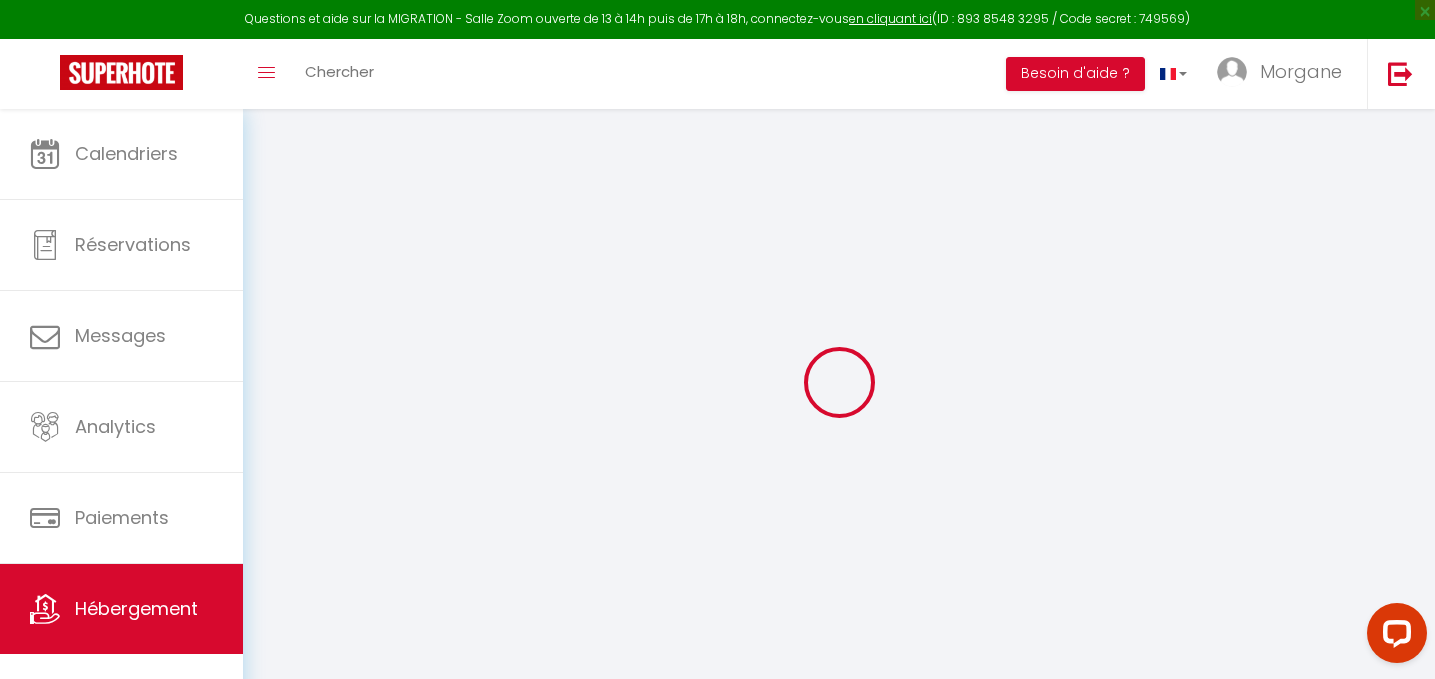 select on "+ 20 %" 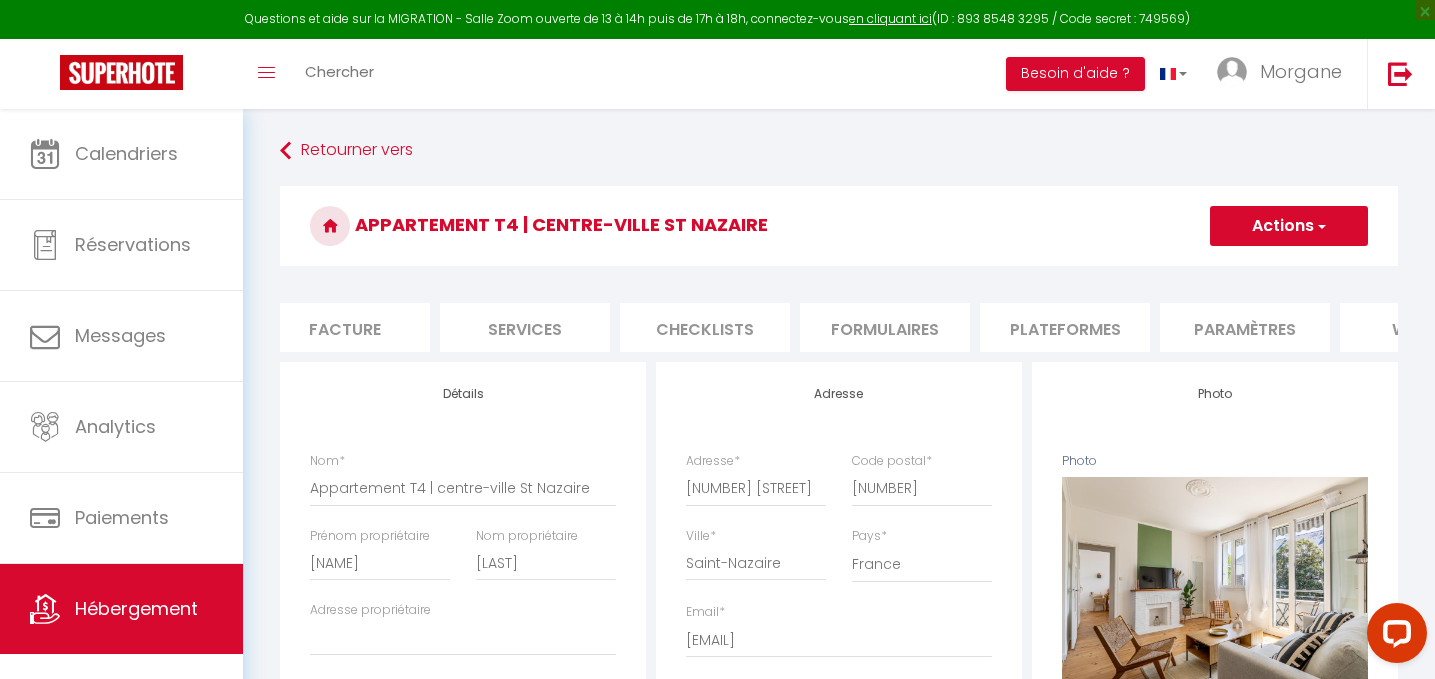 scroll, scrollTop: 0, scrollLeft: 403, axis: horizontal 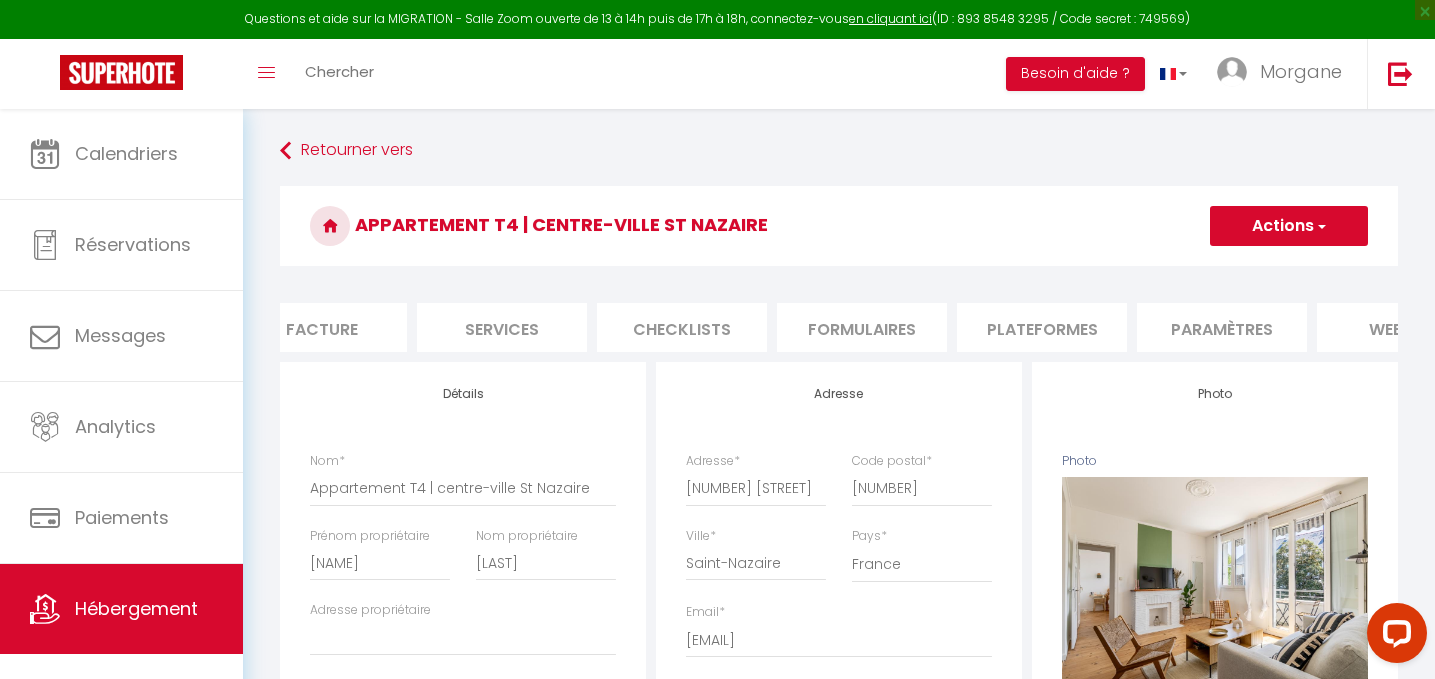click on "Plateformes" at bounding box center (1042, 327) 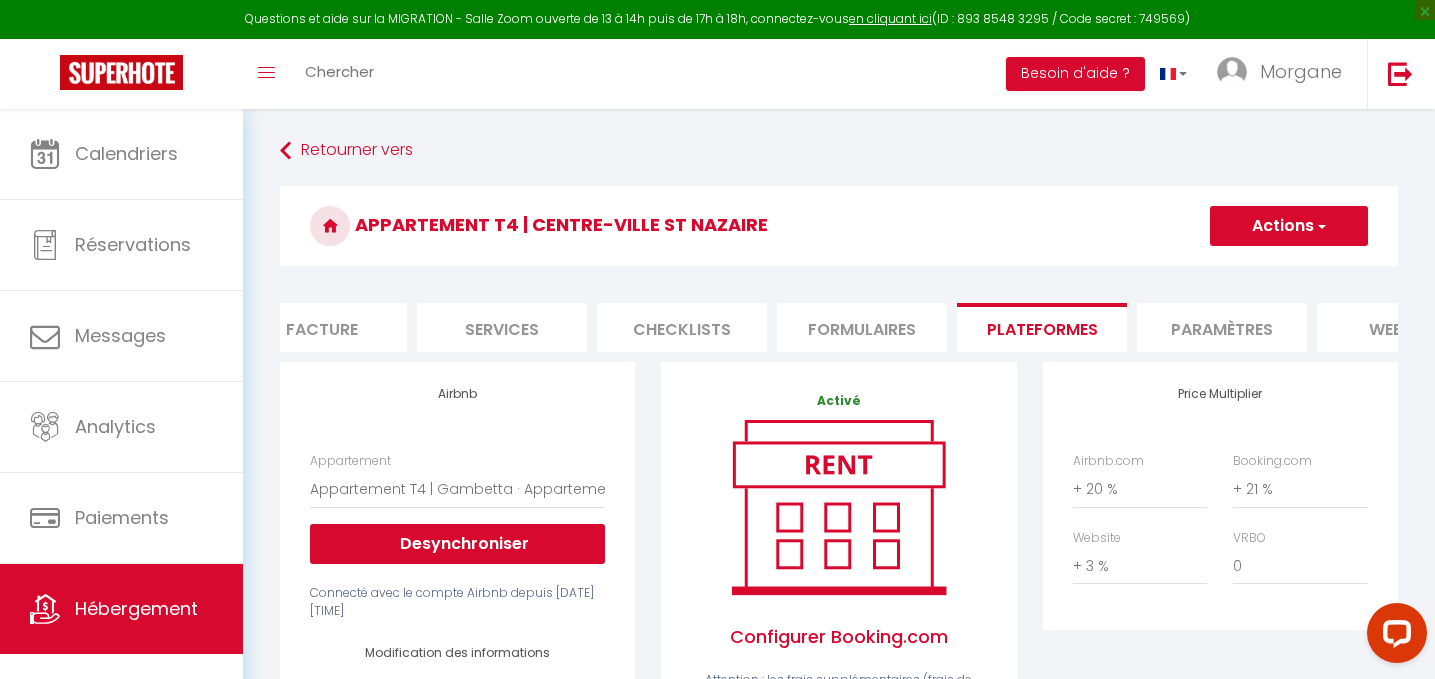 scroll, scrollTop: 0, scrollLeft: 536, axis: horizontal 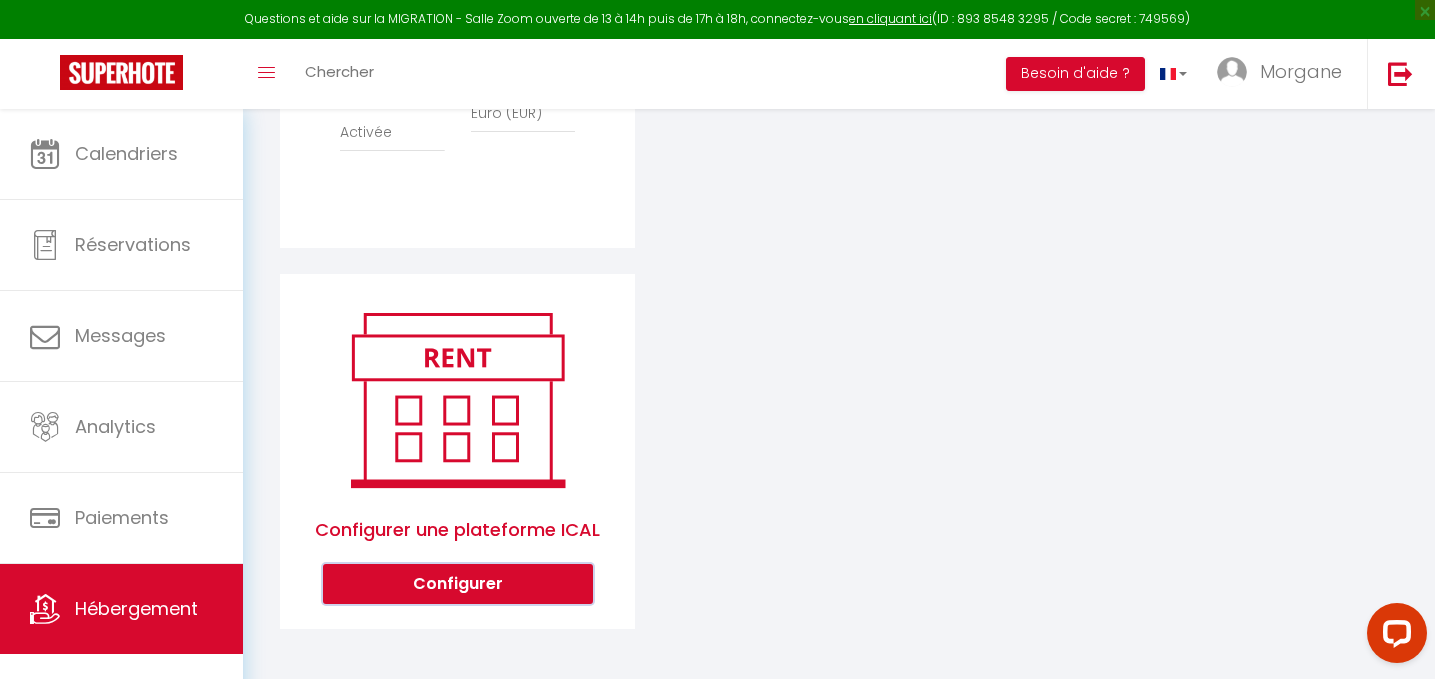 click on "Configurer" at bounding box center (458, 584) 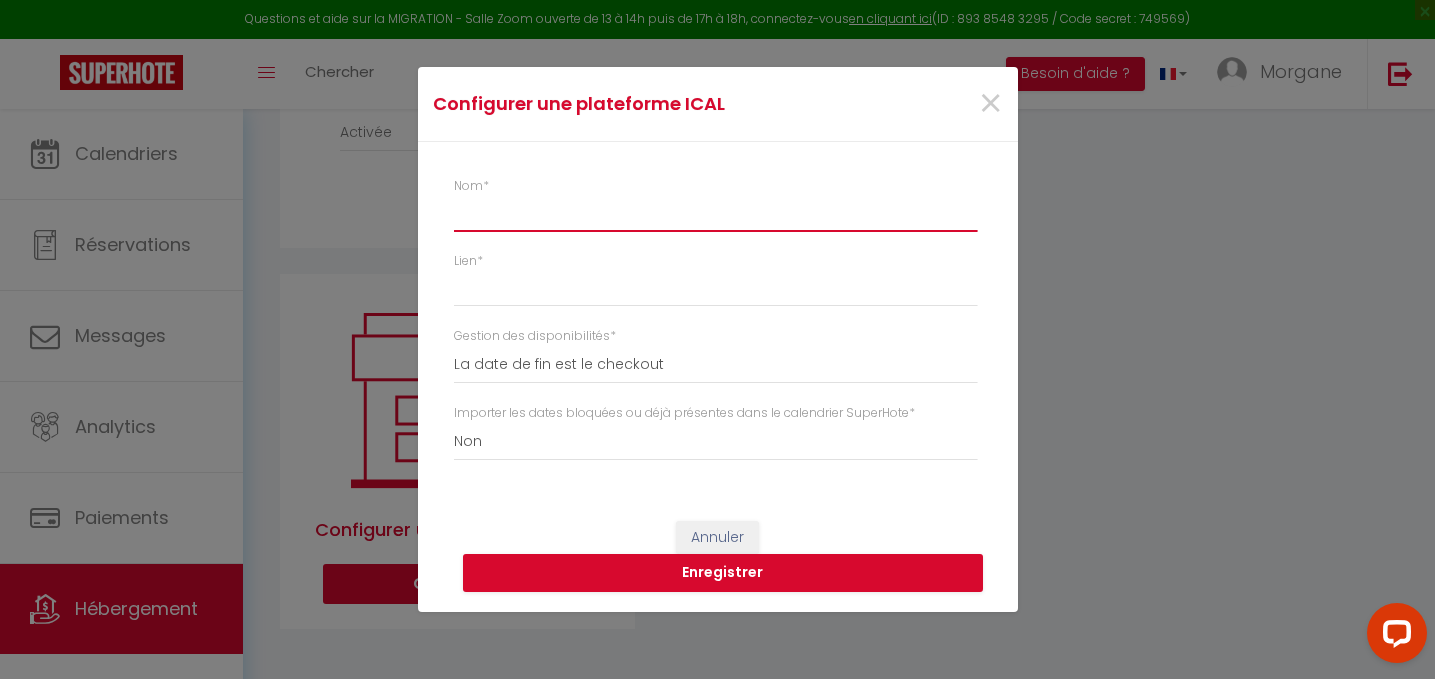 click on "Nom
*" at bounding box center [715, 214] 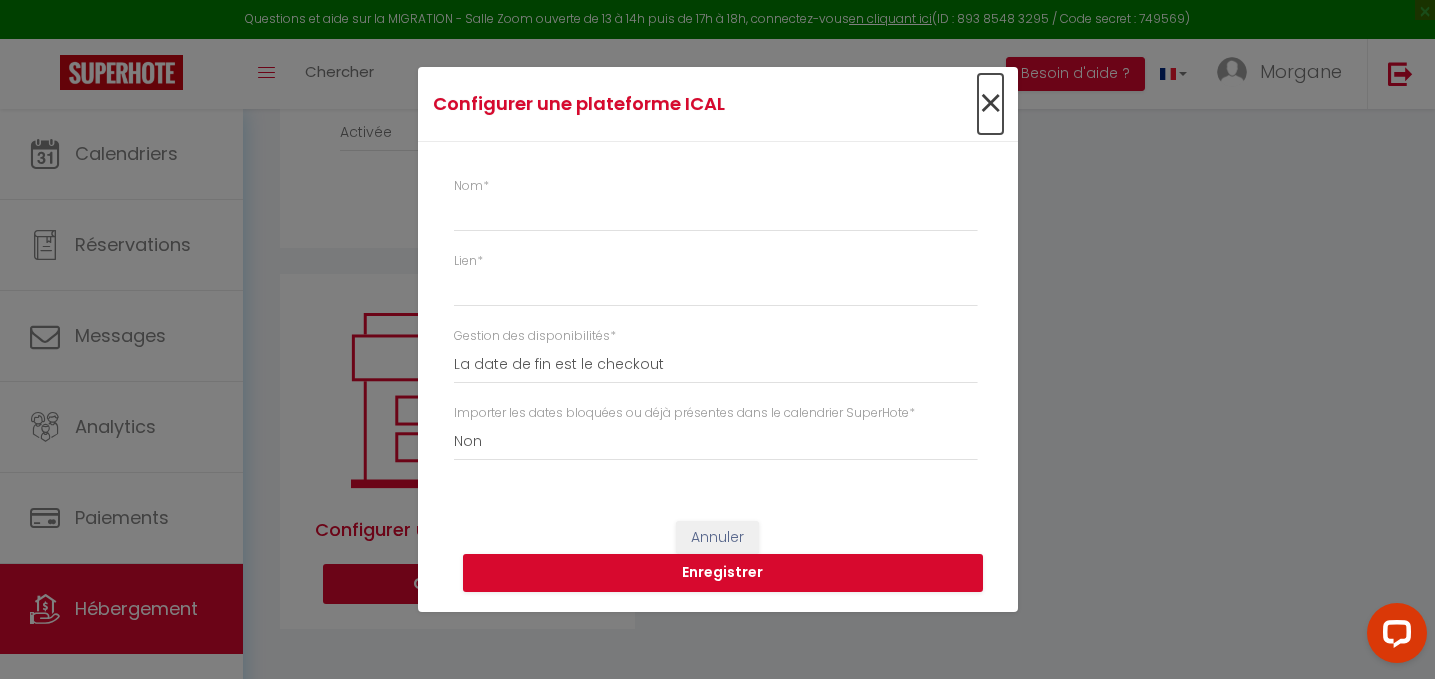 click on "×" at bounding box center [990, 104] 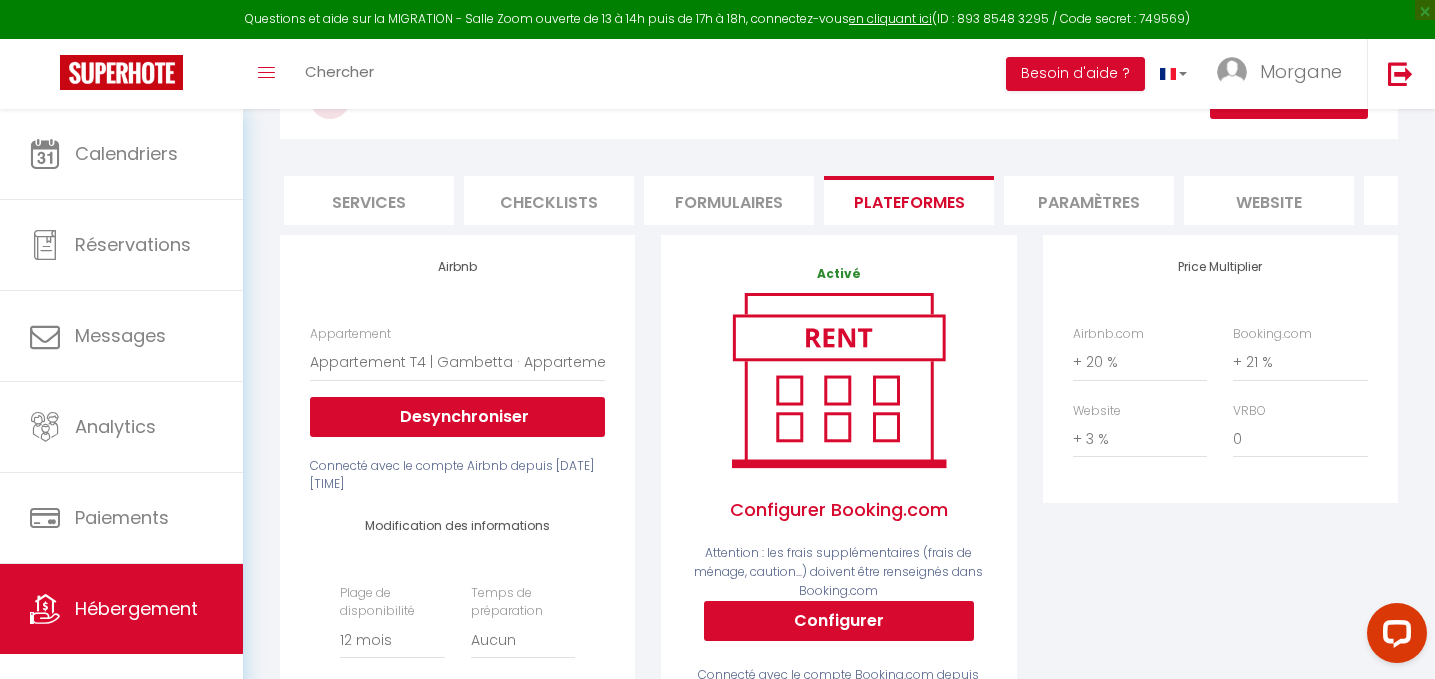 scroll, scrollTop: 0, scrollLeft: 0, axis: both 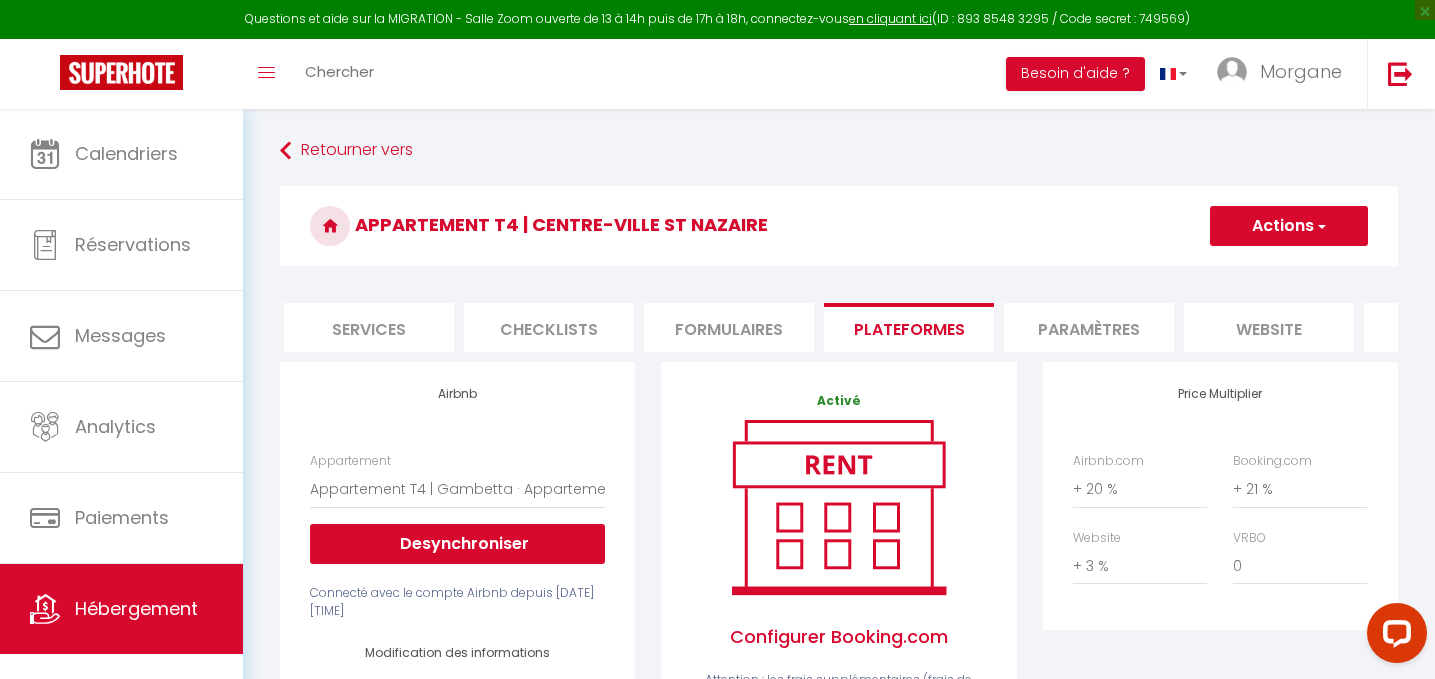 click on "website" at bounding box center (1269, 327) 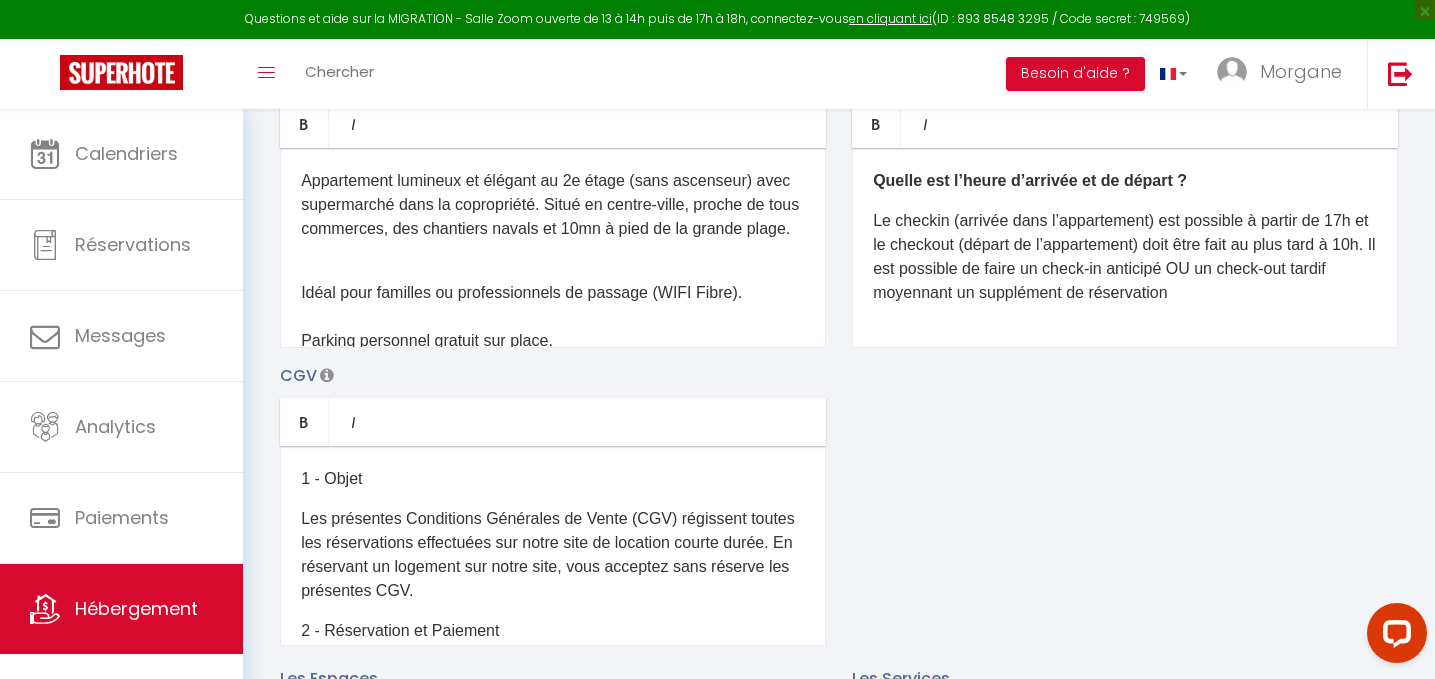 scroll, scrollTop: 403, scrollLeft: 0, axis: vertical 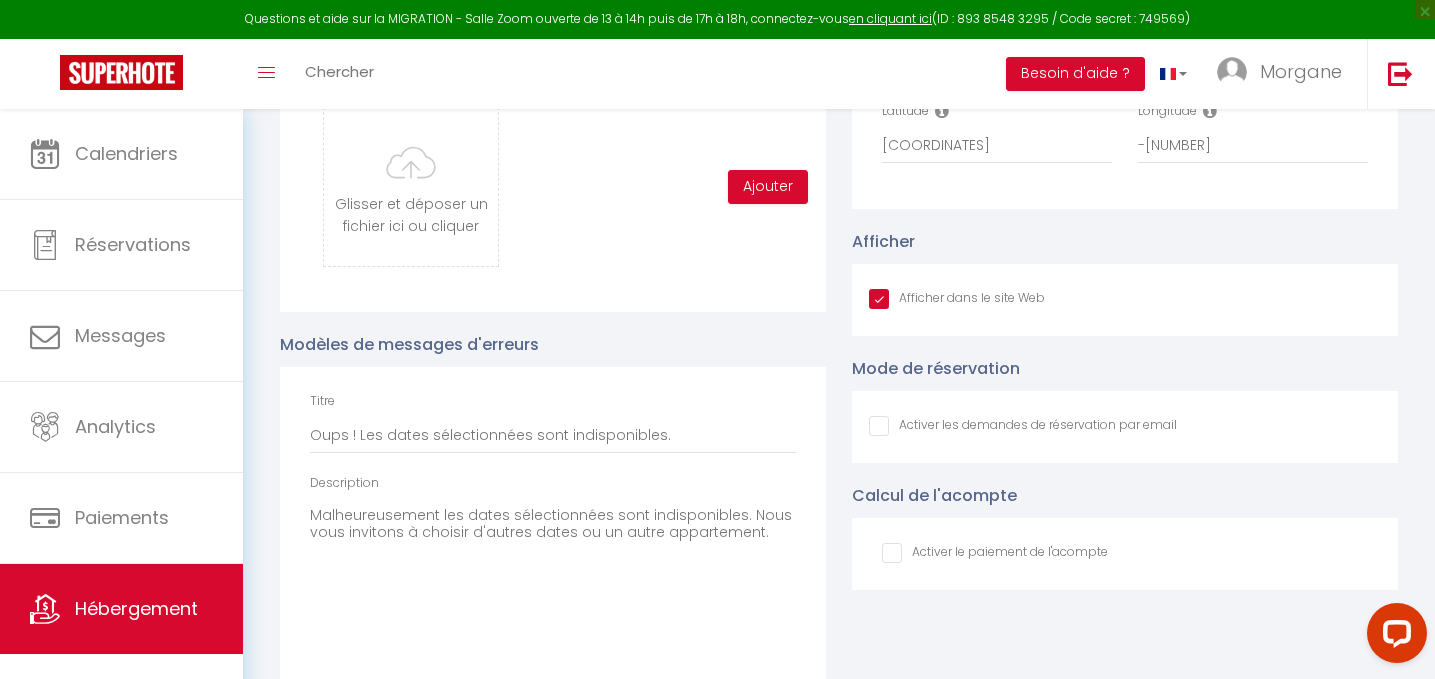 click on "Afficher dans le site Web" at bounding box center [957, 299] 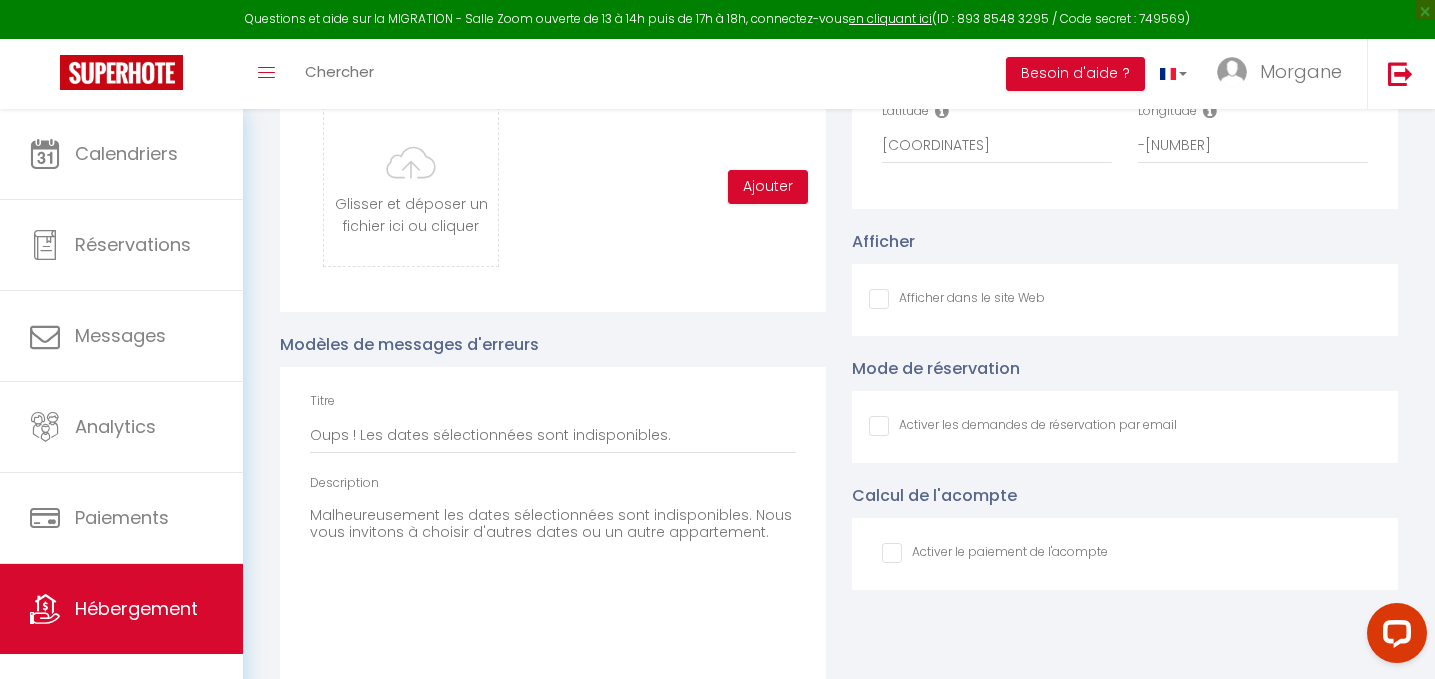 checkbox on "false" 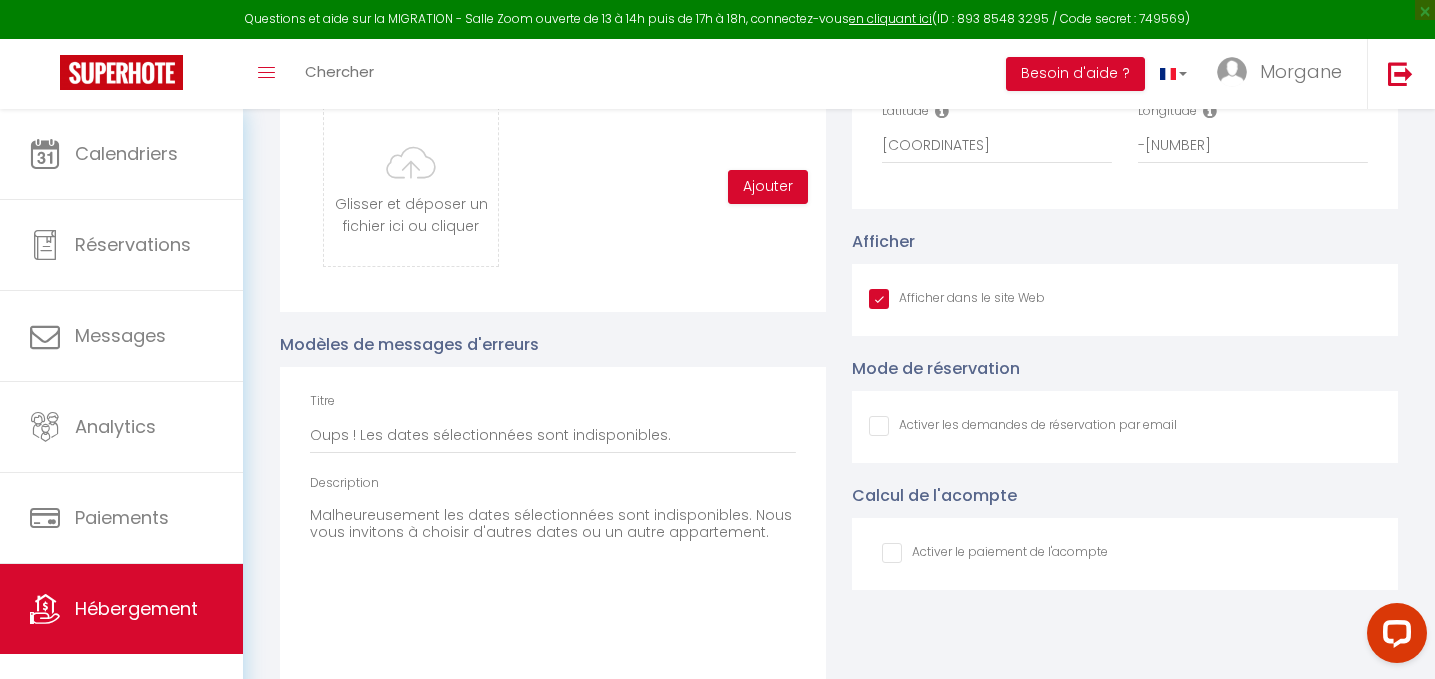 checkbox on "false" 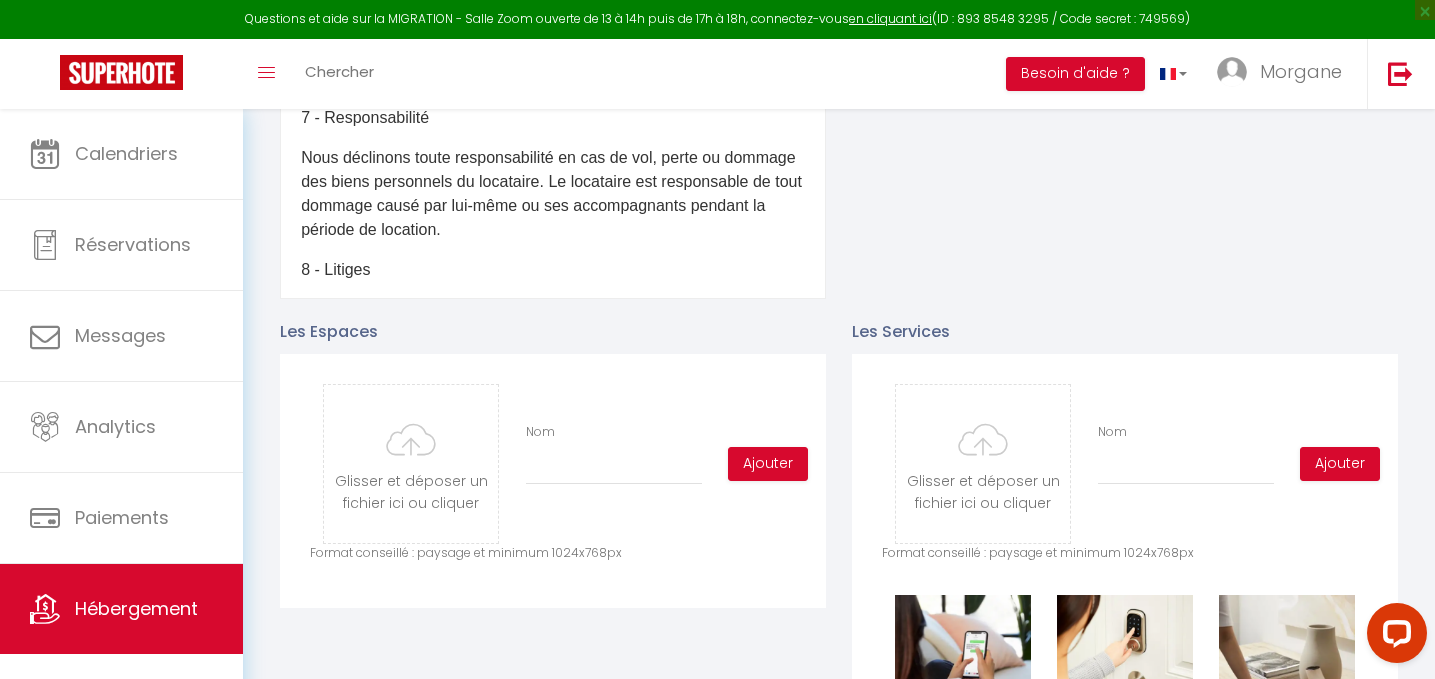 scroll, scrollTop: 683, scrollLeft: 0, axis: vertical 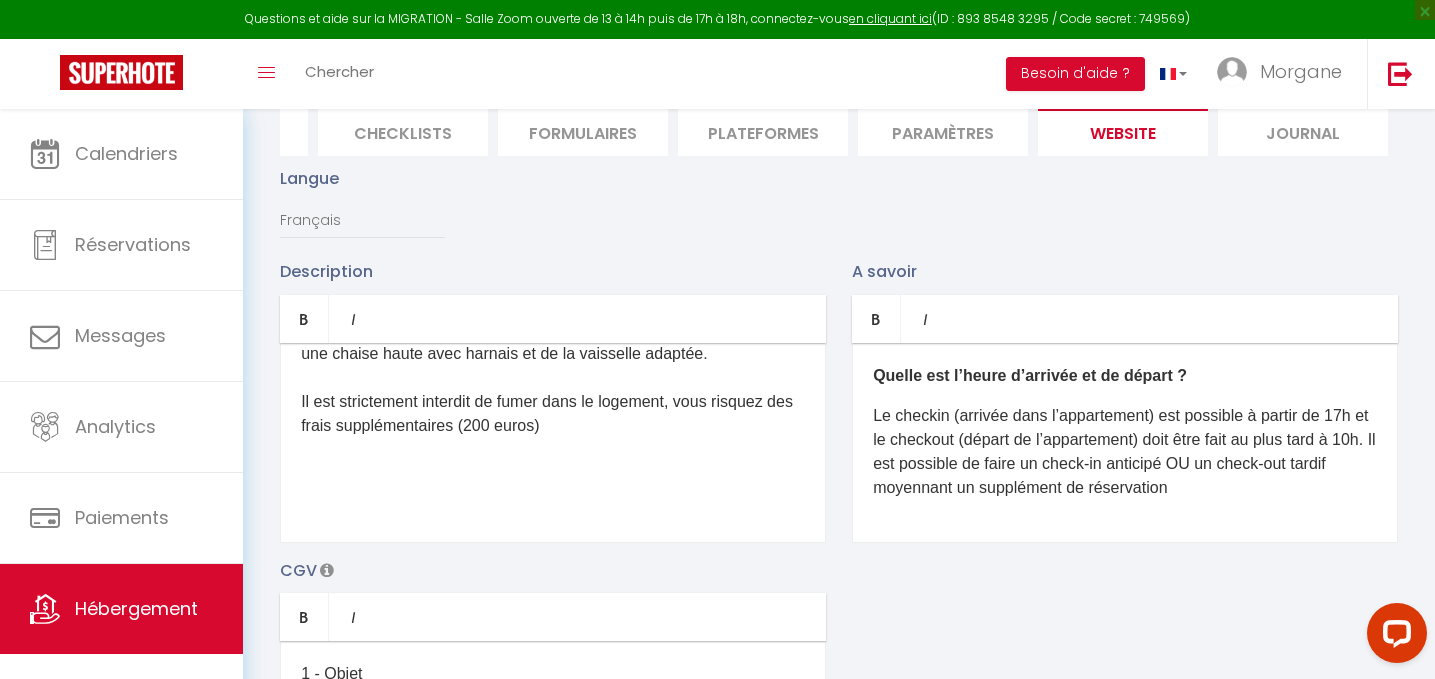 click on "Appartement lumineux et élégant au 2e étage (sans ascenseur) avec supermarché dans la copropriété. Situé en centre-ville, proche de tous commerces, des chantiers navals et 10mn à pied de la grande plage. Idéal pour familles ou professionnels de passage (WIFI Fibre). Parking personnel gratuit sur place. Un appartement pensé comme un pied-à-terre élégant, gardant le charme de l'ancien pour vivre Saint-Nazaire autrement : entre détente balnéaire, culture industrielle et confort contemporain.
Le logement
L'appartement est un T4 lumineux avec 3 chambres. L’espace nuit se compose de trois chambres confortables : – Une chambre avec lit double queen-size (160 cm) – Une chambre avec lit double (140 cm) – Une chambre avec deux lits simples (90 cm) Un canapé convertible (140 cm) dans le salon offre deux couchages supplémentaires de qualité. Les frais de ménage incluent également la mise à disposition des draps et serviettes pour votre séjour. ​ ​" at bounding box center (553, 443) 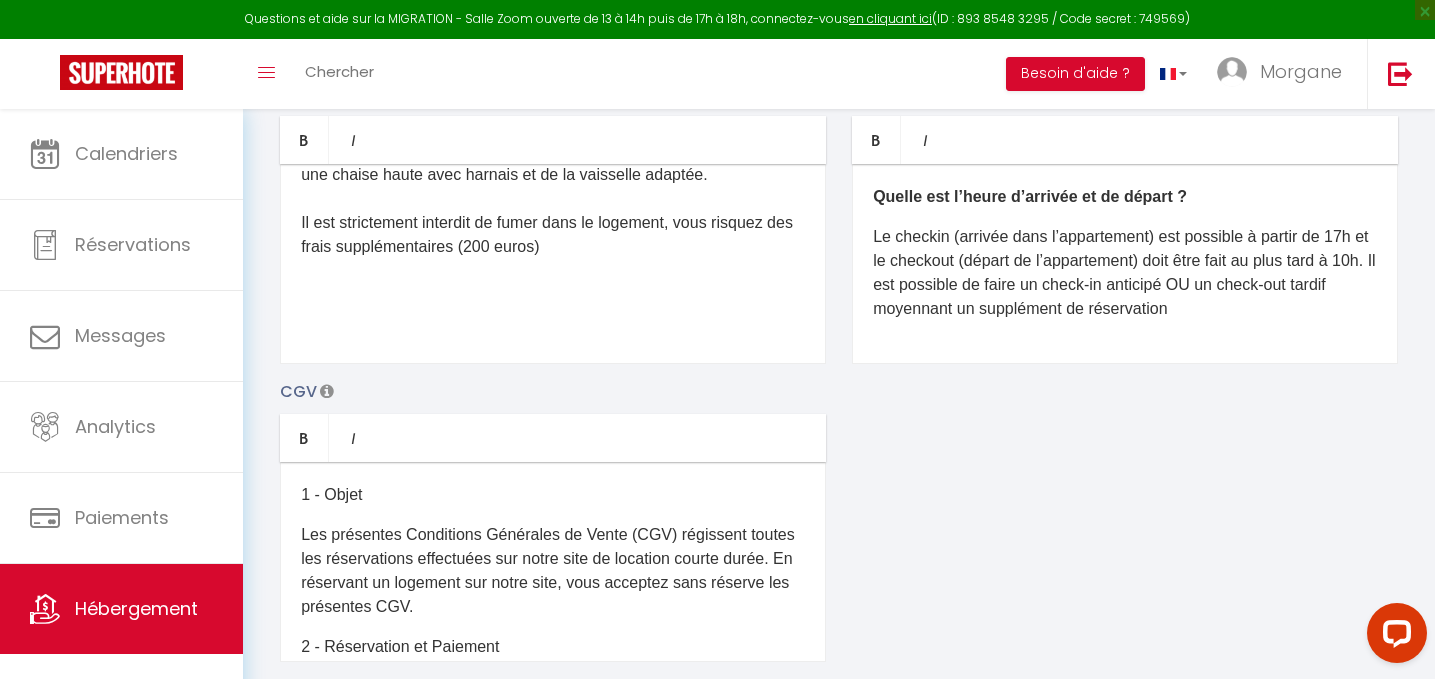 scroll, scrollTop: 376, scrollLeft: 0, axis: vertical 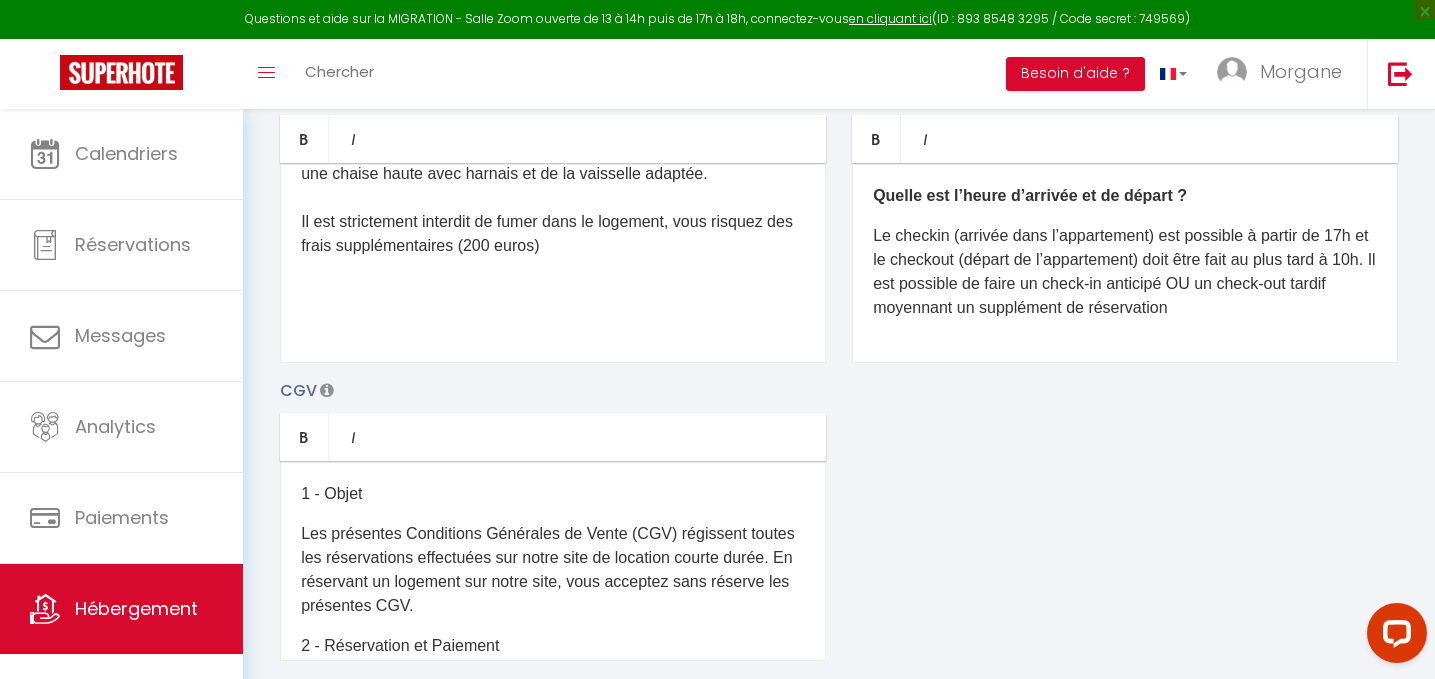 type 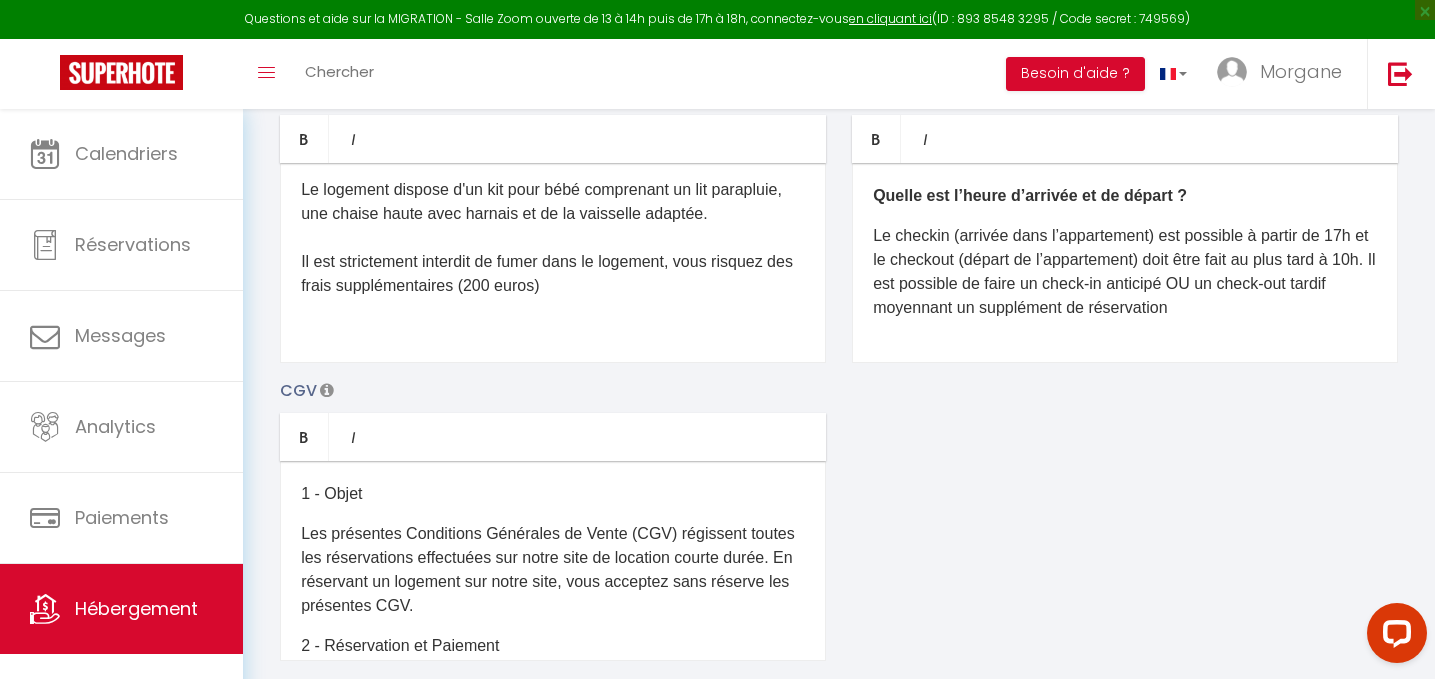 scroll, scrollTop: 998, scrollLeft: 0, axis: vertical 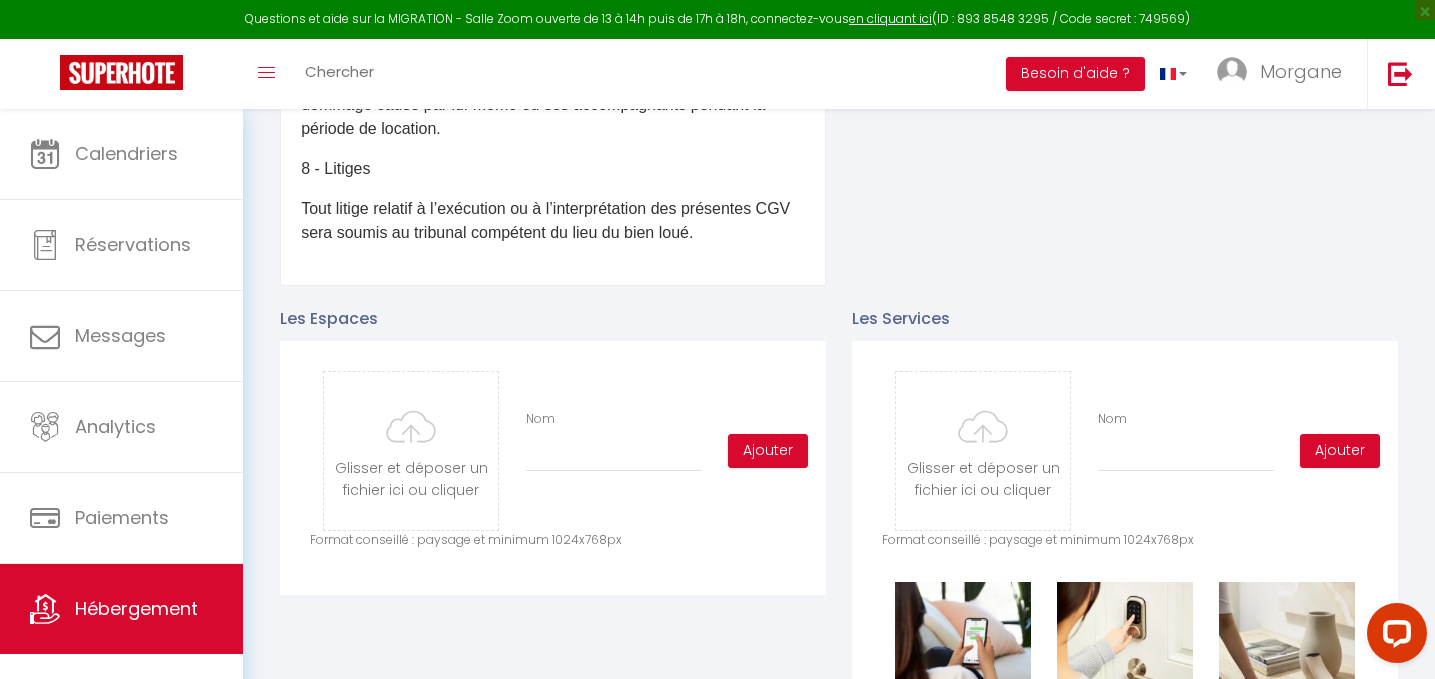 click on "Tout litige relatif à l’exécution ou à l’interprétation des présentes CGV sera soumis au tribunal compétent du lieu du bien loué." at bounding box center [553, 221] 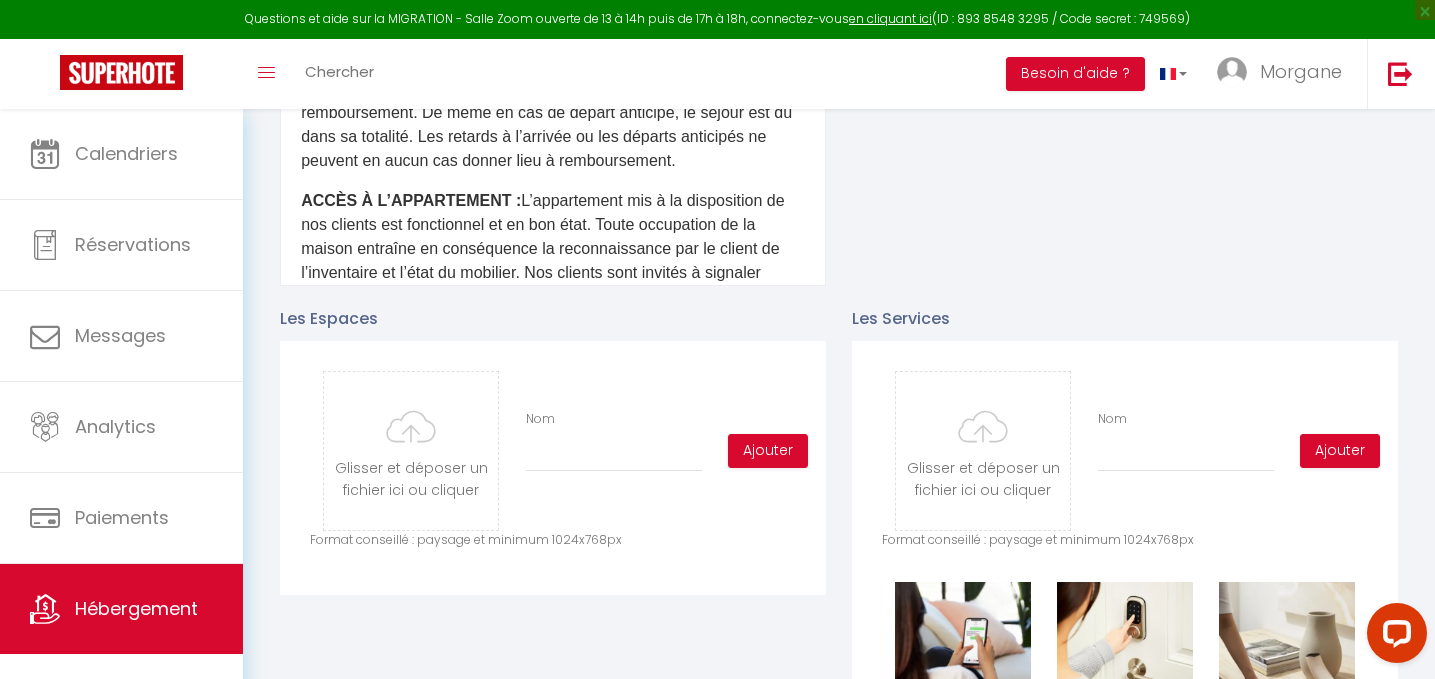 scroll, scrollTop: 0, scrollLeft: 0, axis: both 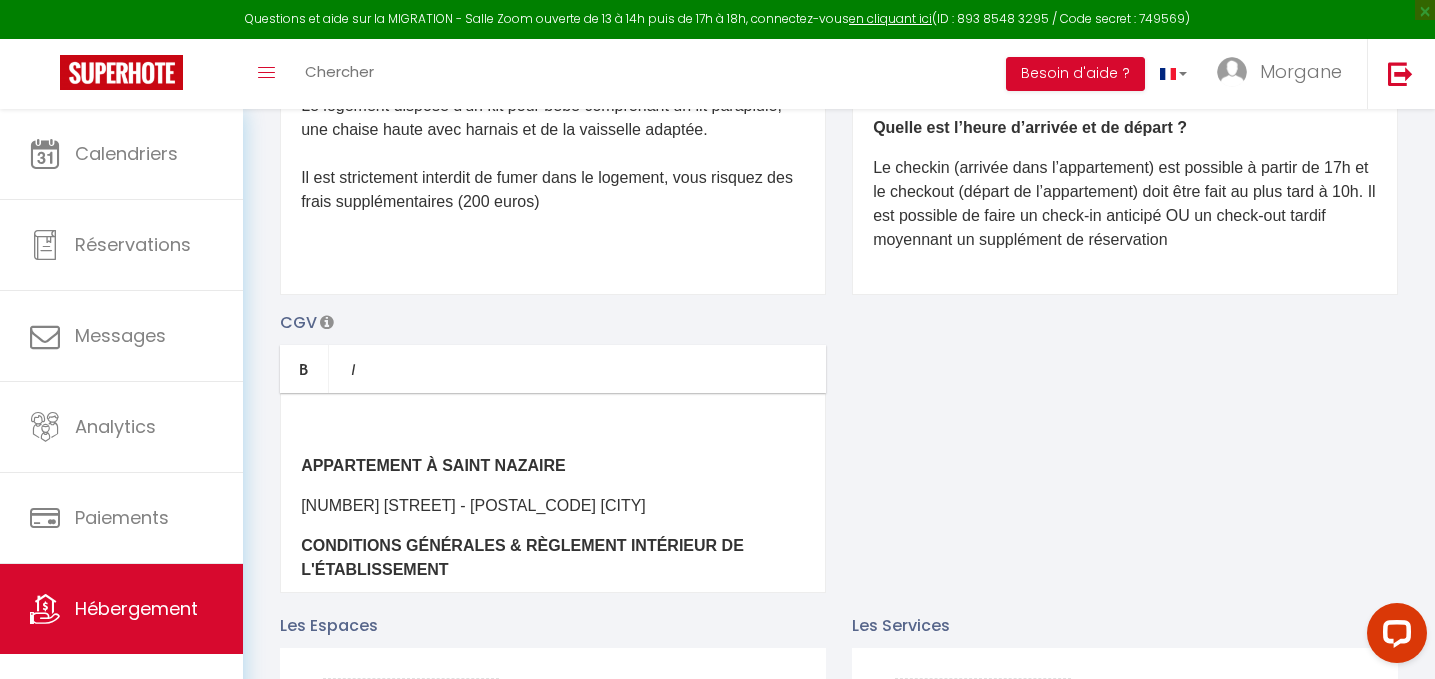 click on "APPARTEMENT À SAINT NAZAIRE
[NUMBER] [STREET] - [POSTAL_CODE] [CITY]
CONDITIONS GÉNÉRALES & RÈGLEMENT INTÉRIEUR DE L'ÉTABLISSEMENT
Conformément à la Loi, le présent règlement étant affiché dans l’appartement de l'établissement, tout Client prenant possession de la maison est réputé l’avoir lu et en accepter les obligations.
CAUTION :  L’entrée dans les lieux est soumise au règlement d’une caution de [AMOUNT]€, effectuée automatiquement par empreinte bancaire, au plus tard la veille de l’entrée dans les lieux (sauf dans le cas d’une réservation effectuée sur Airbnb). Le propriétaire se réserve le droit d’annuler la réservation en cas de défaut de règlement de la caution.
NOMBRE DE VOYAGEURS :
DÉGRADATION :
POLITIQUE D'ANNULATION
EN CAS D’INTERRUPTION DU SÉJOUR :
ACCÈS À L’APPARTEMENT :
L’appartement est disponible à partir de 17h00 et doit être libéré avant 10h00
et sur demande." at bounding box center (553, 493) 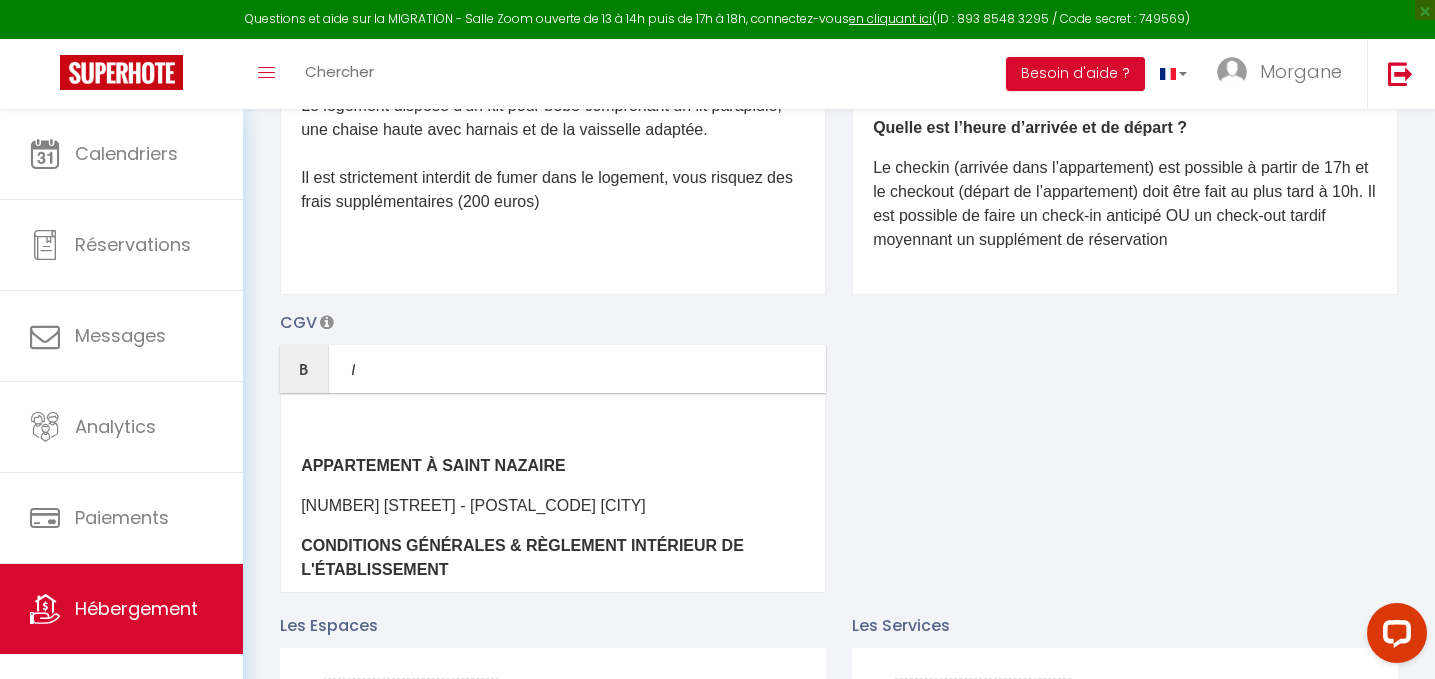 type 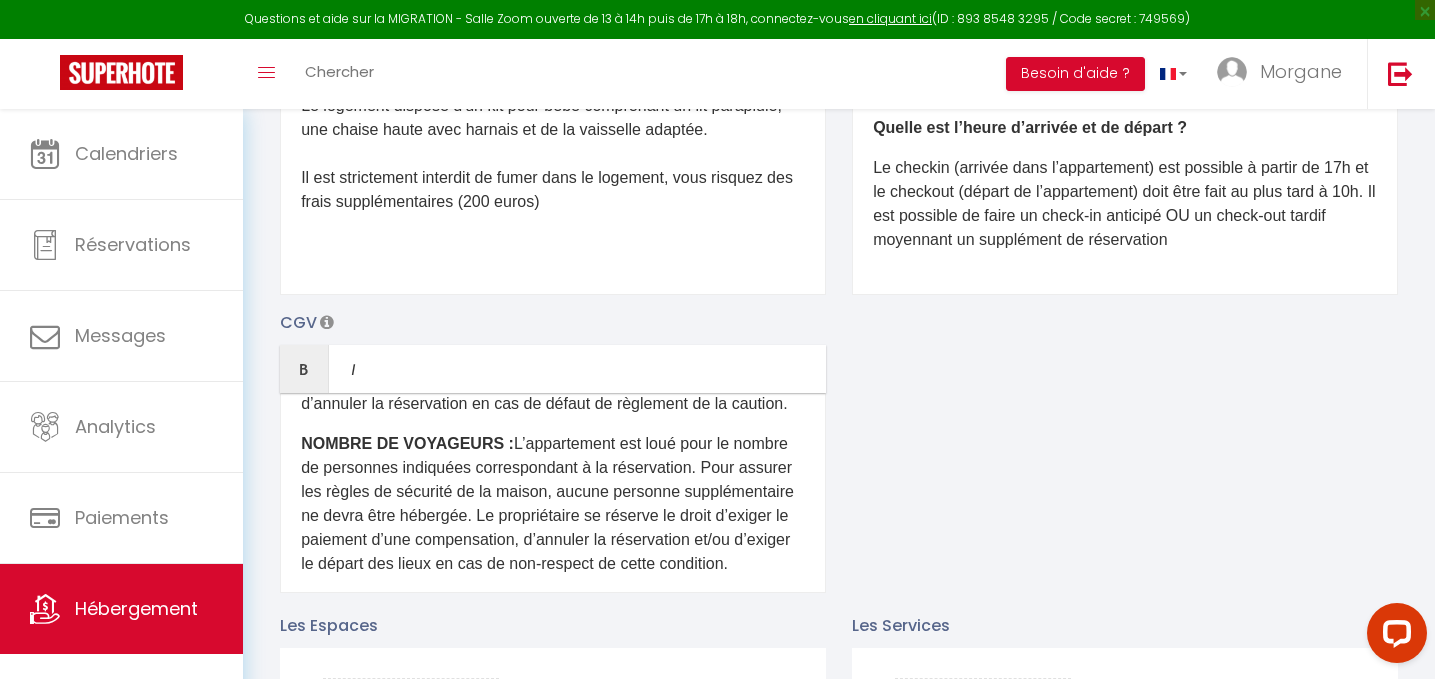 scroll, scrollTop: 682, scrollLeft: 0, axis: vertical 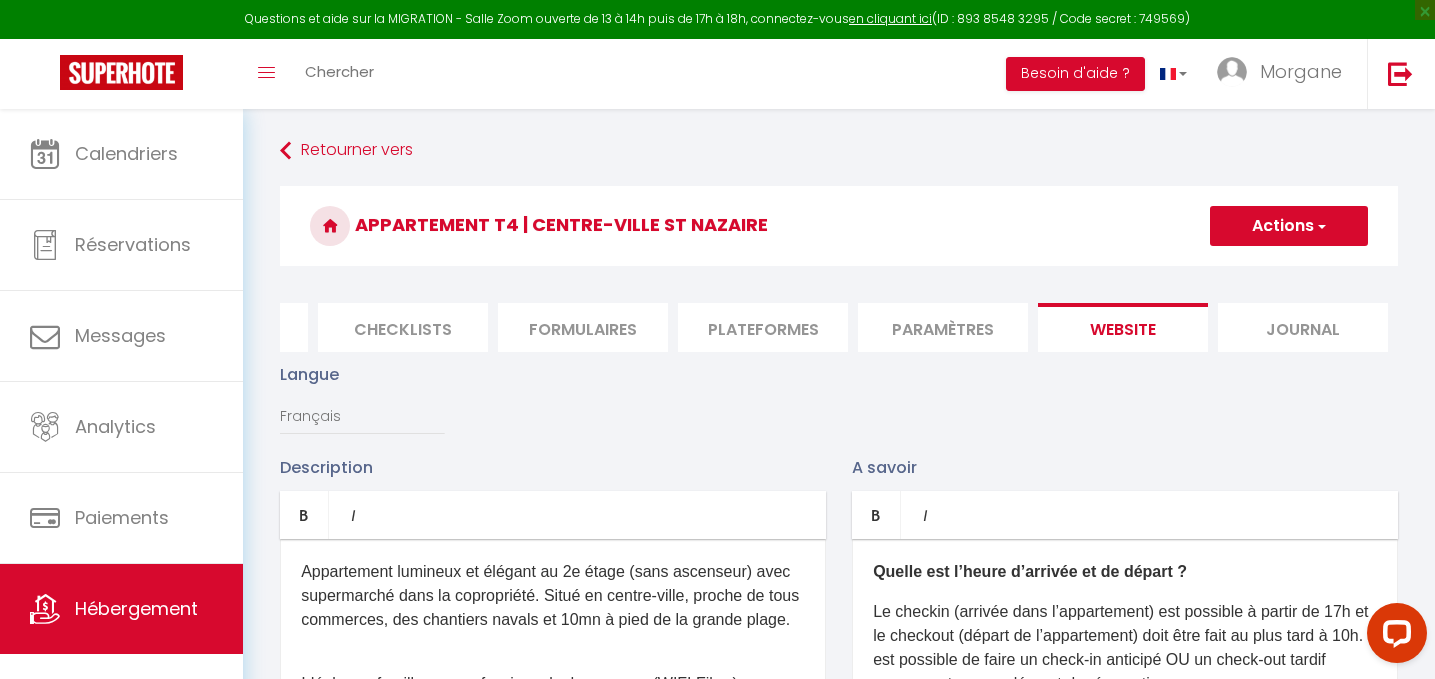 click on "Actions" at bounding box center [1289, 226] 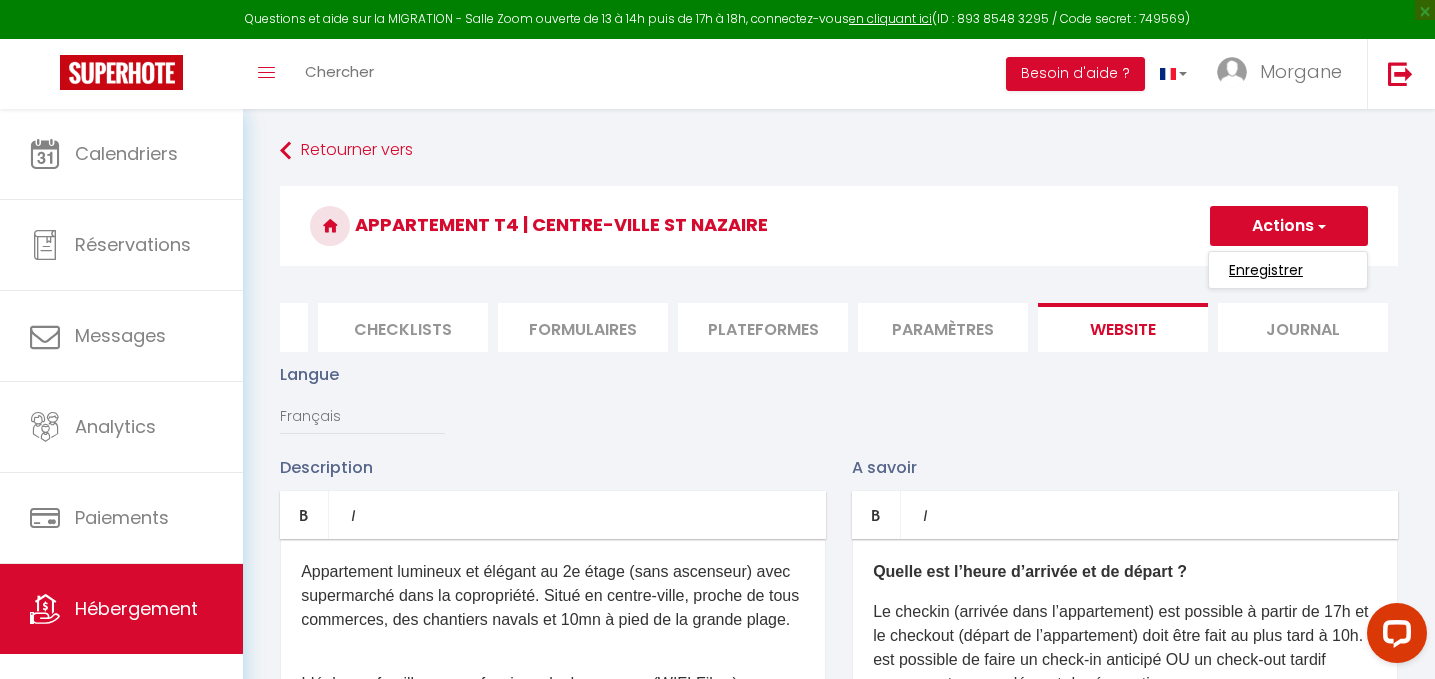 click on "Enregistrer" at bounding box center (1266, 270) 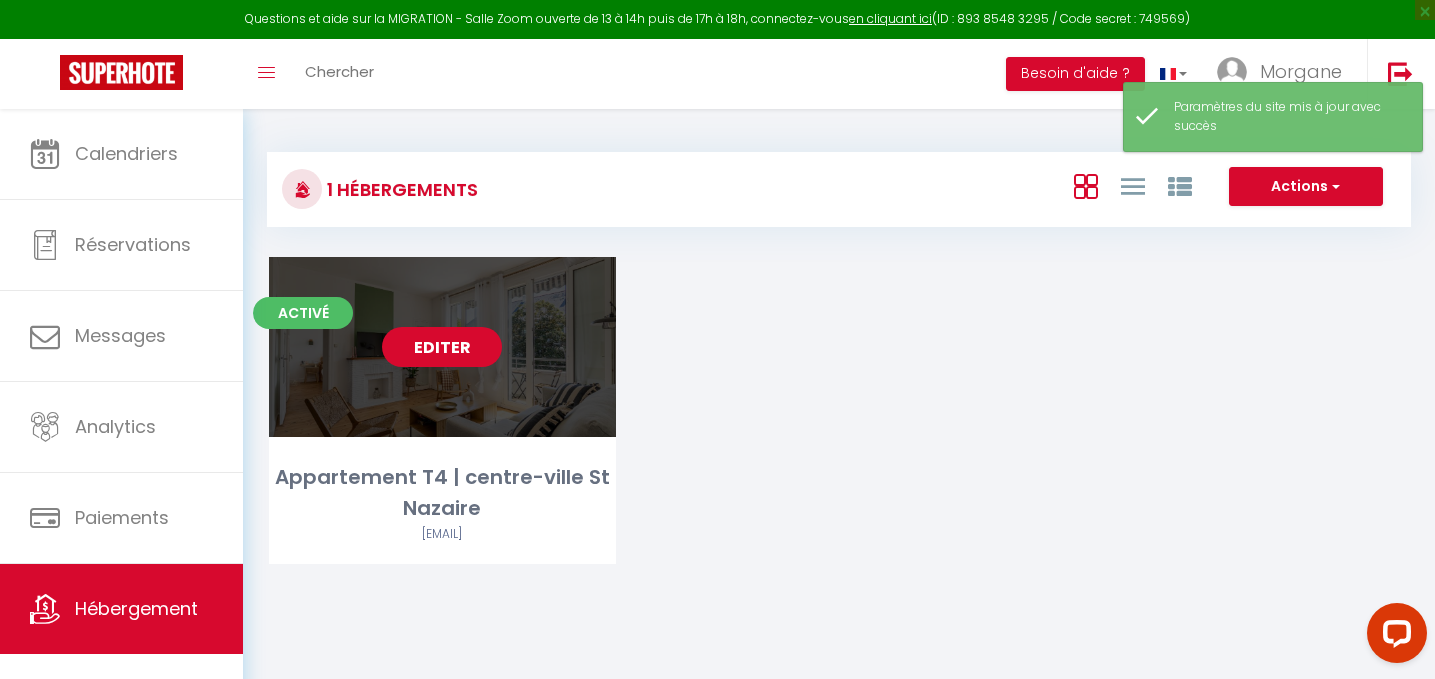 click on "Editer" at bounding box center [442, 347] 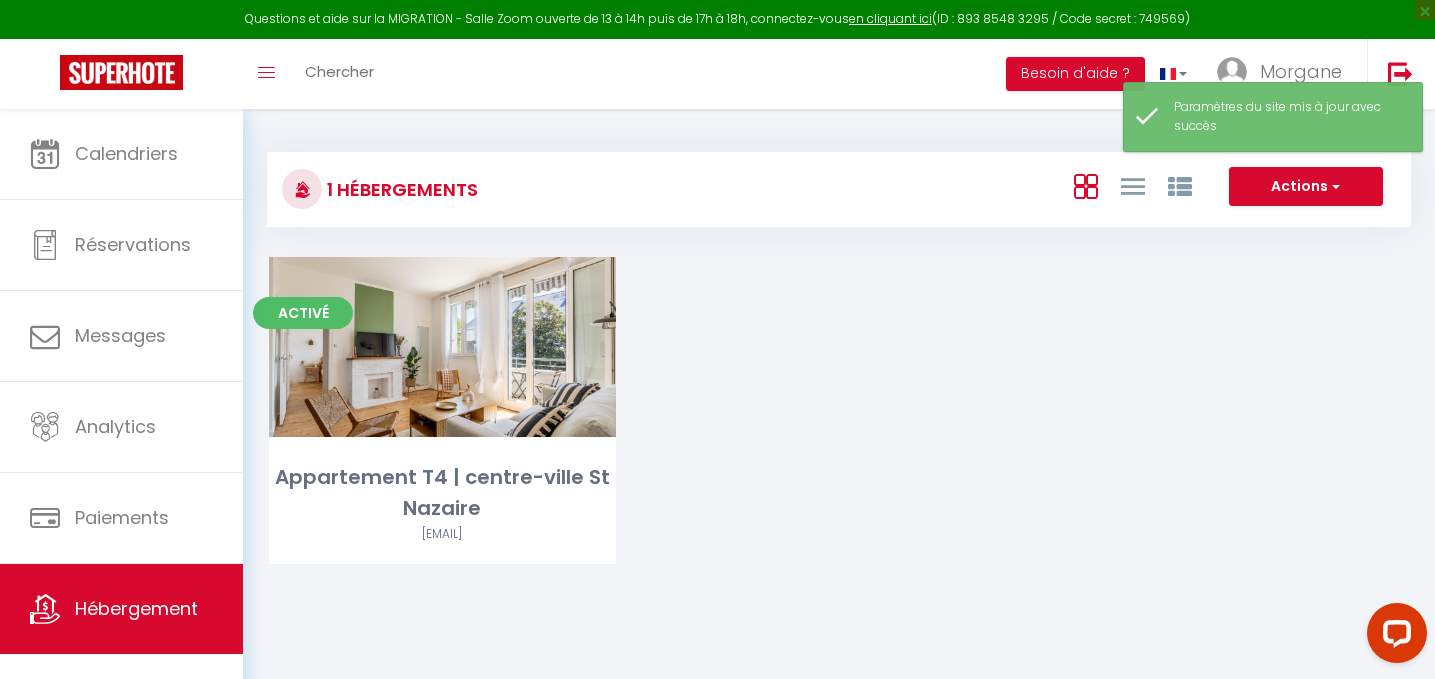 scroll, scrollTop: 109, scrollLeft: 0, axis: vertical 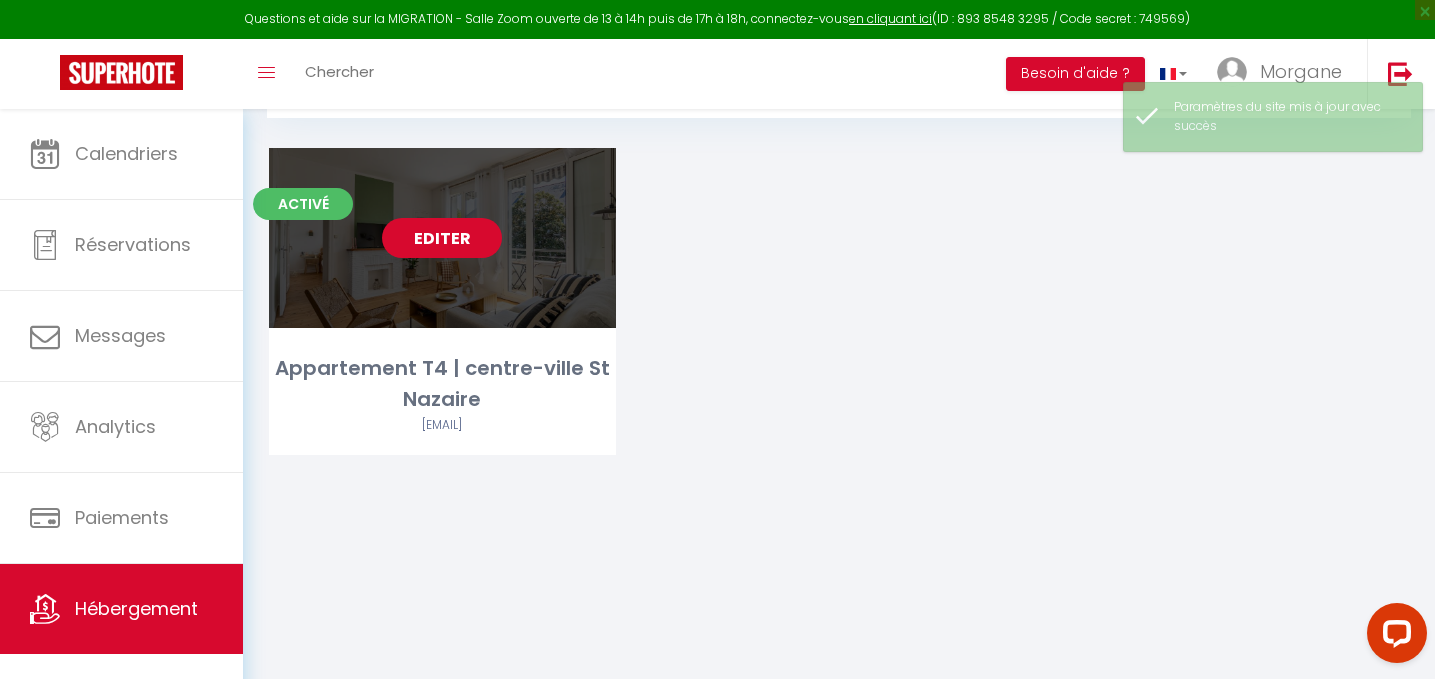click on "Editer" at bounding box center [442, 238] 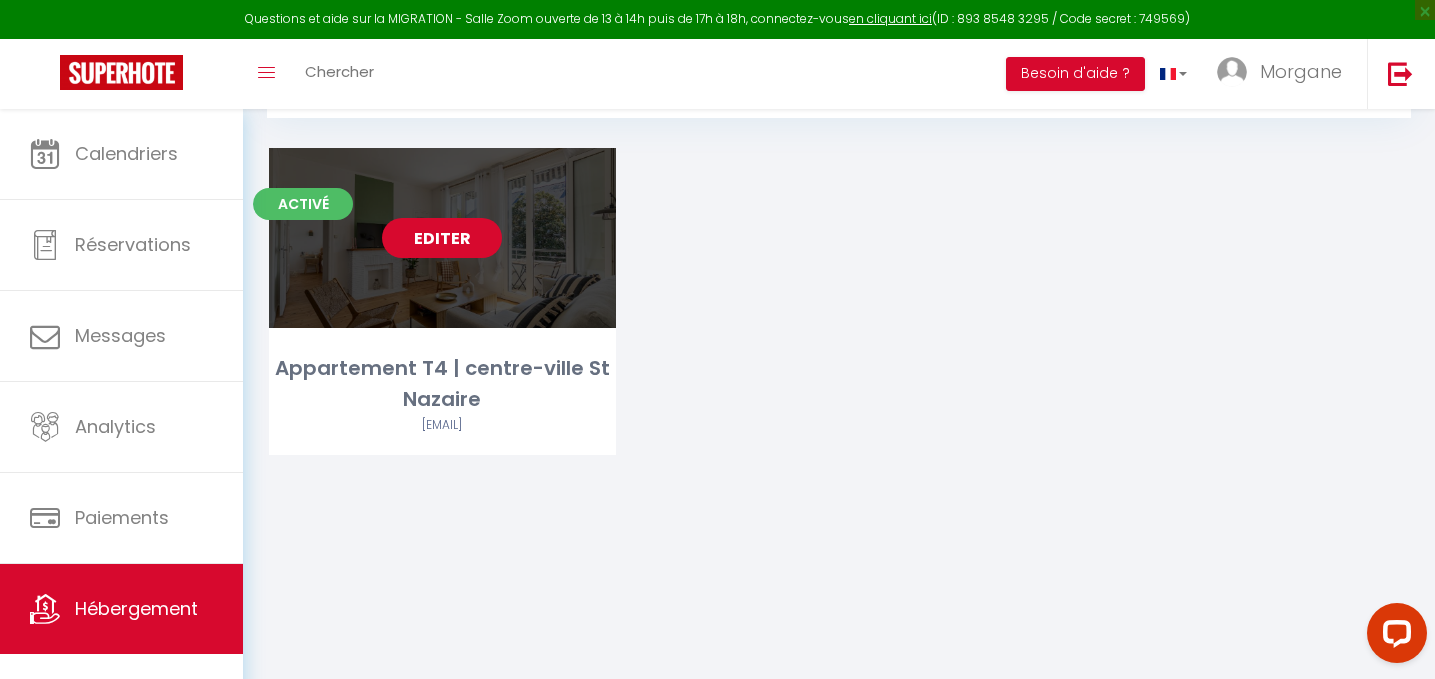 click on "Editer" at bounding box center (442, 238) 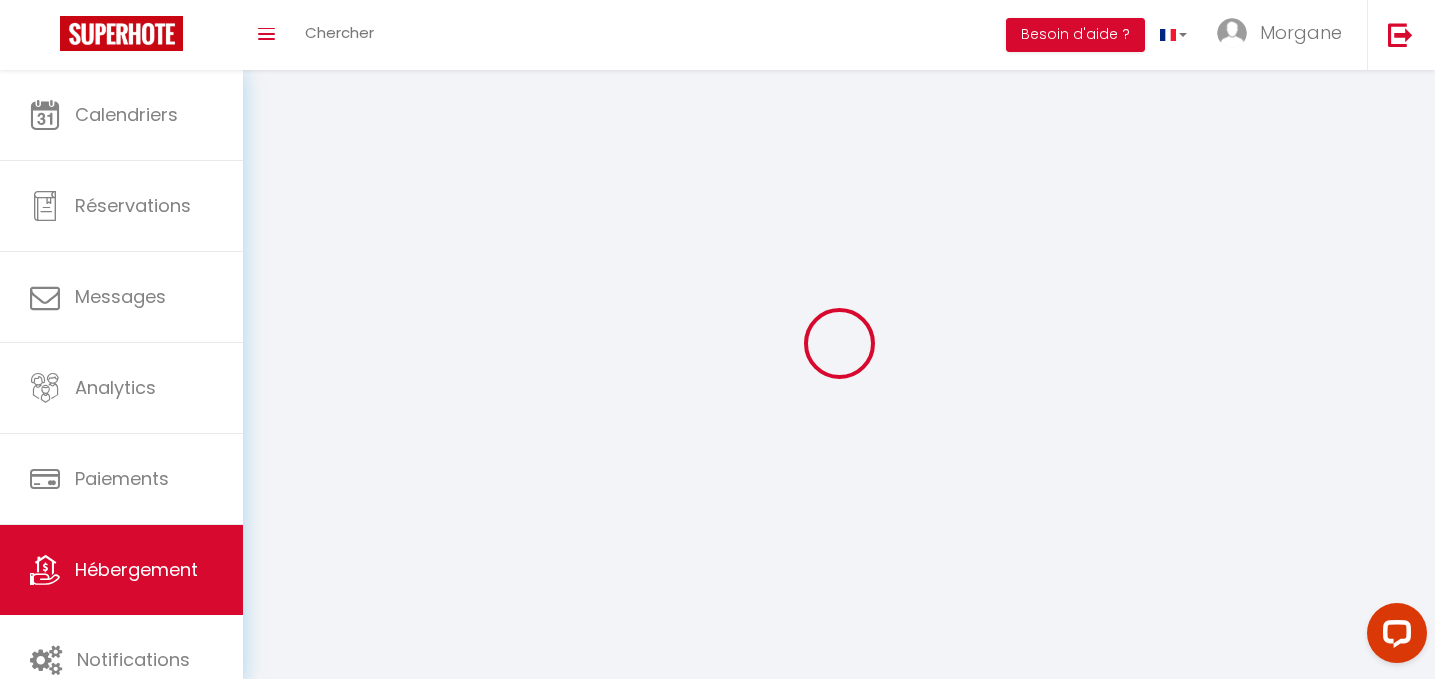 select on "1" 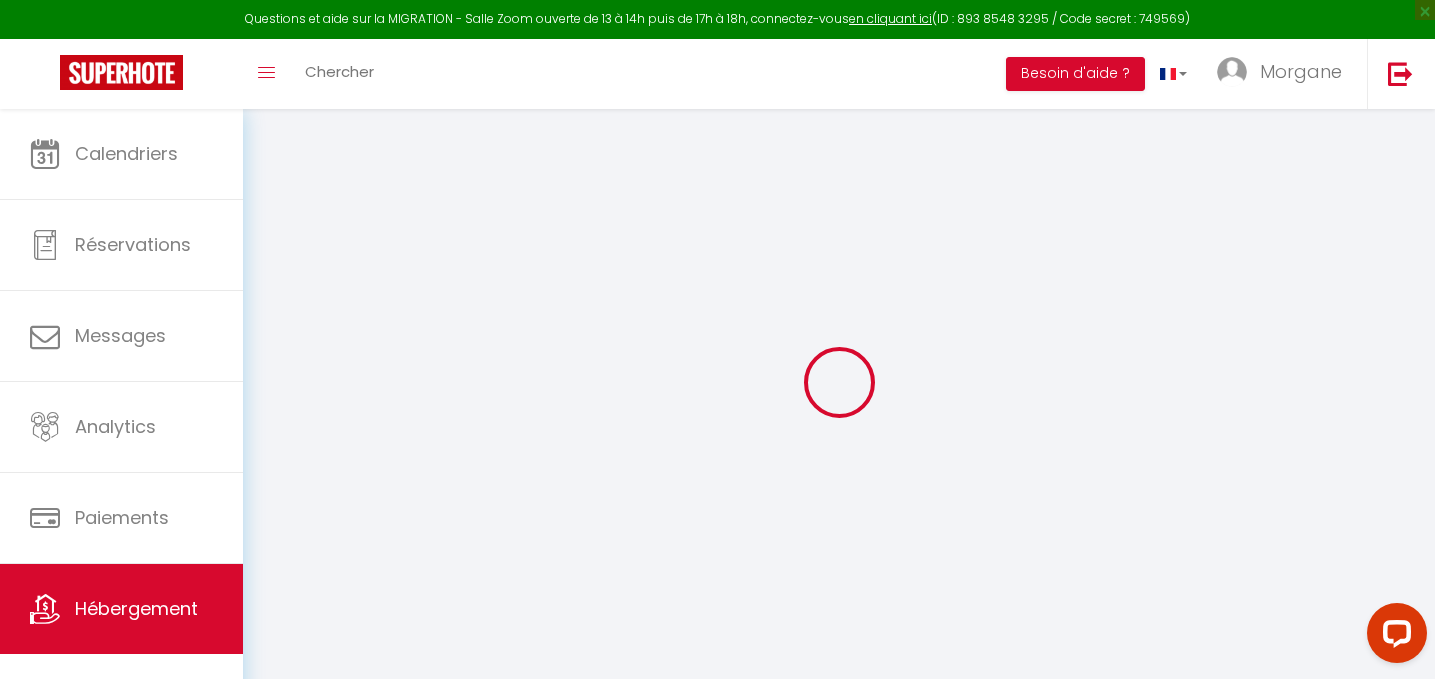 select 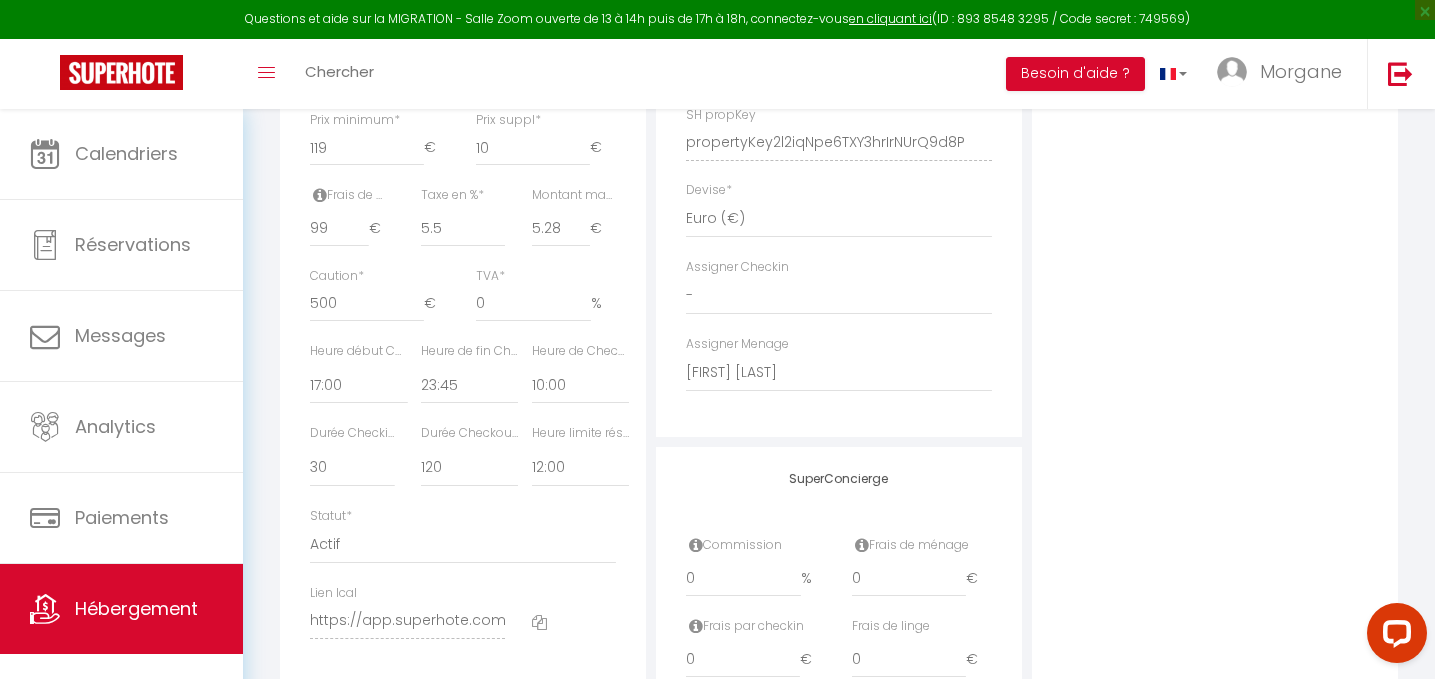 scroll, scrollTop: 0, scrollLeft: 0, axis: both 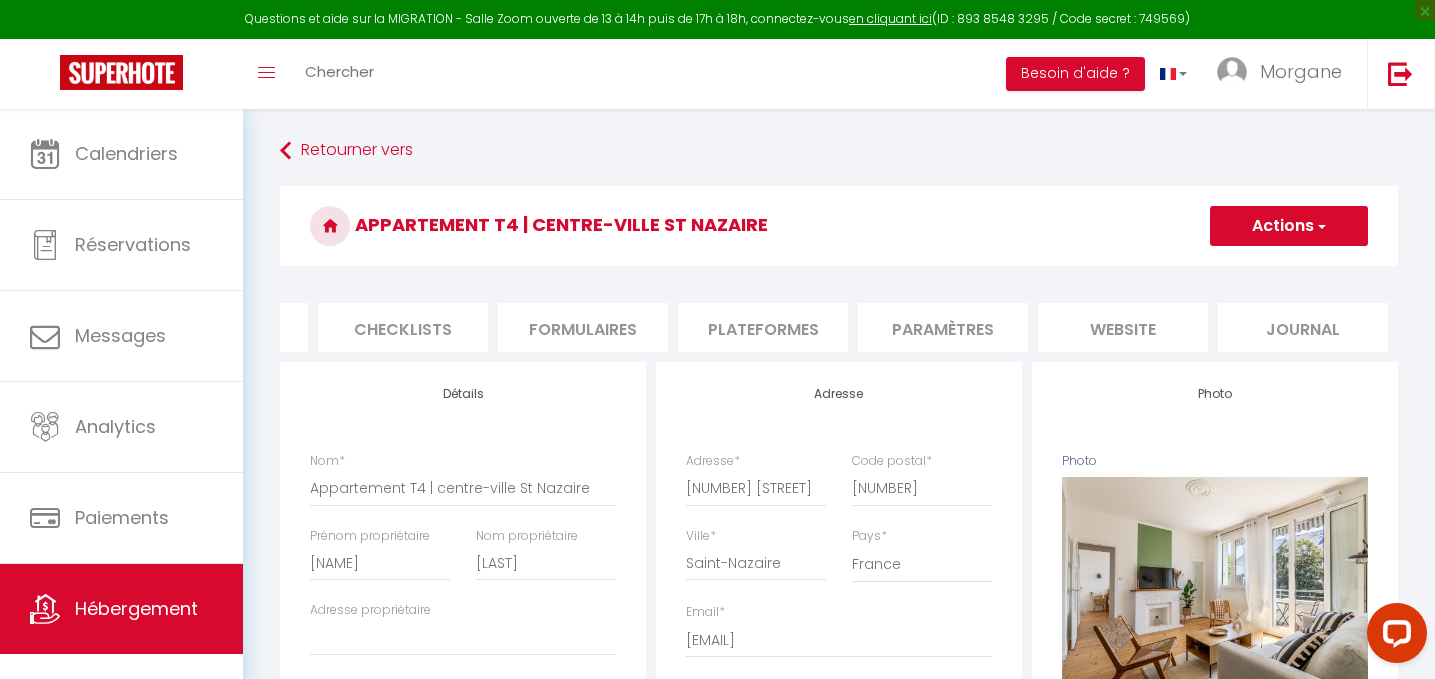 click on "website" at bounding box center (1123, 327) 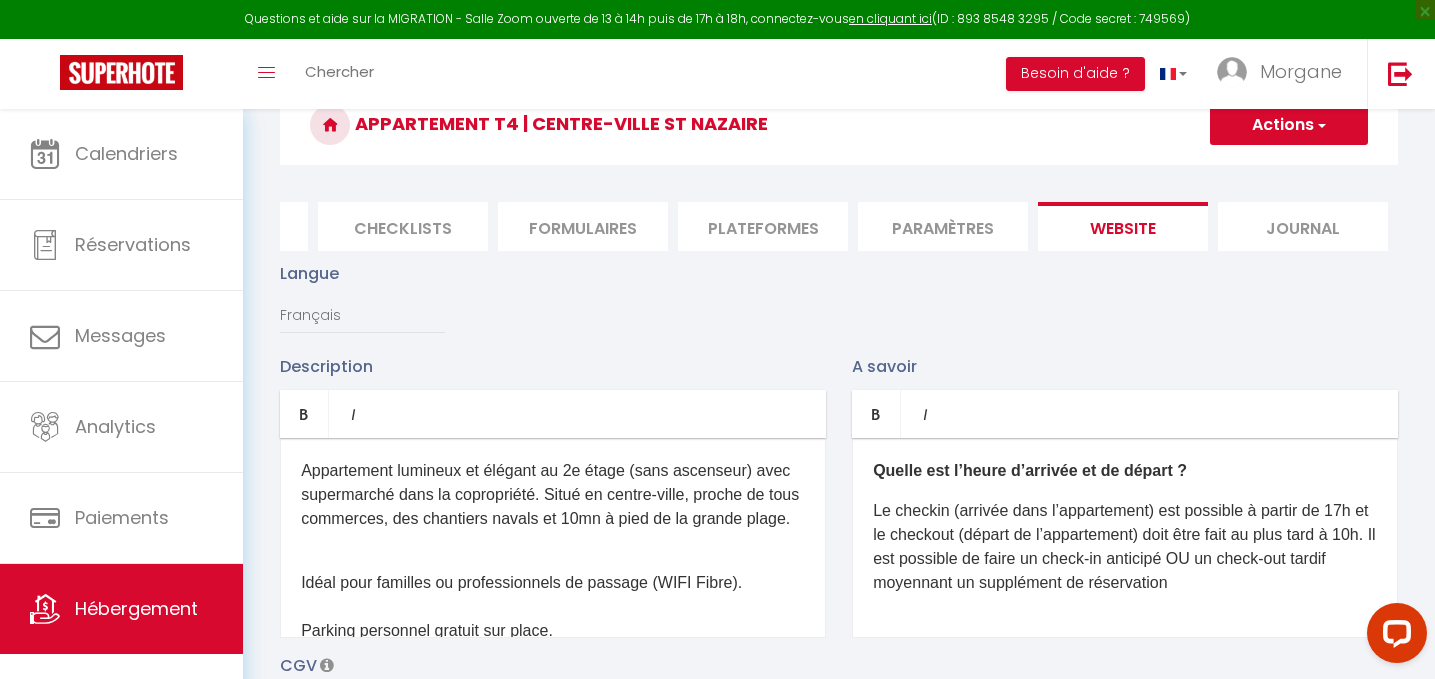 scroll, scrollTop: 104, scrollLeft: 0, axis: vertical 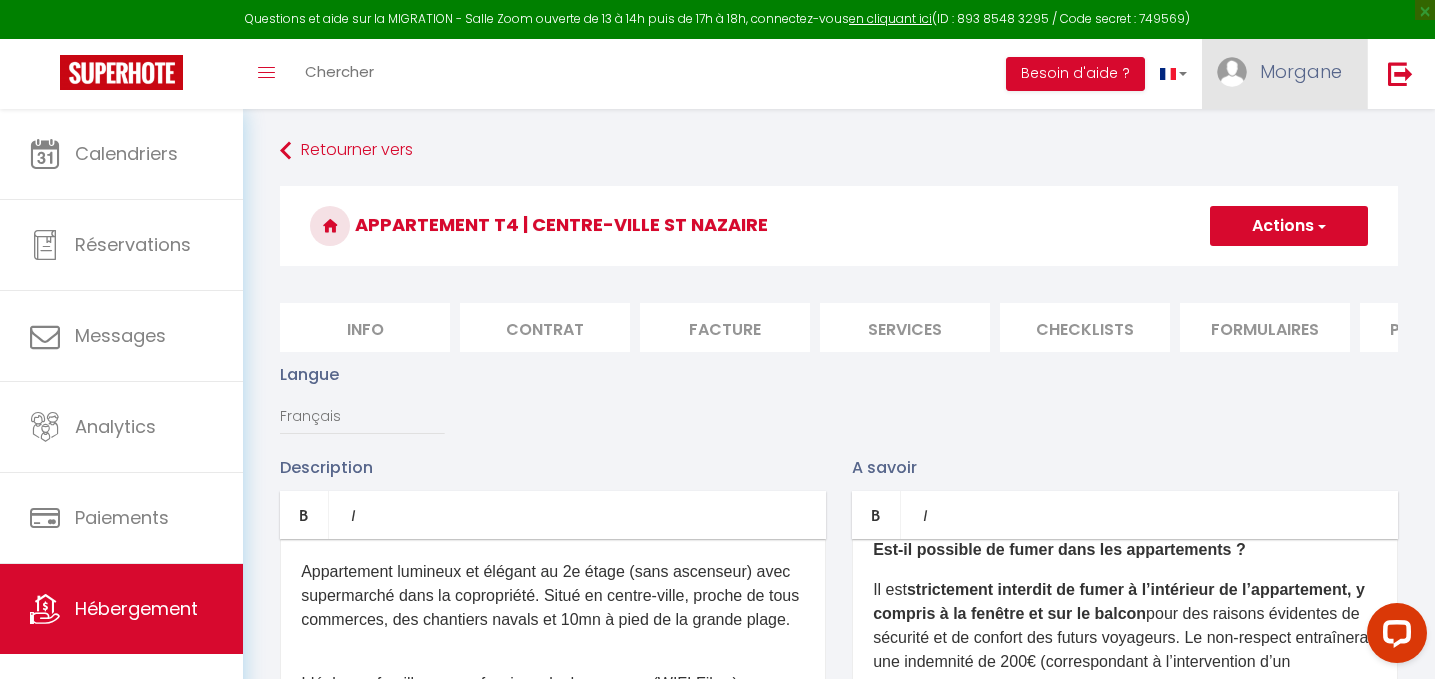 click on "Morgane" at bounding box center (1301, 71) 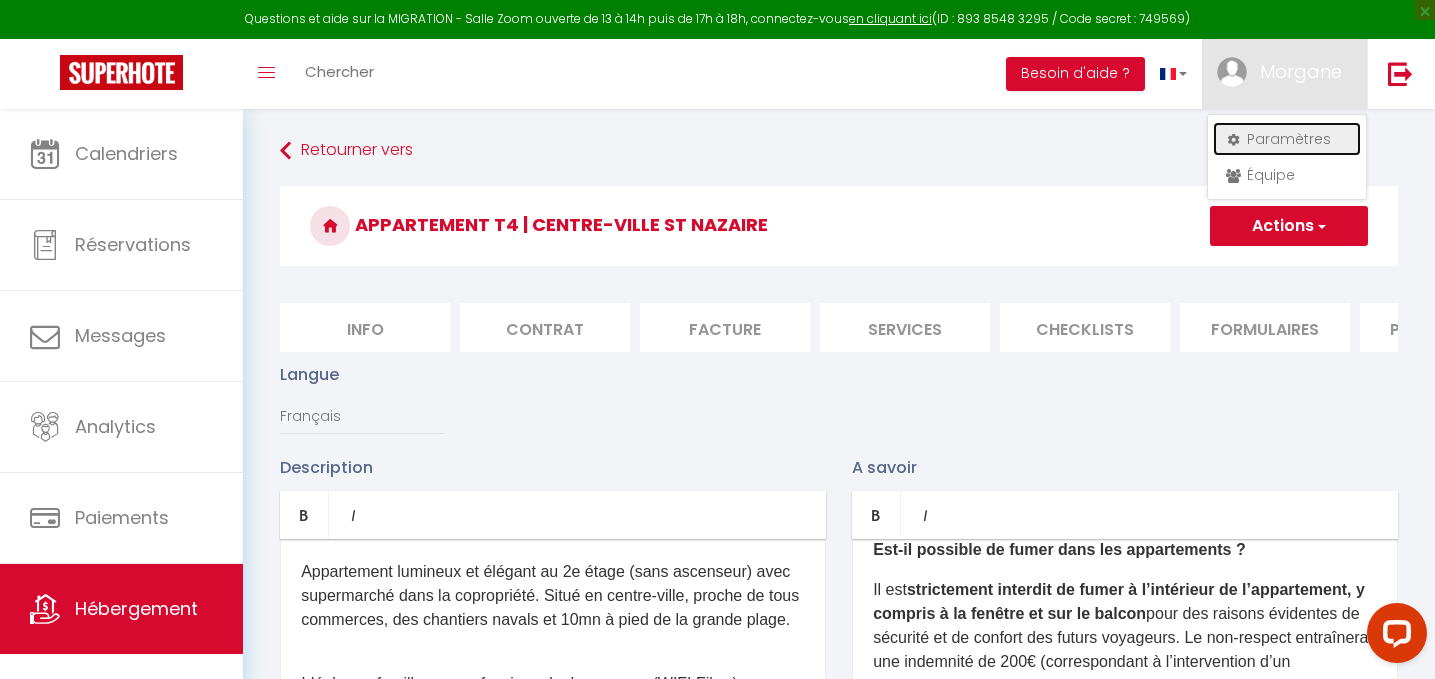 click on "Paramètres" at bounding box center [1287, 139] 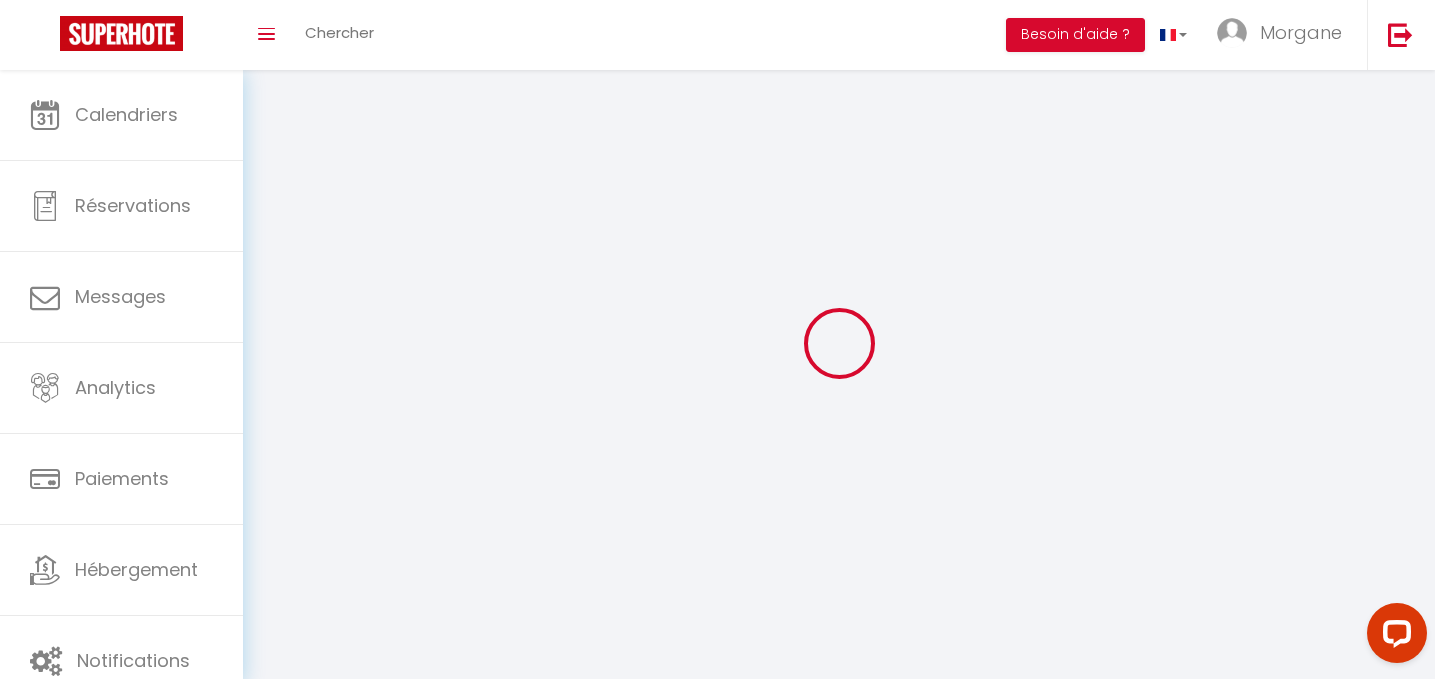 type on "Morgane" 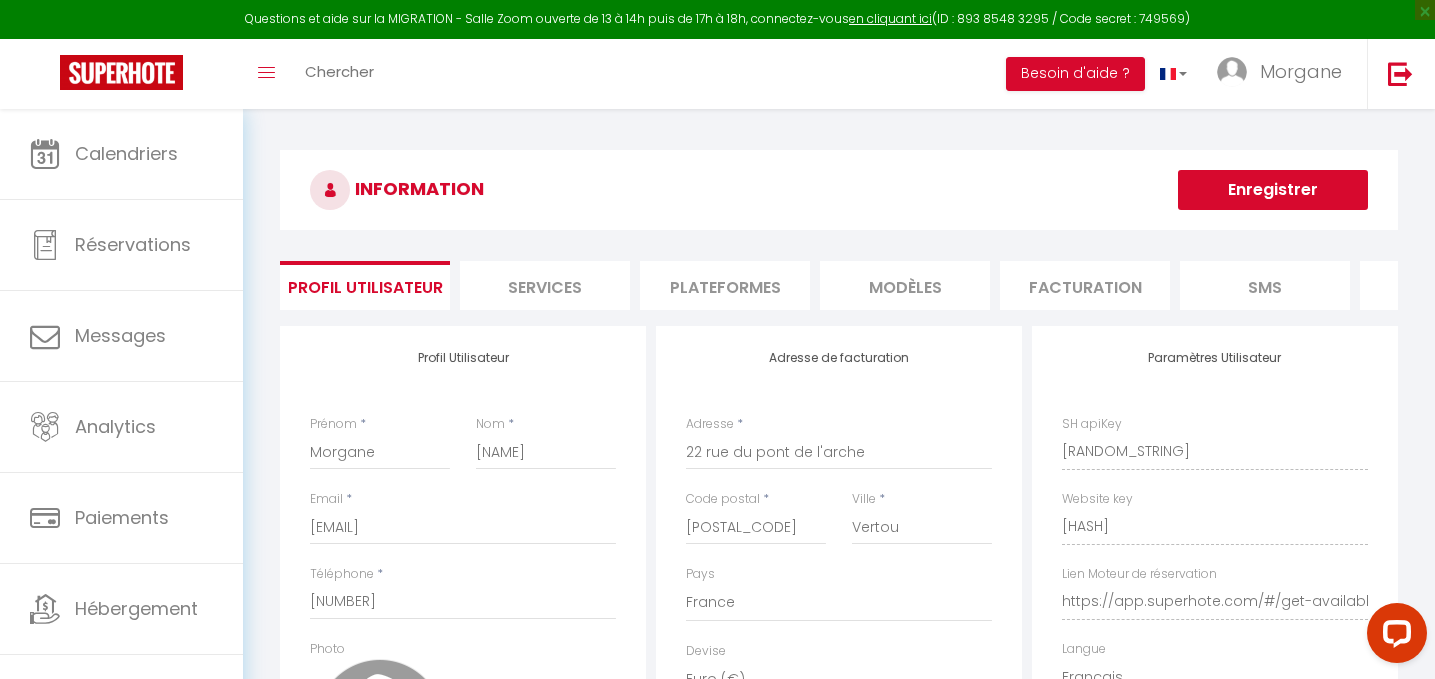 click on "Plateformes" at bounding box center (725, 285) 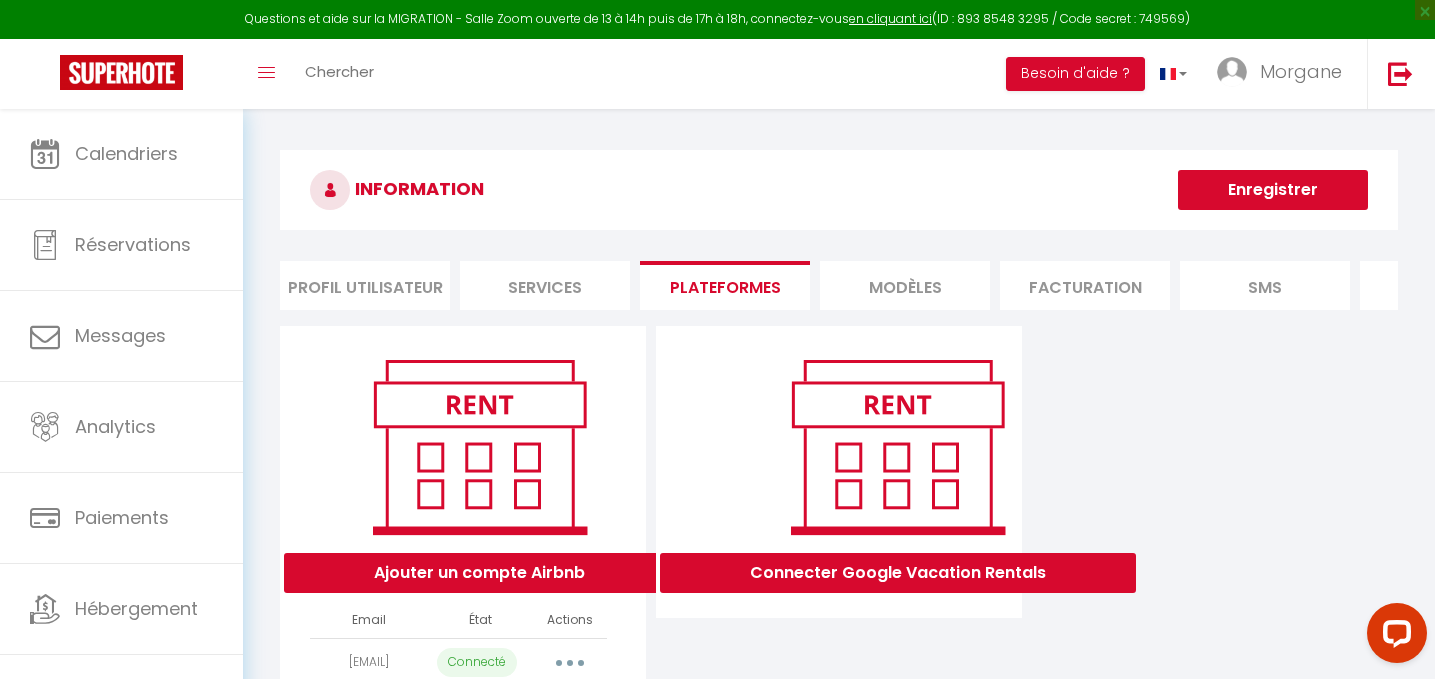 scroll, scrollTop: 110, scrollLeft: 0, axis: vertical 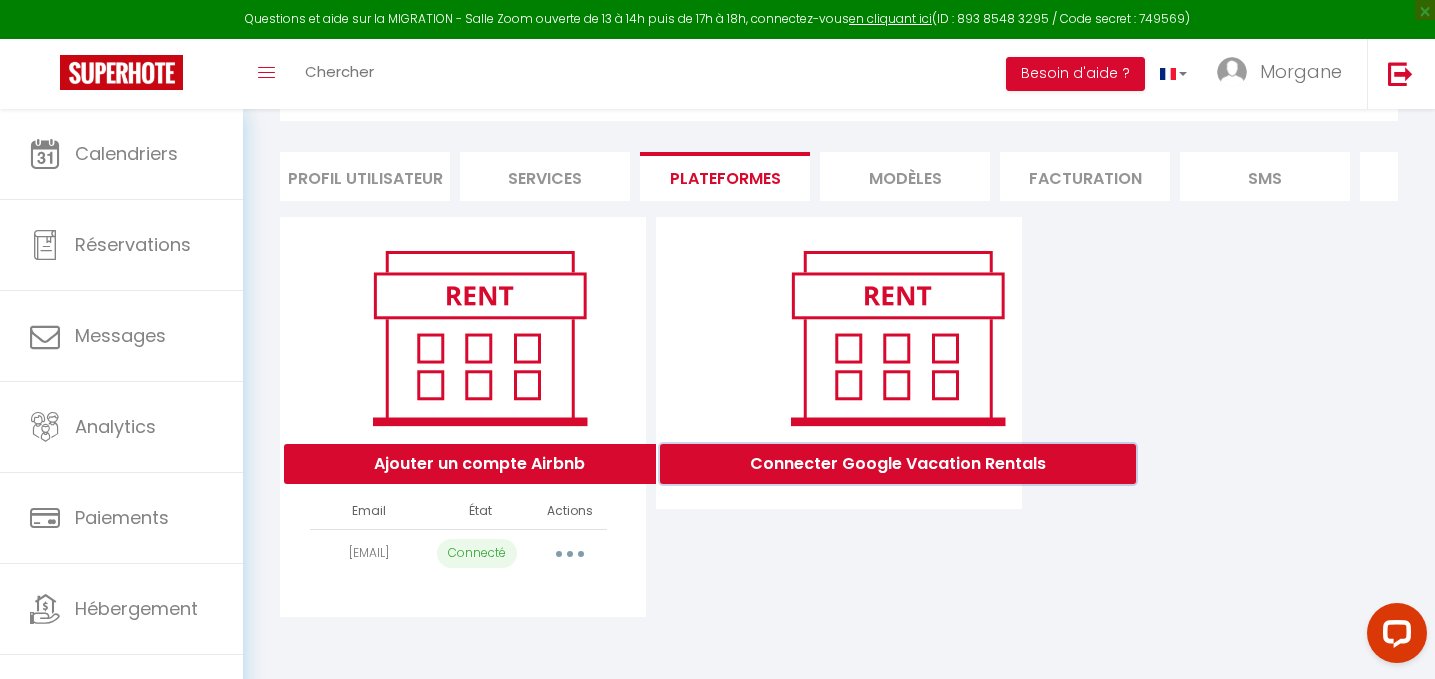 click on "Connecter Google Vacation Rentals" at bounding box center (898, 464) 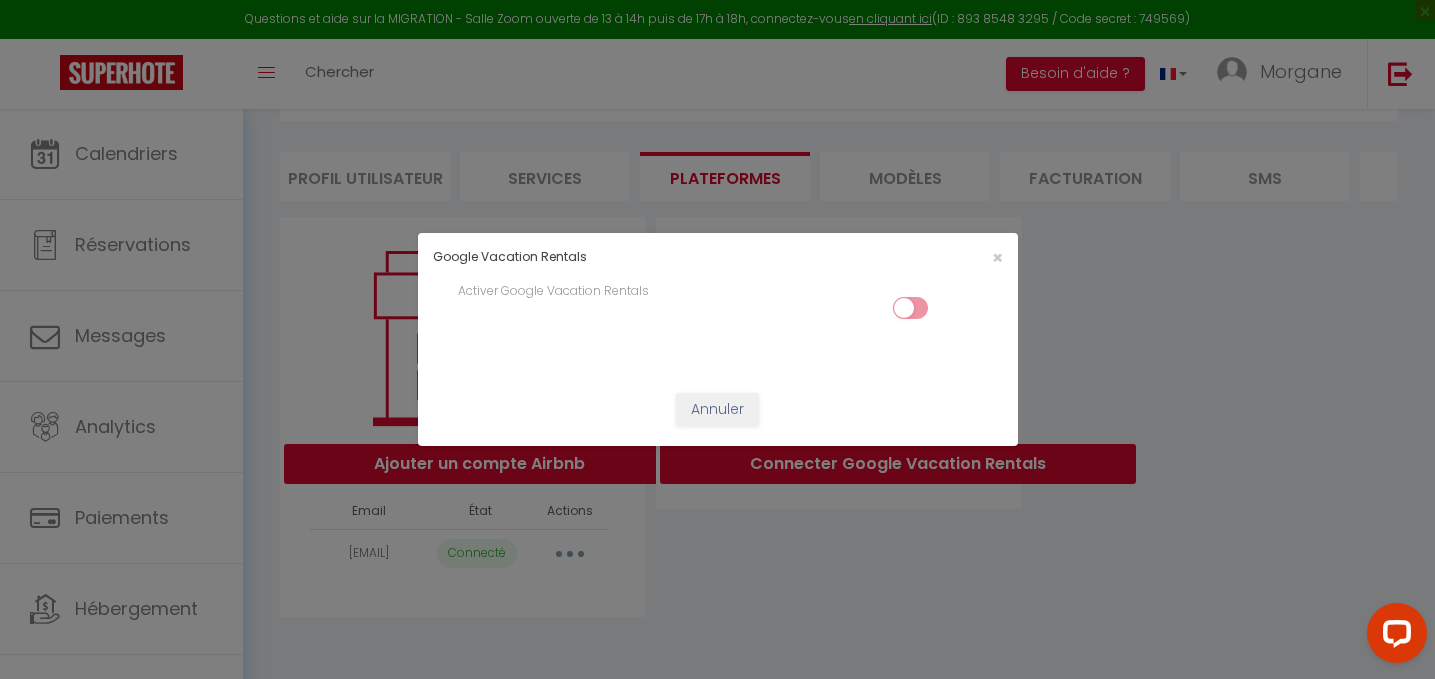 click on "×" at bounding box center (916, 257) 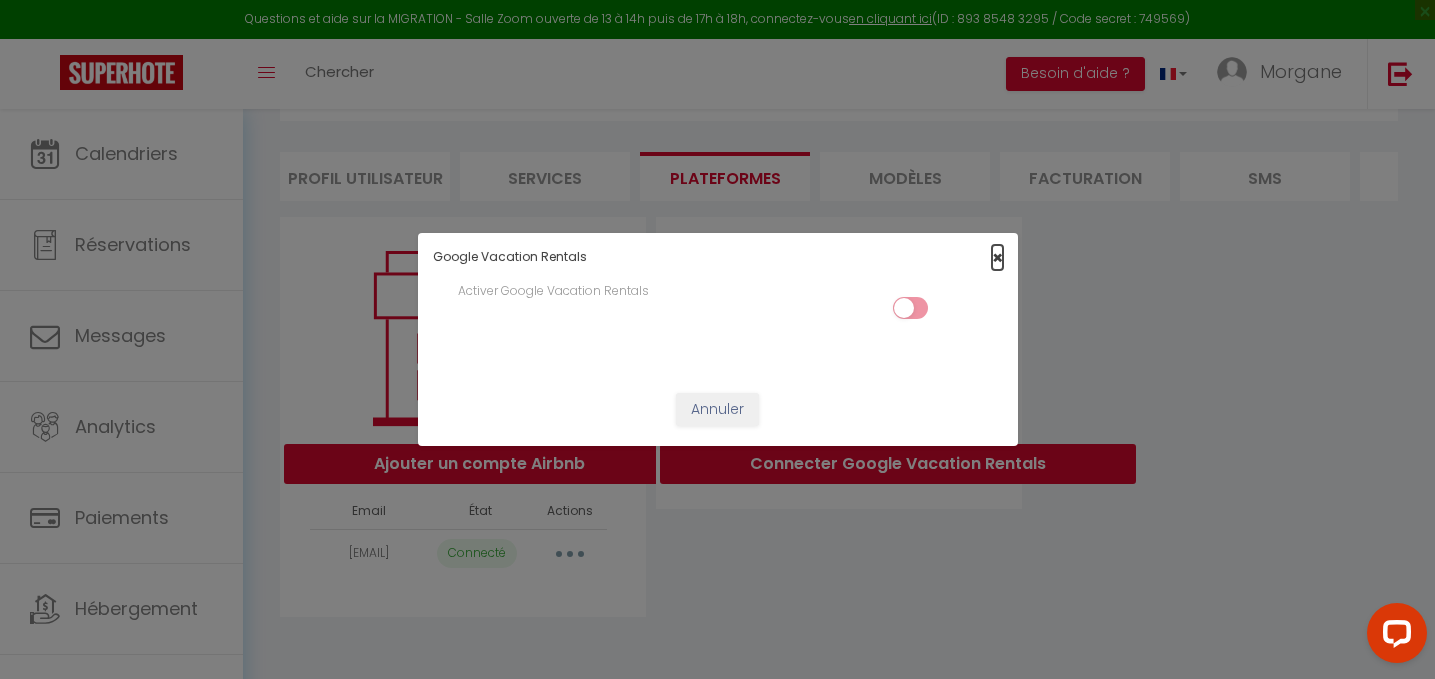click on "×" at bounding box center [997, 257] 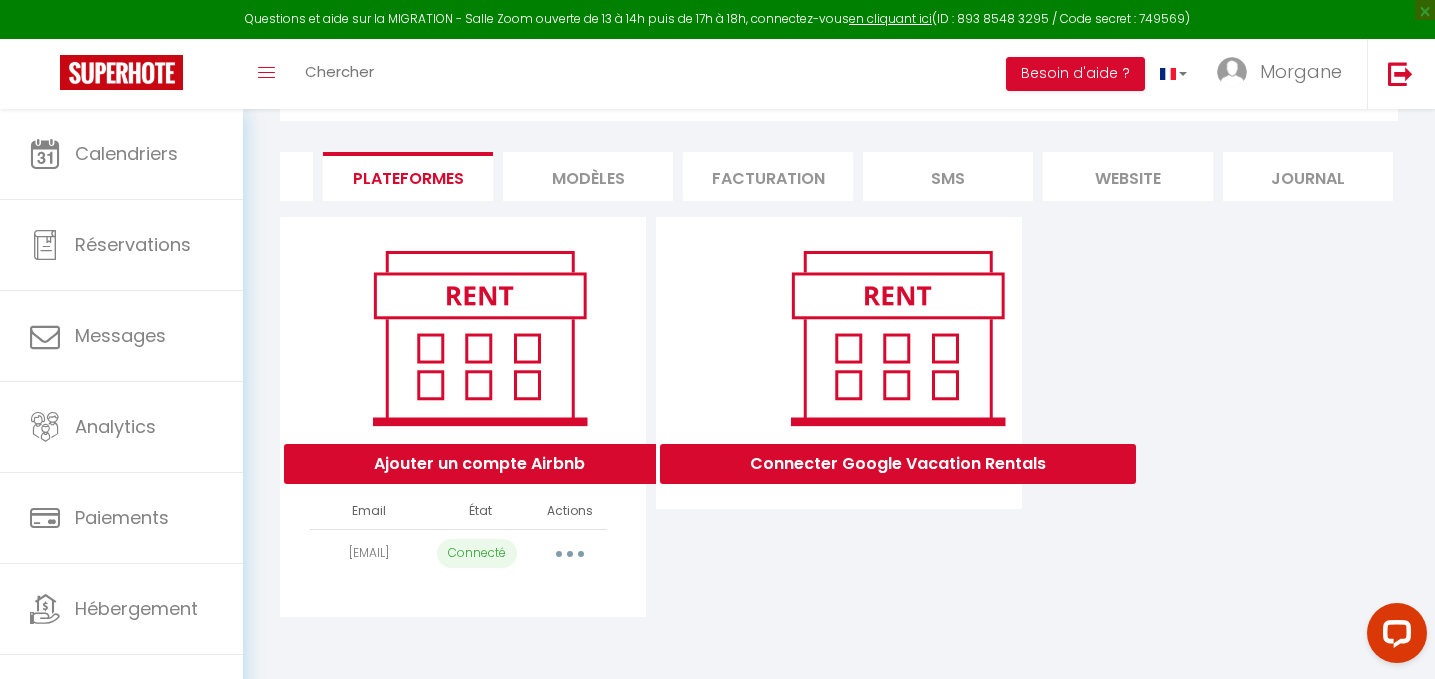 scroll, scrollTop: 0, scrollLeft: 322, axis: horizontal 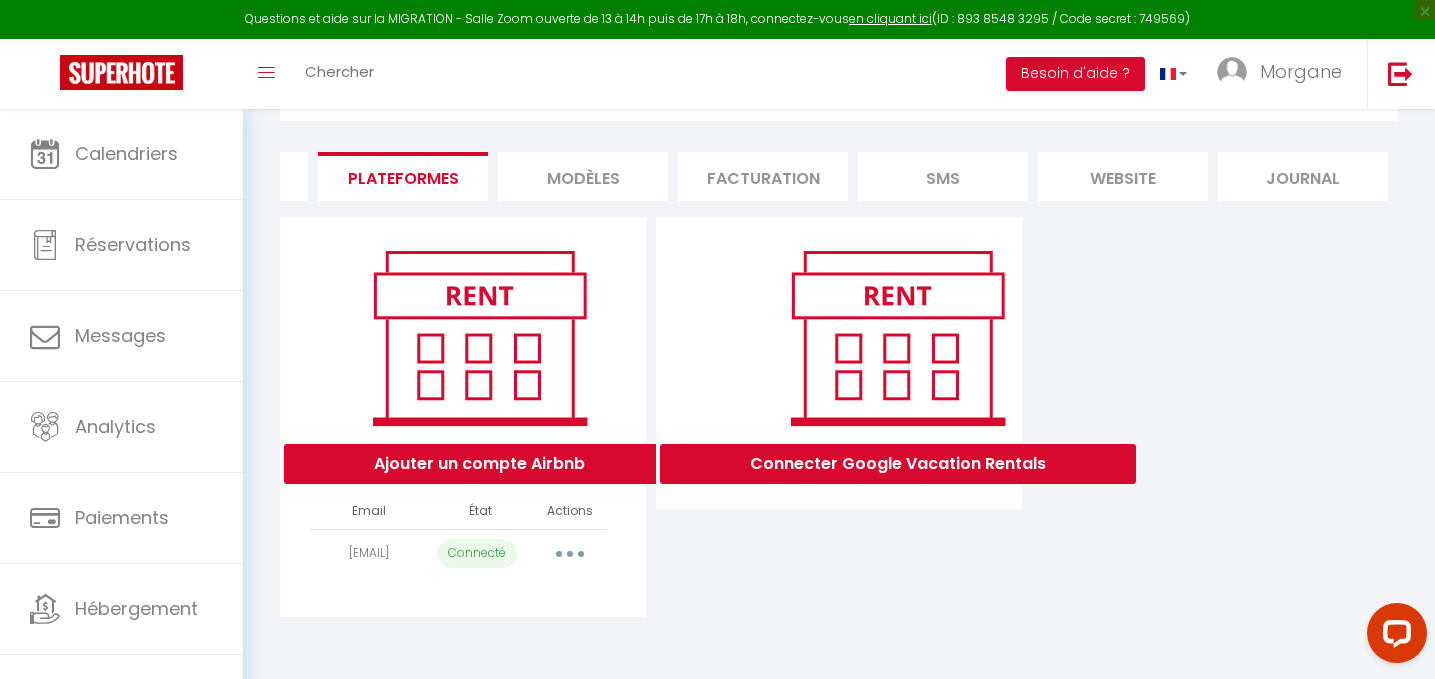 click on "website" at bounding box center [1123, 176] 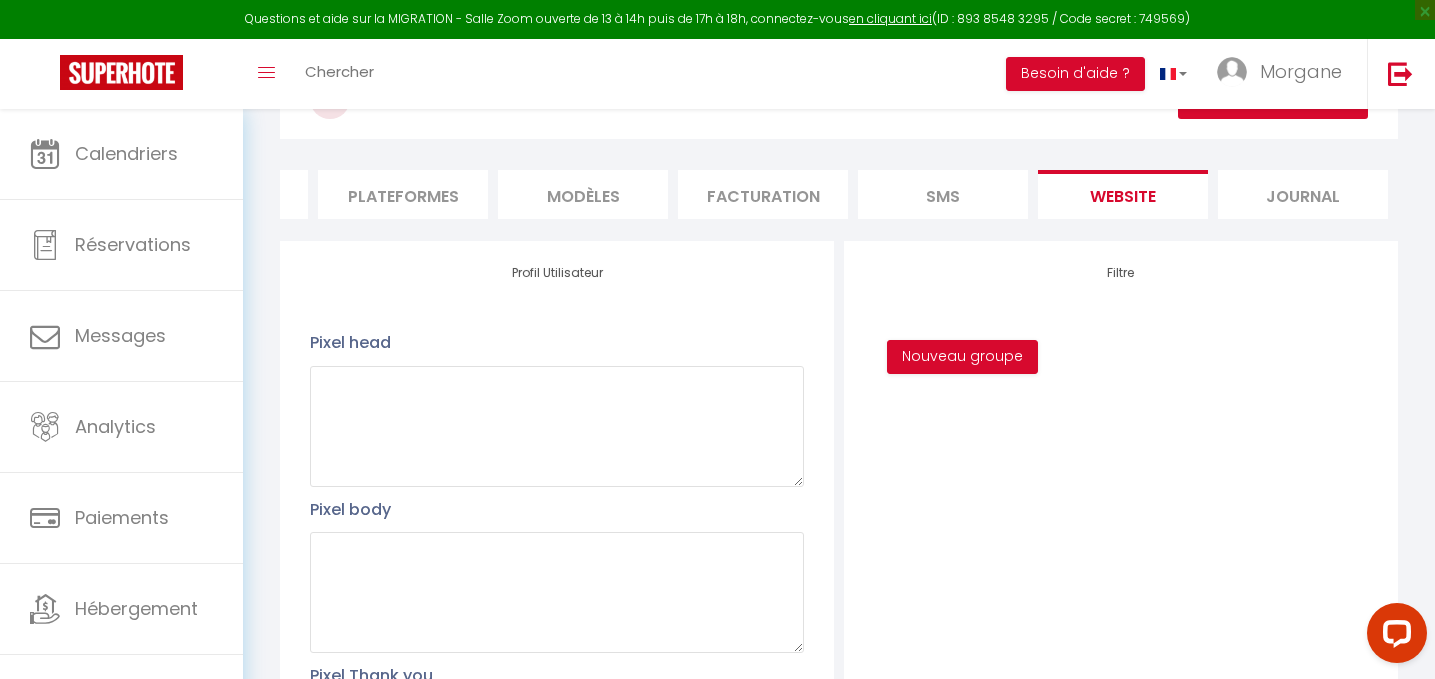 scroll, scrollTop: 0, scrollLeft: 0, axis: both 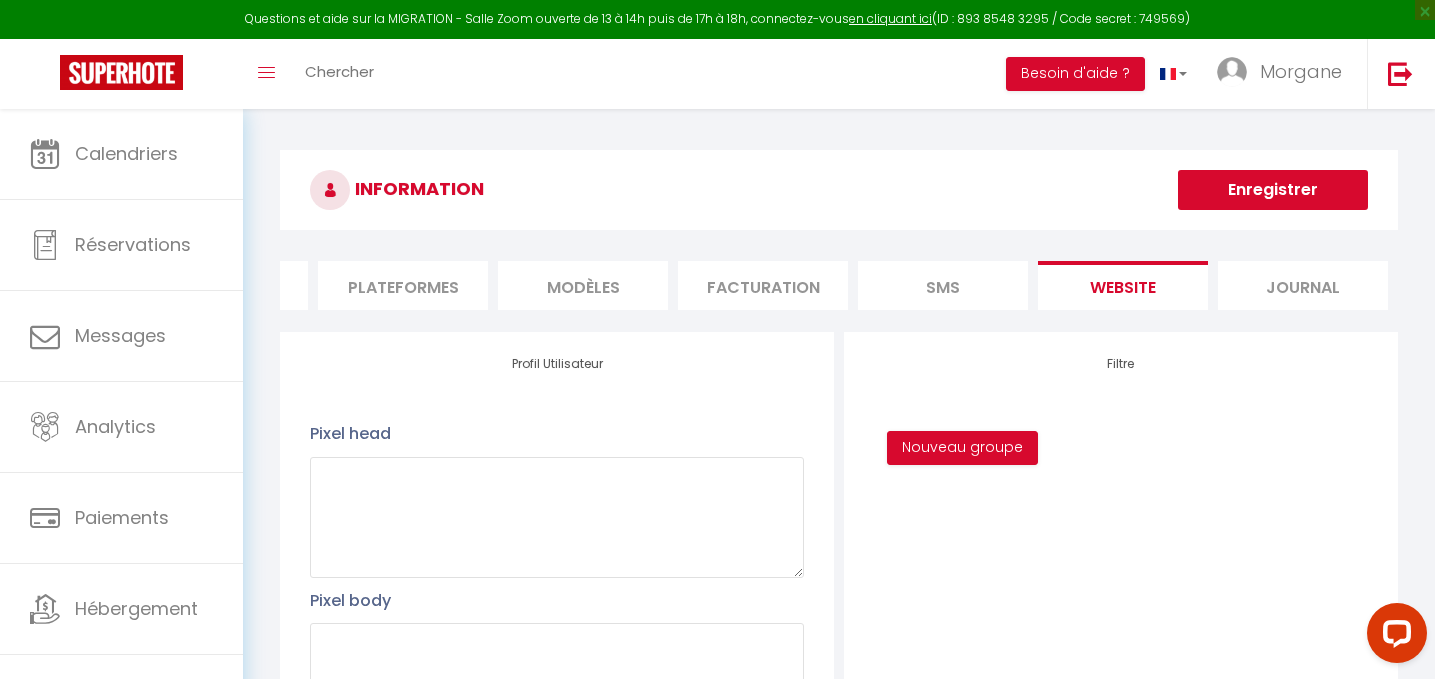click on "Journal" at bounding box center (1303, 285) 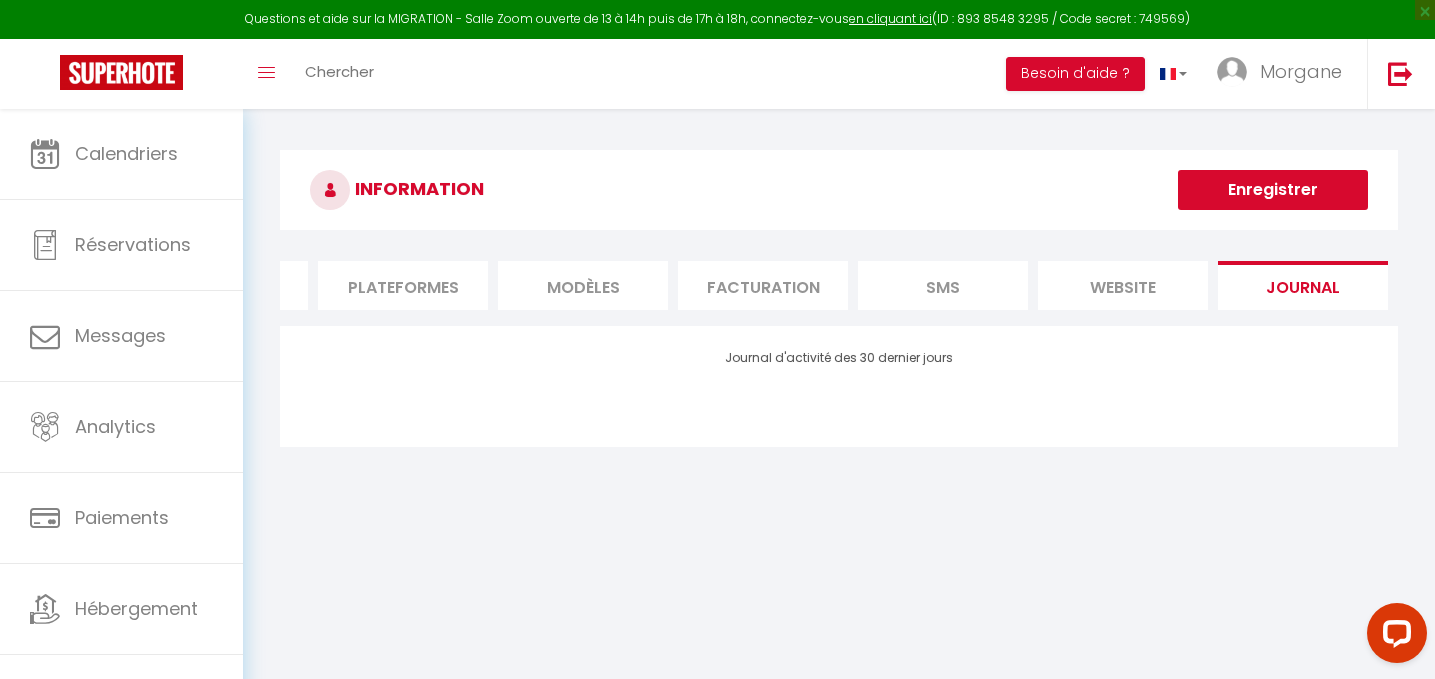 click on "SMS" at bounding box center (943, 285) 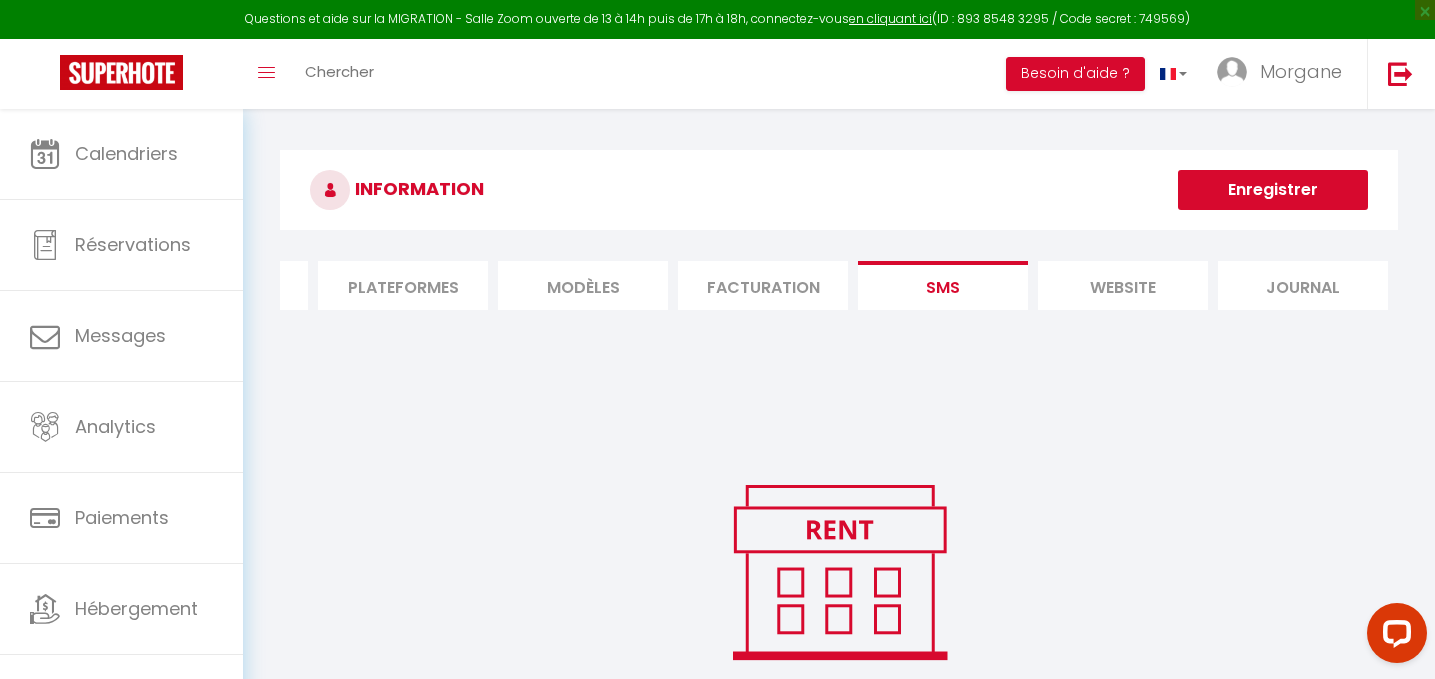 click on "Facturation" at bounding box center [763, 285] 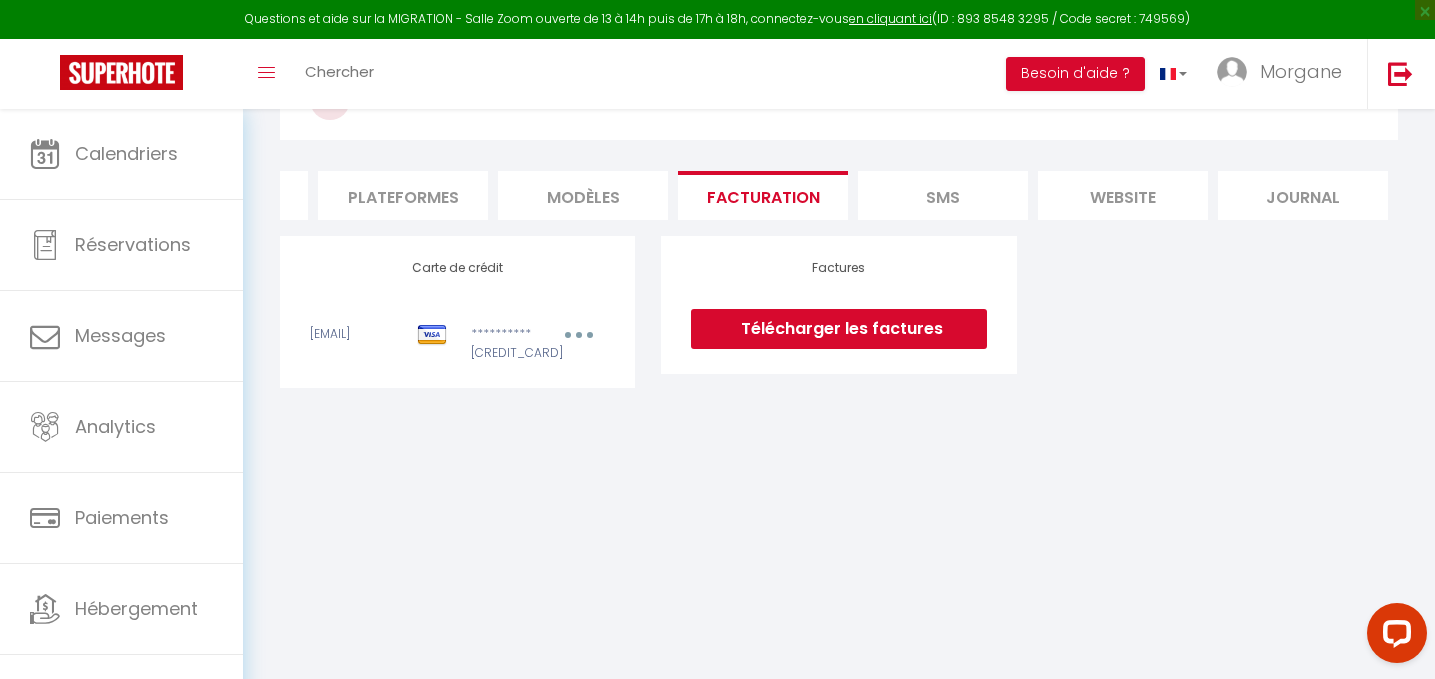 scroll, scrollTop: 109, scrollLeft: 0, axis: vertical 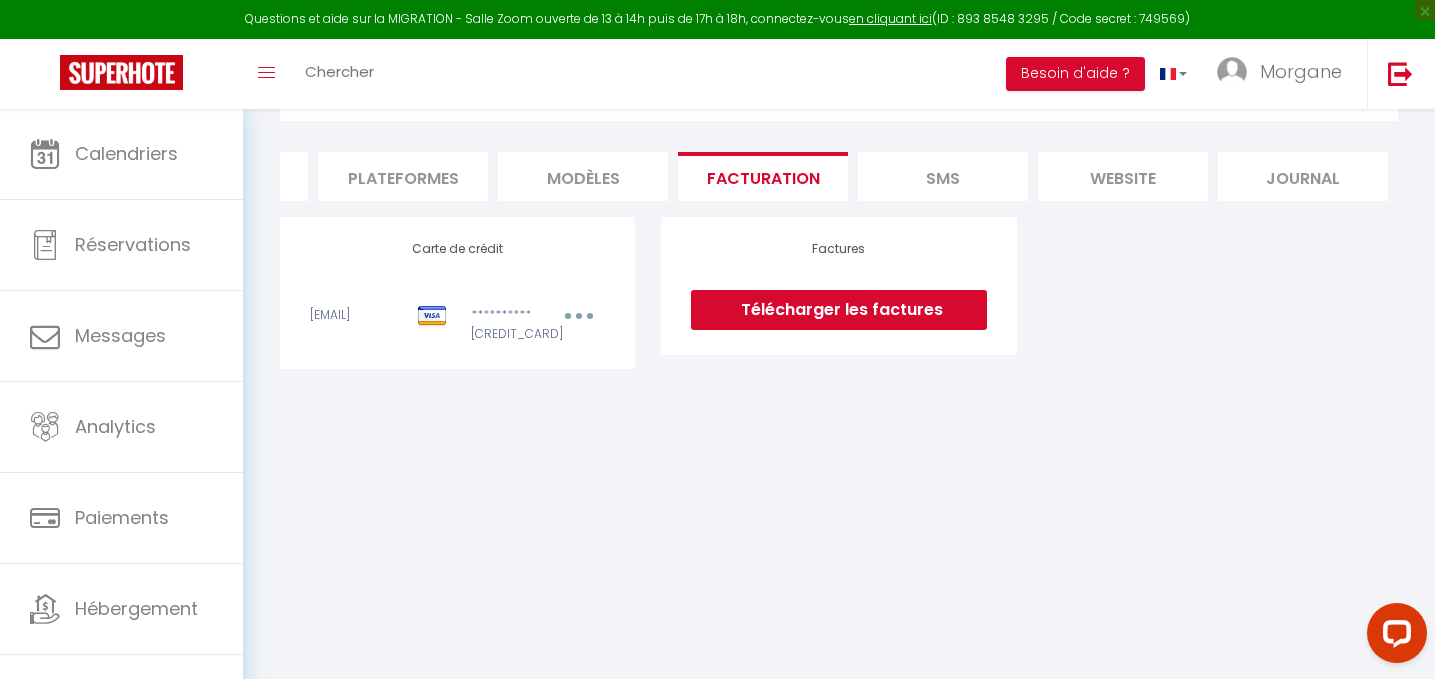 click on "MODÈLES" at bounding box center (583, 176) 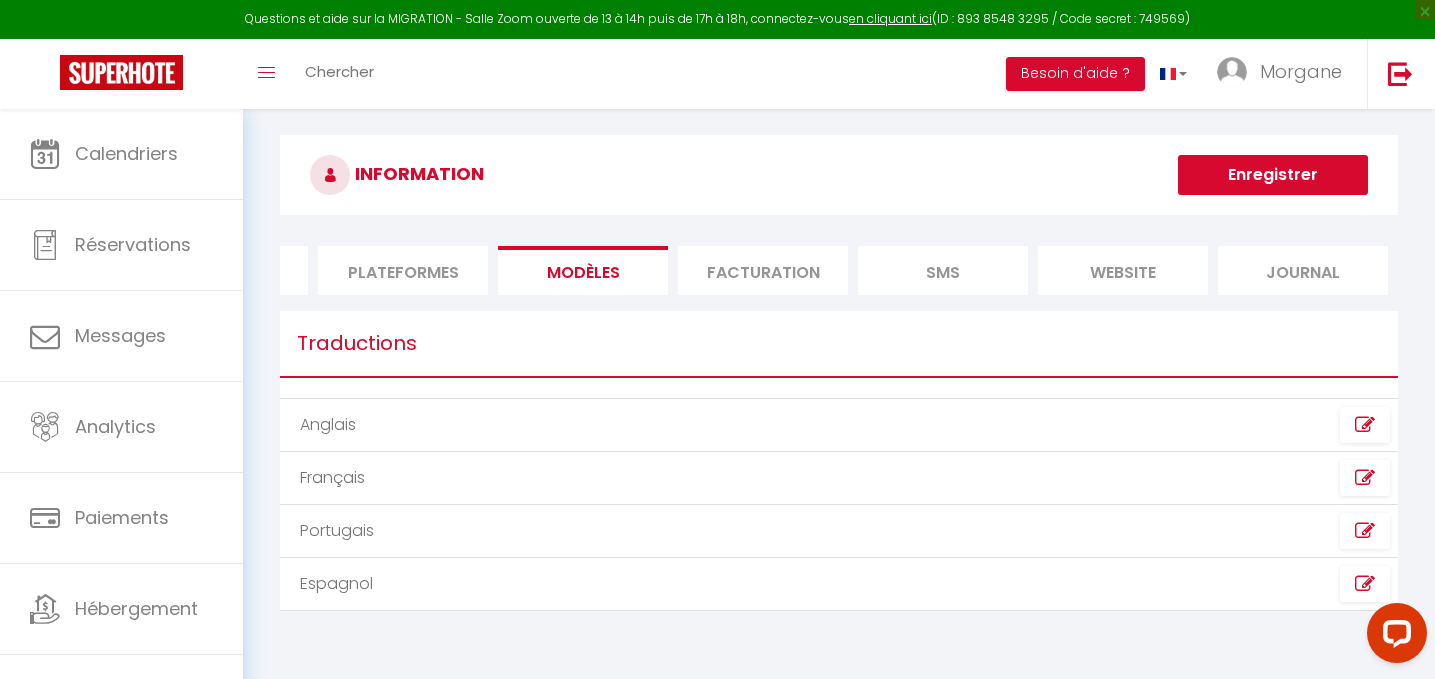 scroll, scrollTop: 0, scrollLeft: 0, axis: both 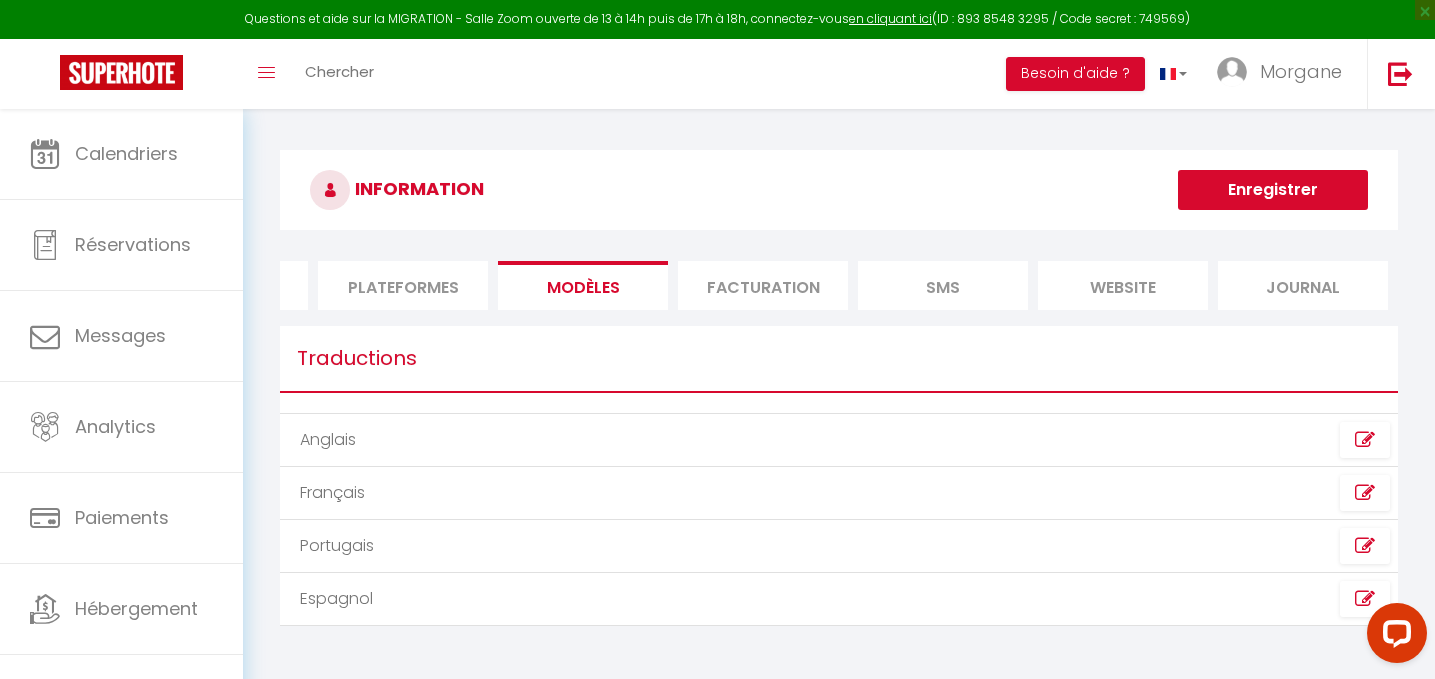 click on "Plateformes" at bounding box center [403, 285] 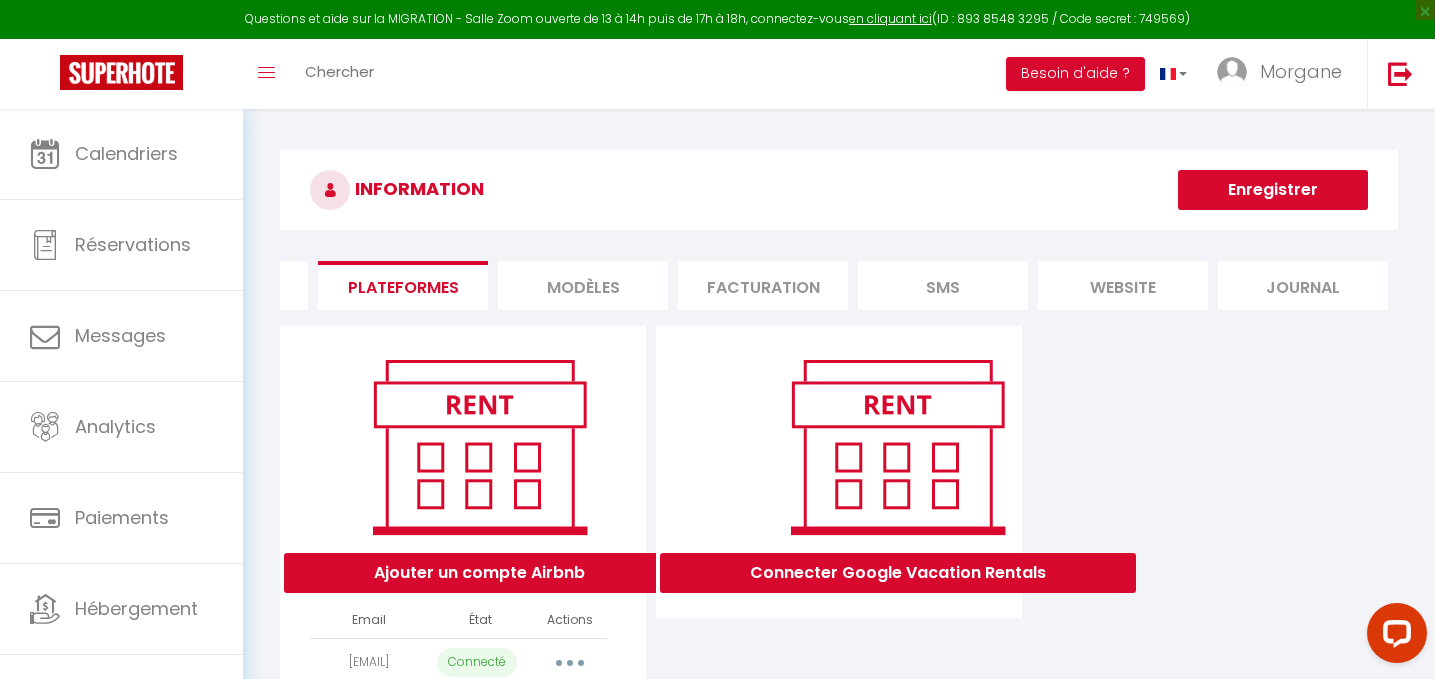 scroll, scrollTop: 110, scrollLeft: 0, axis: vertical 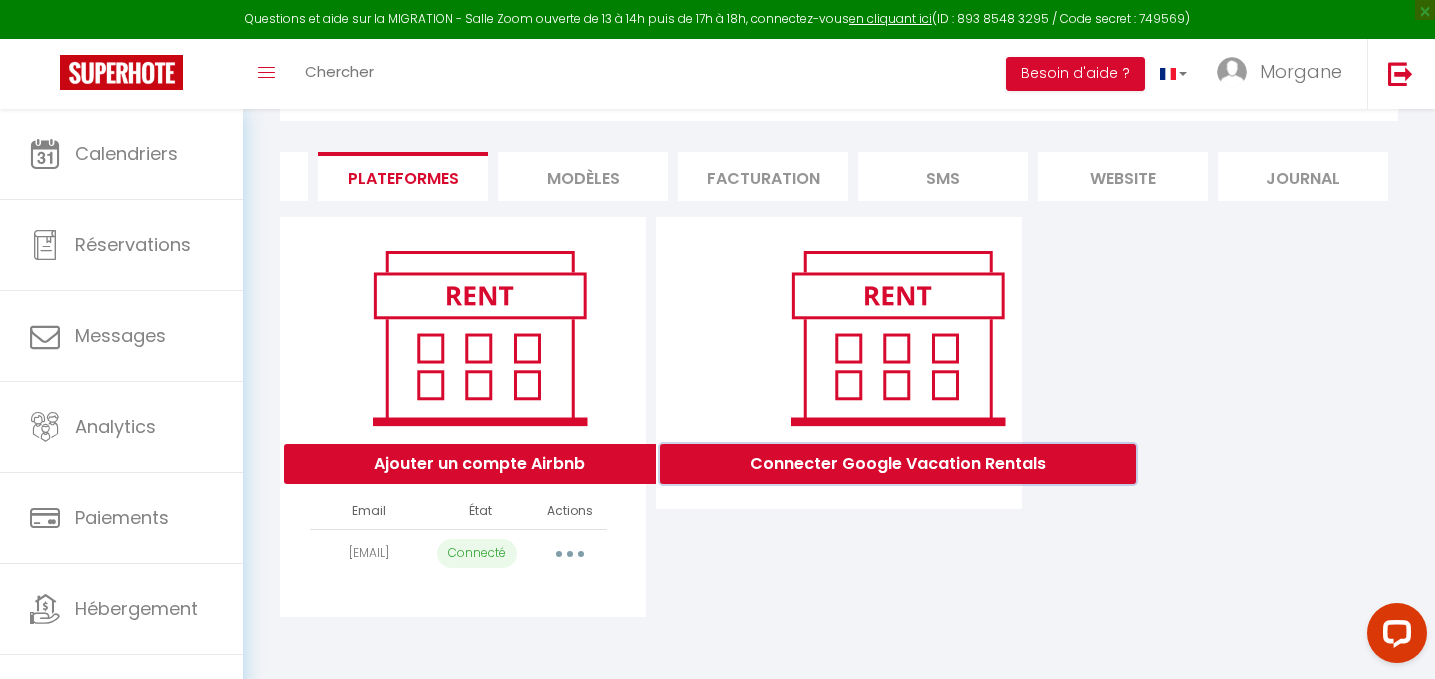 click on "Connecter Google Vacation Rentals" at bounding box center (898, 464) 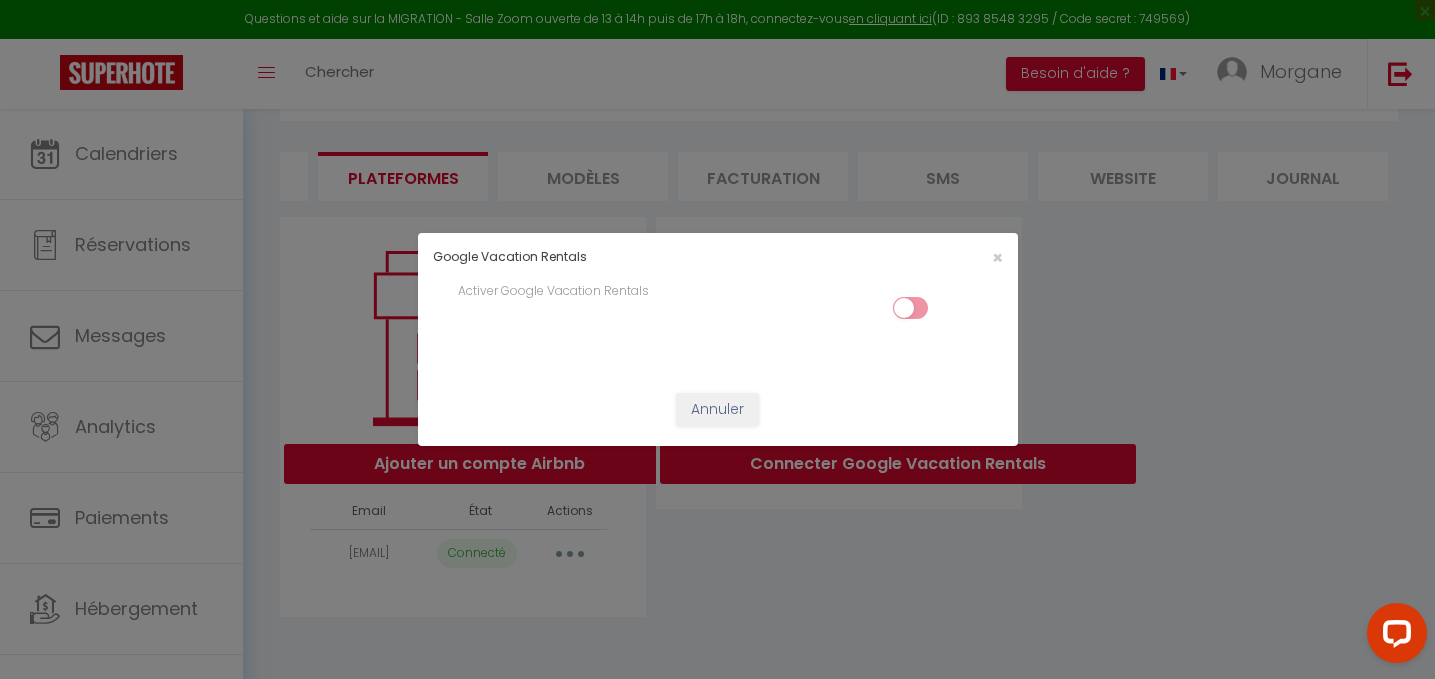 click at bounding box center (910, 312) 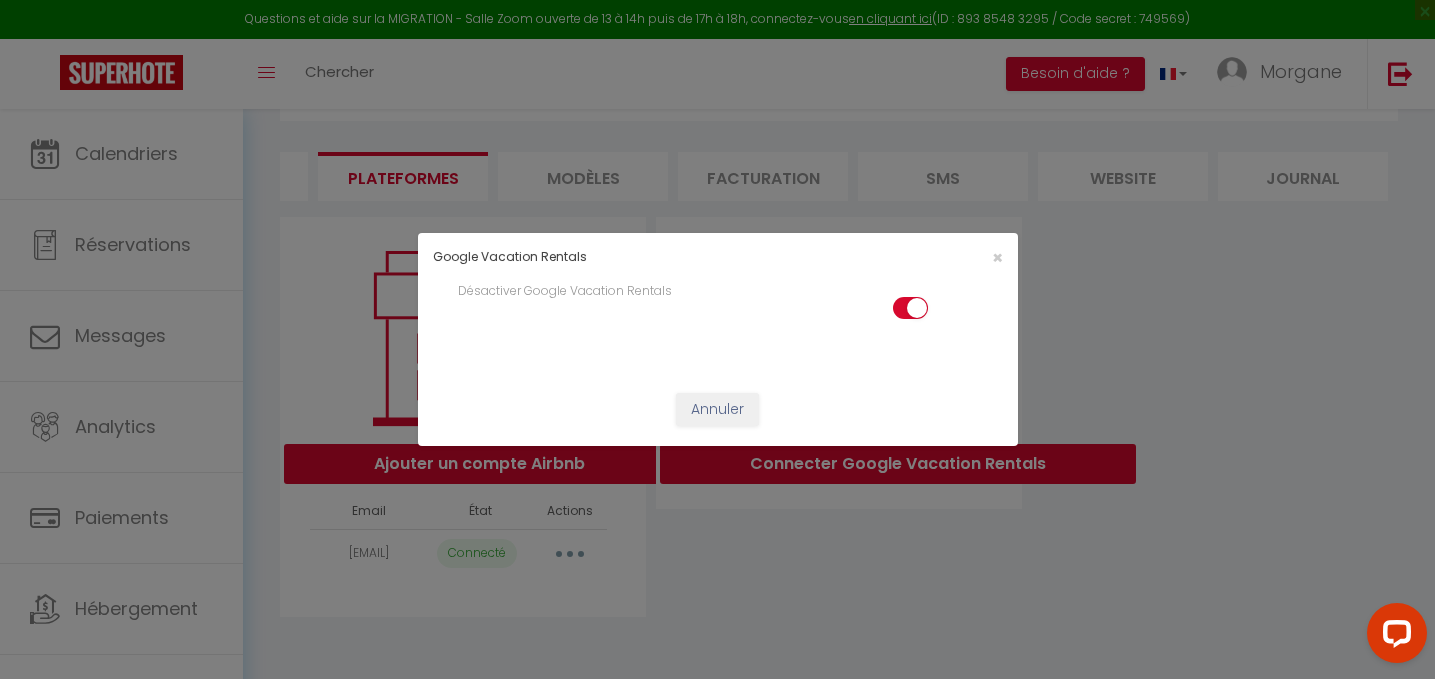click at bounding box center (910, 312) 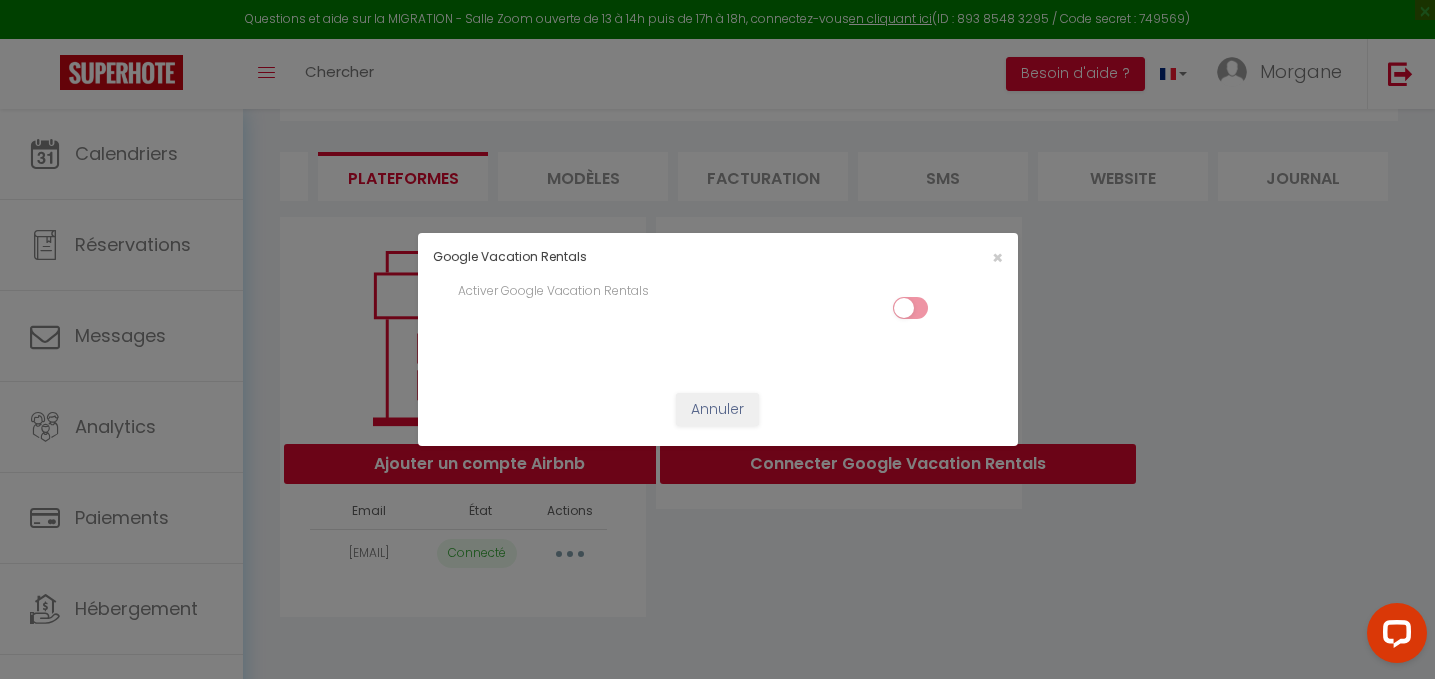 click on "Google Vacation Rentals
×
Activer Google Vacation Rentals
Annuler" at bounding box center (717, 339) 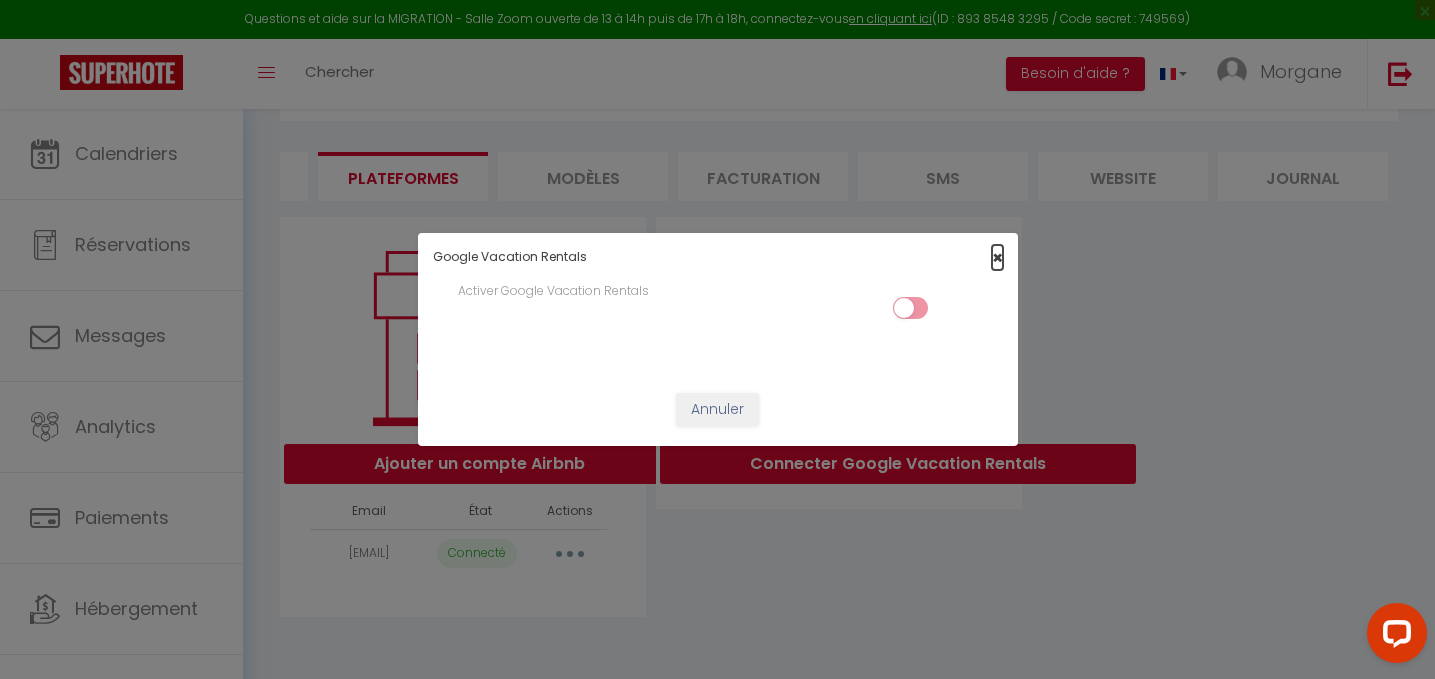 click on "×" at bounding box center (997, 257) 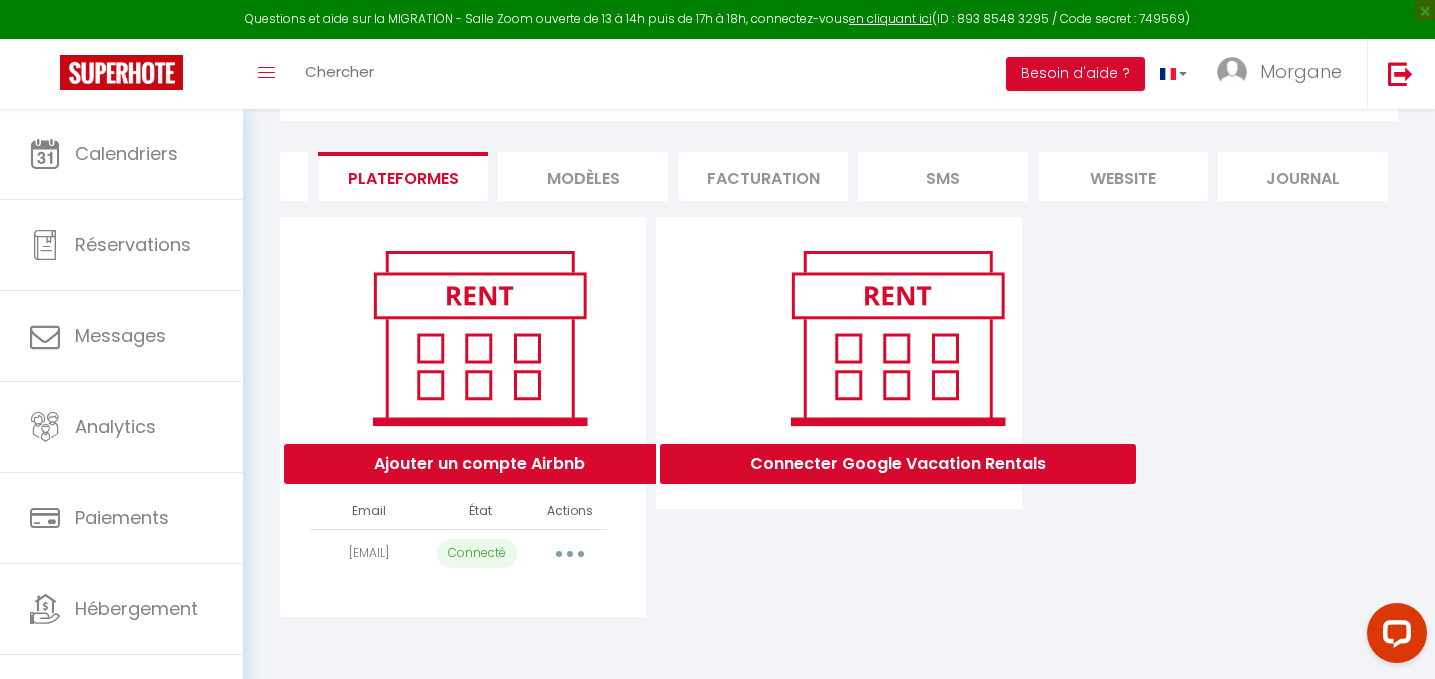 click on "website" at bounding box center (1123, 176) 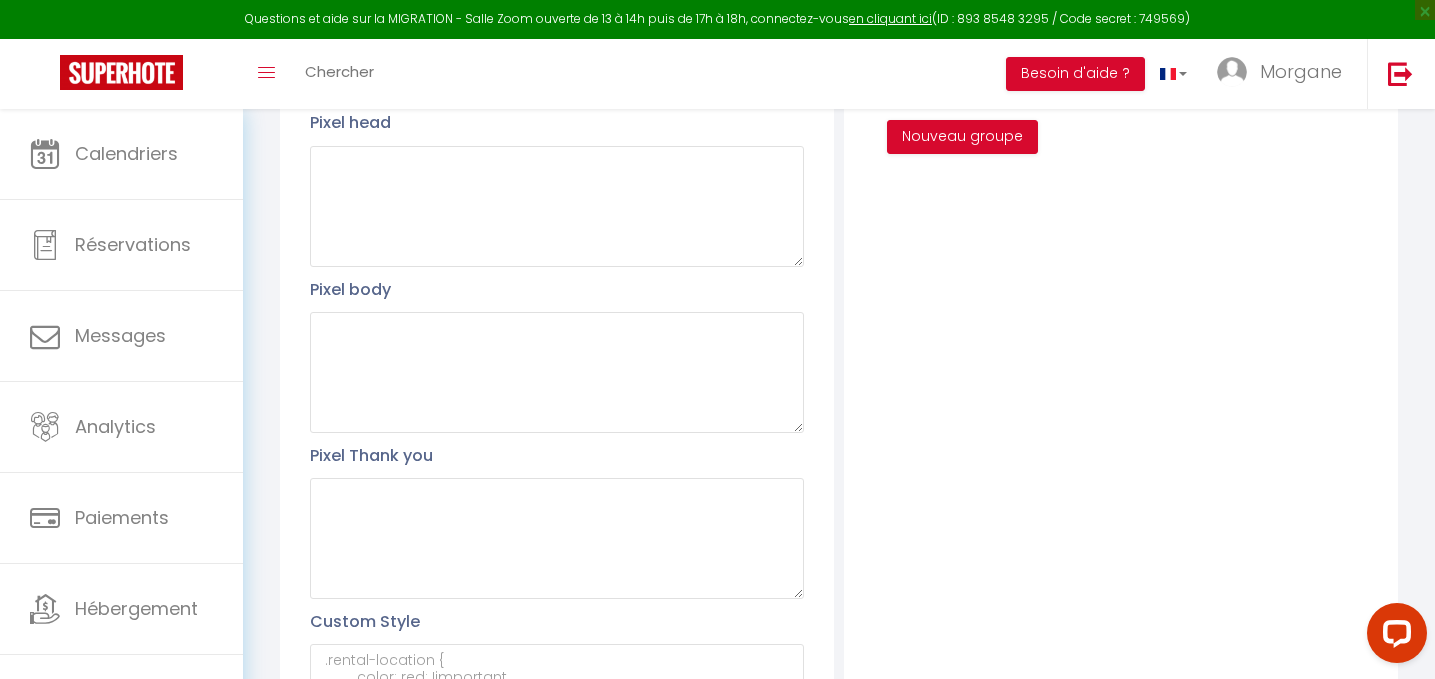 scroll, scrollTop: 0, scrollLeft: 0, axis: both 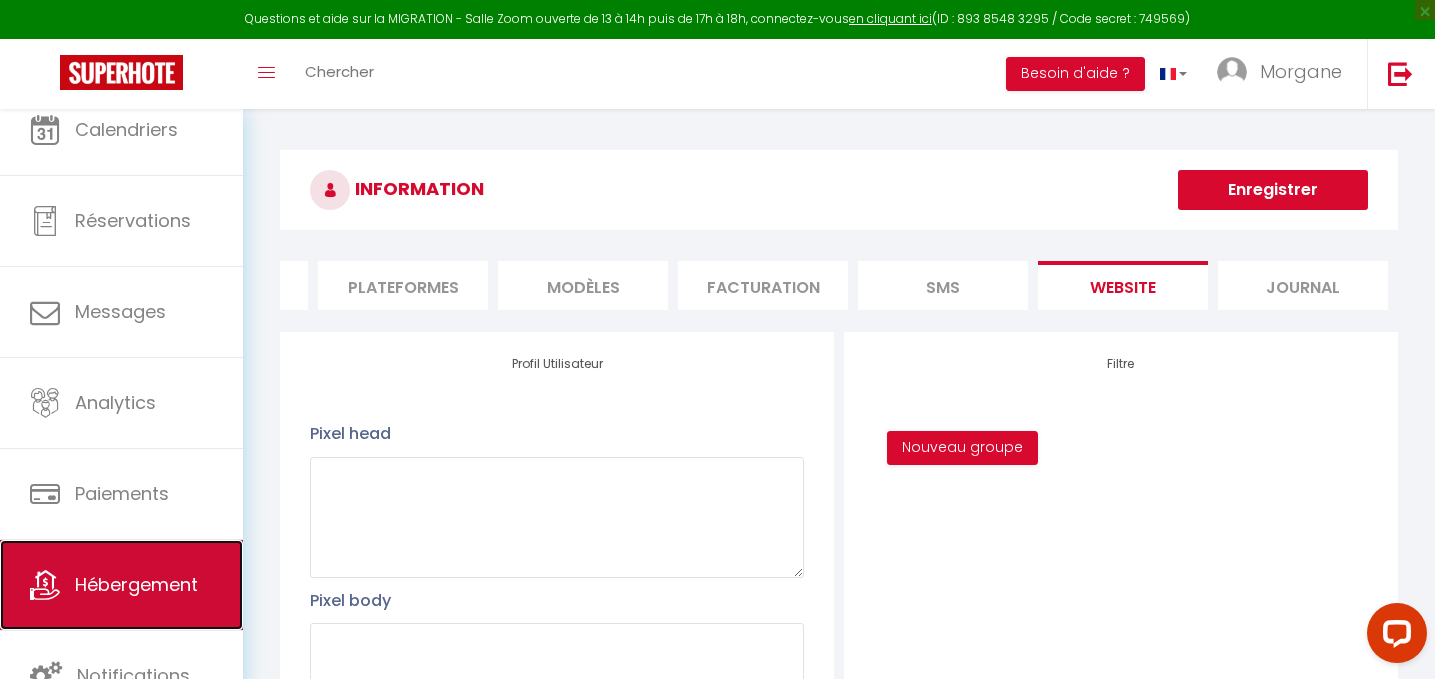 click on "Hébergement" at bounding box center [136, 584] 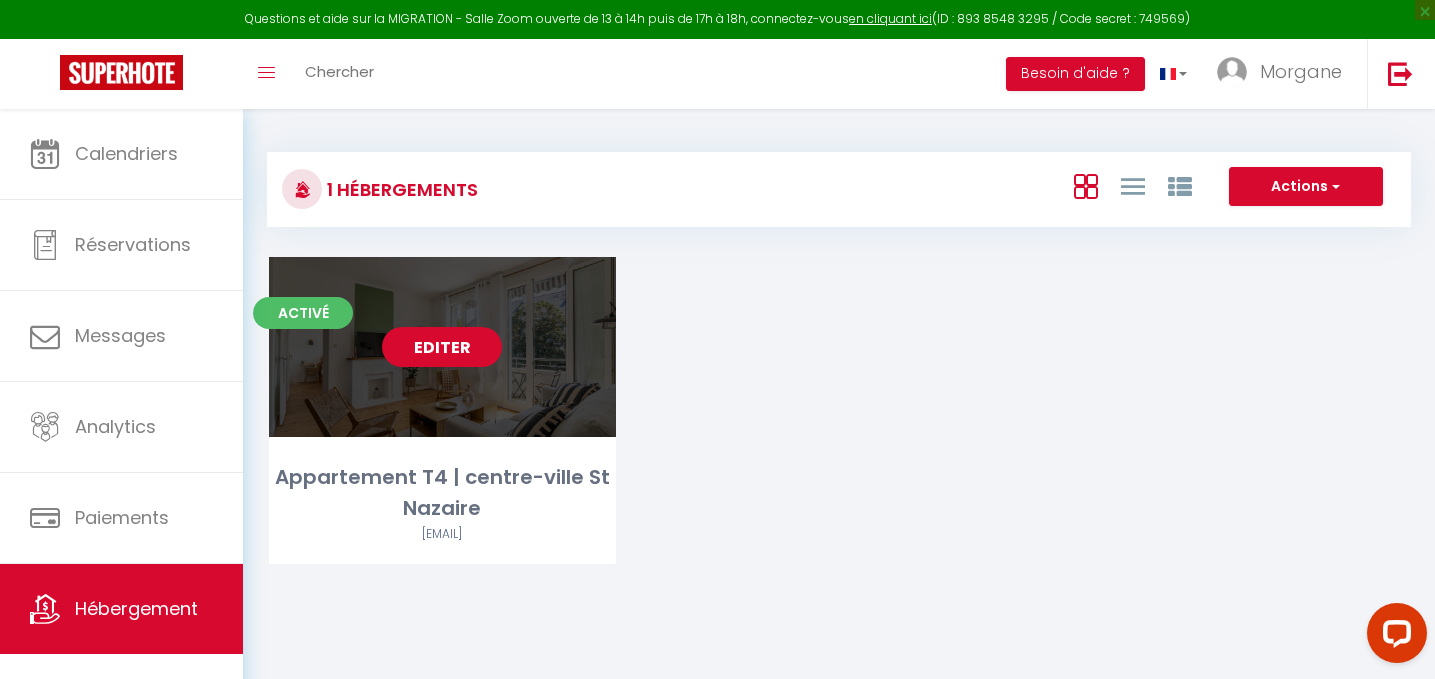 click on "Editer" at bounding box center (442, 347) 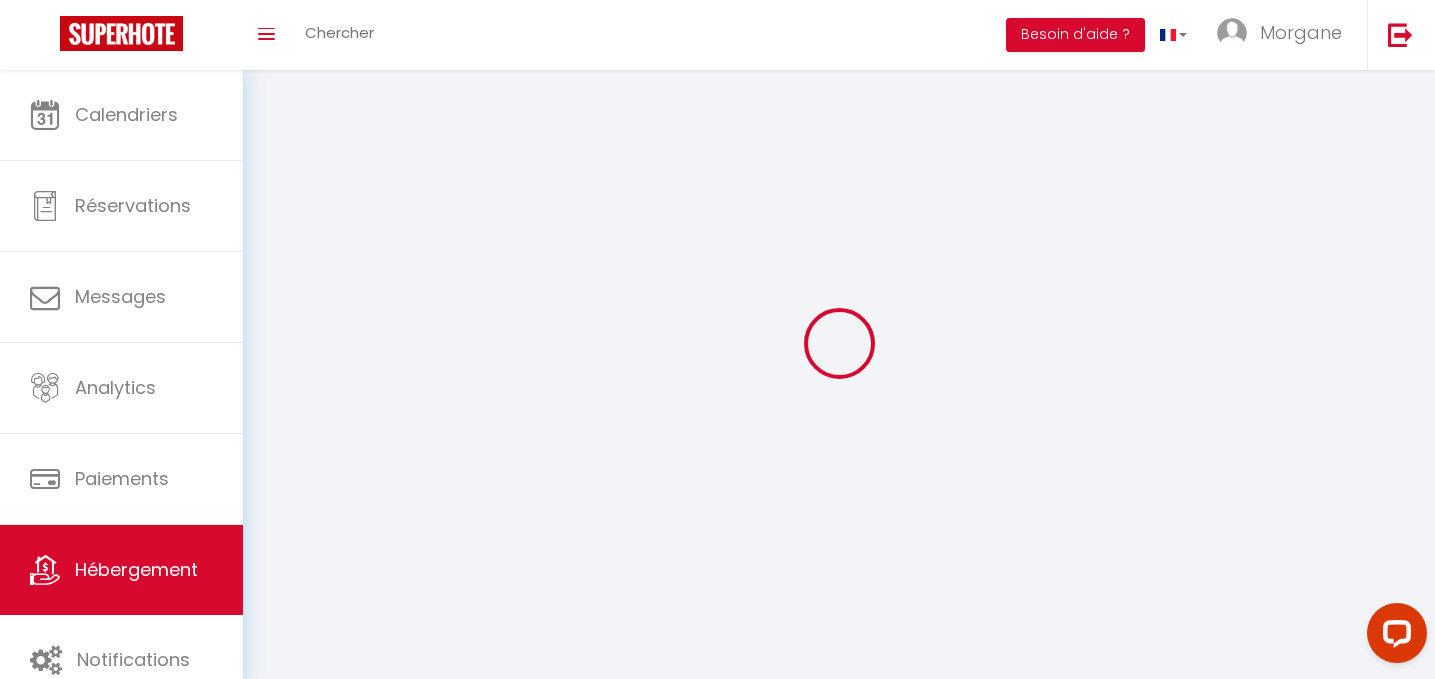 select 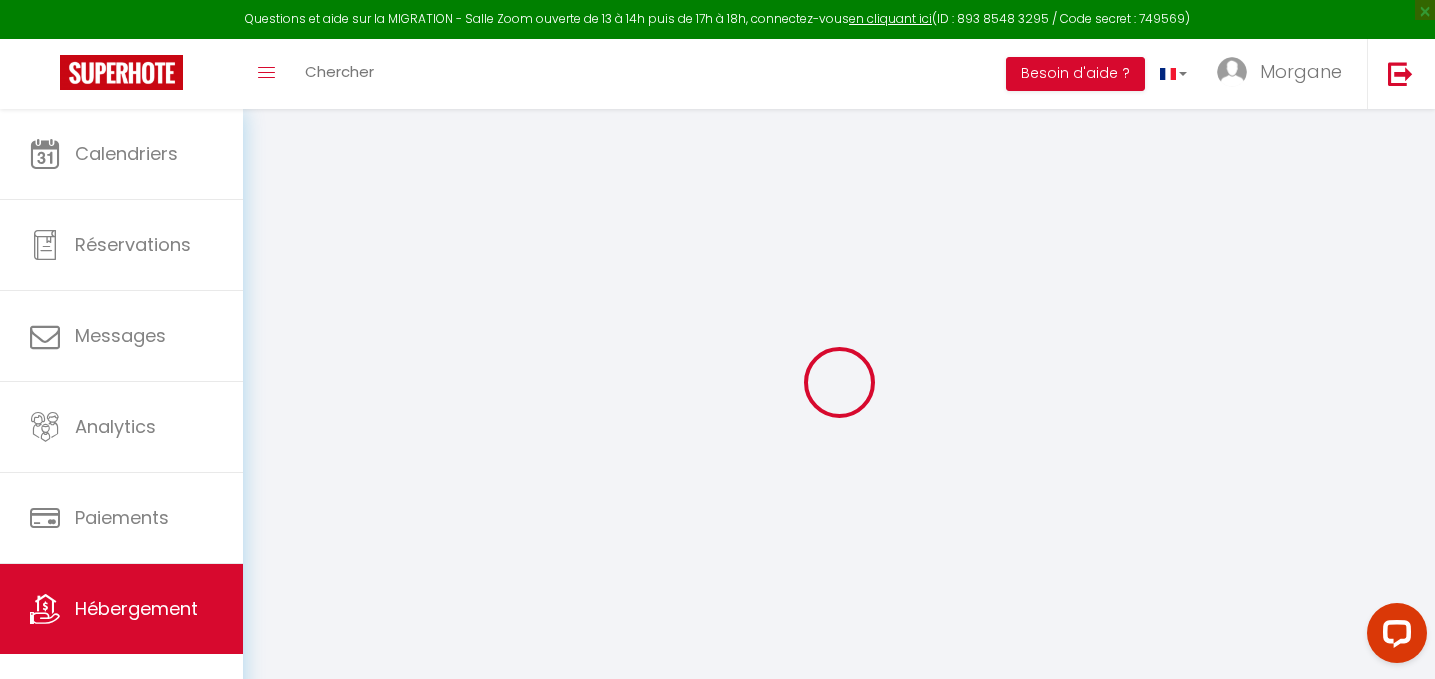 select 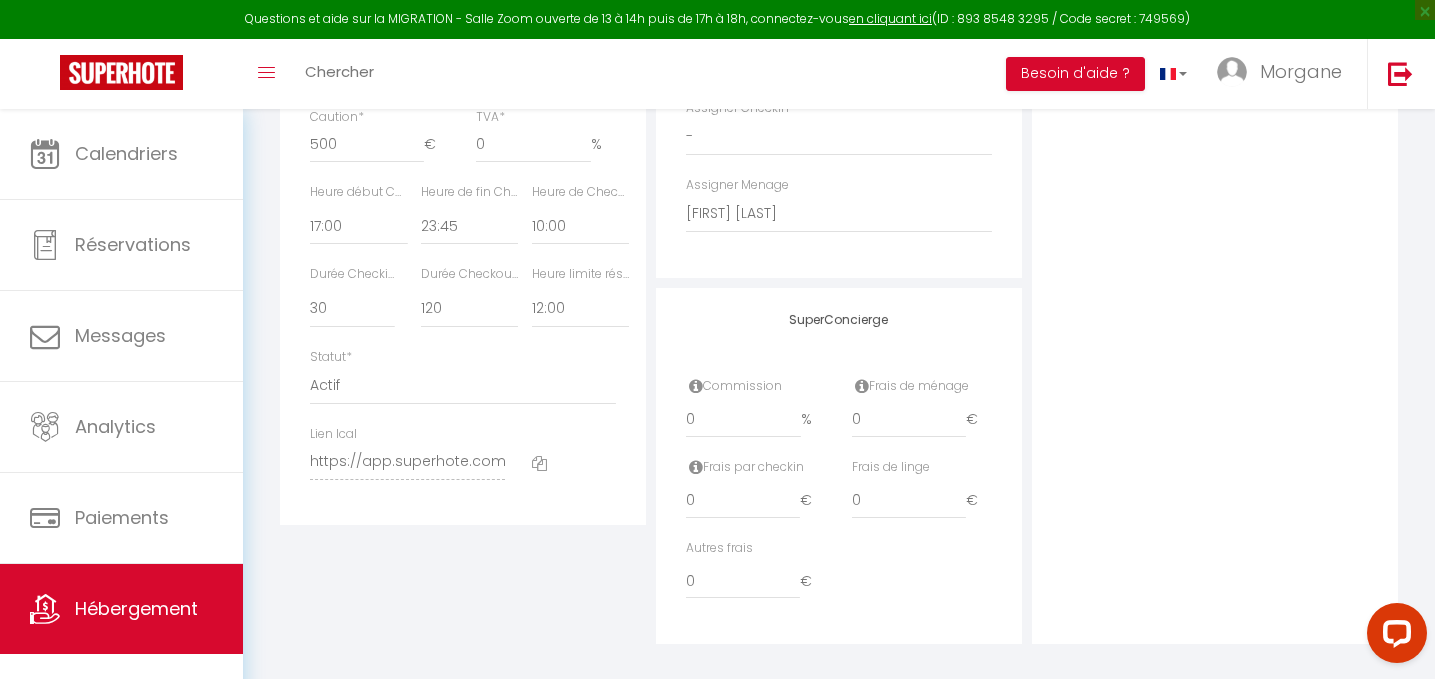 scroll, scrollTop: 1082, scrollLeft: 0, axis: vertical 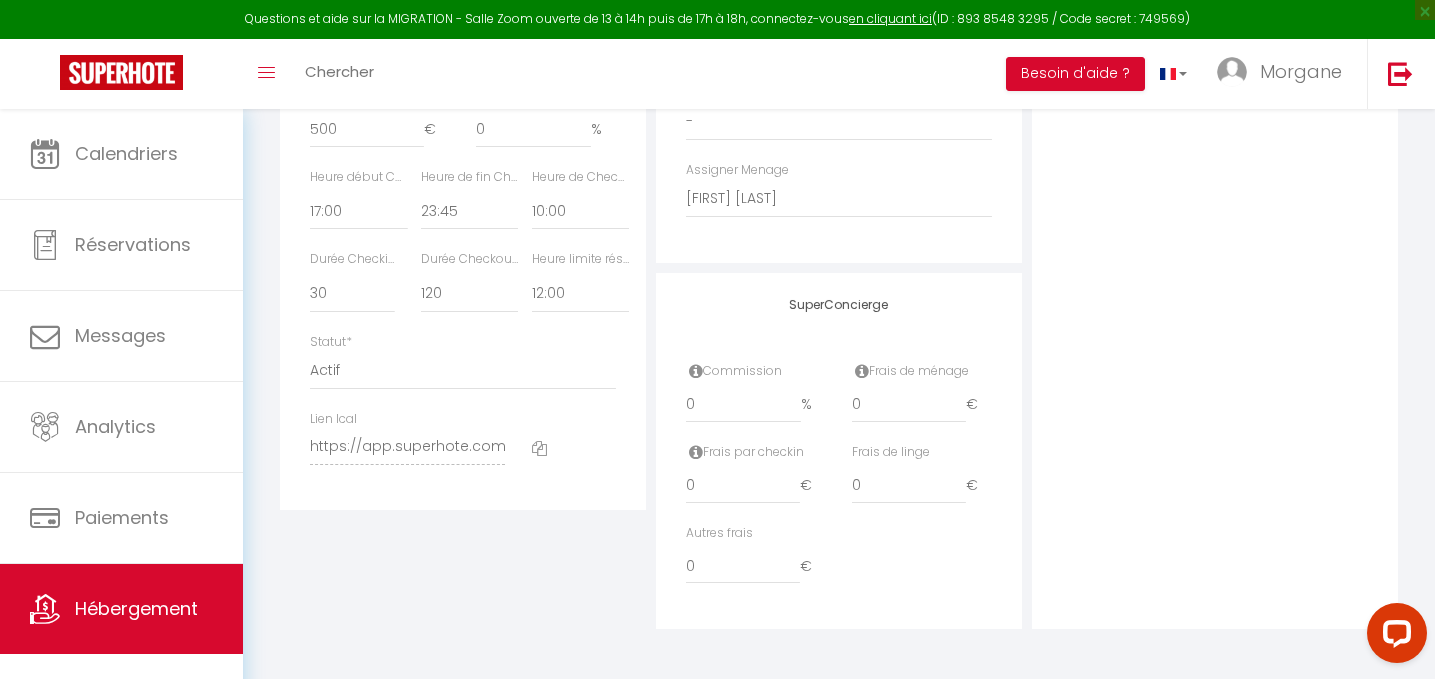 click at bounding box center [539, 448] 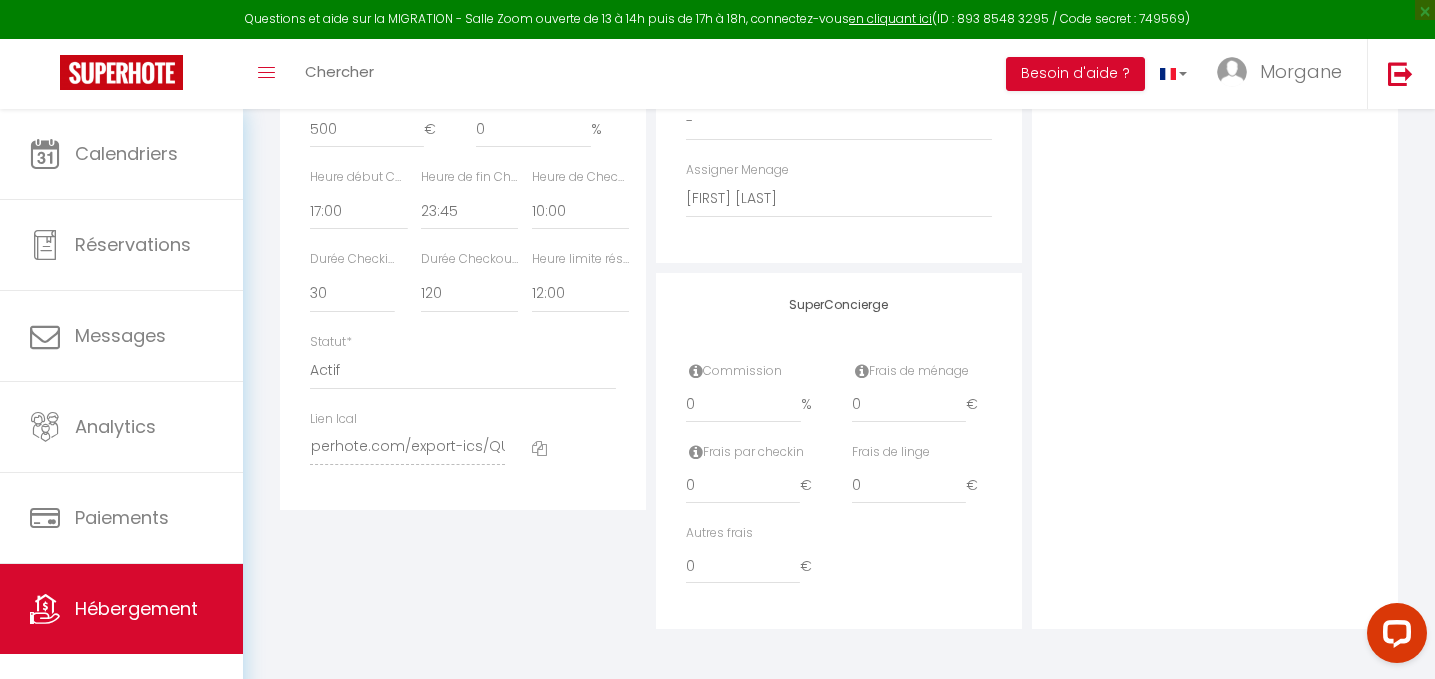 scroll, scrollTop: 0, scrollLeft: 157, axis: horizontal 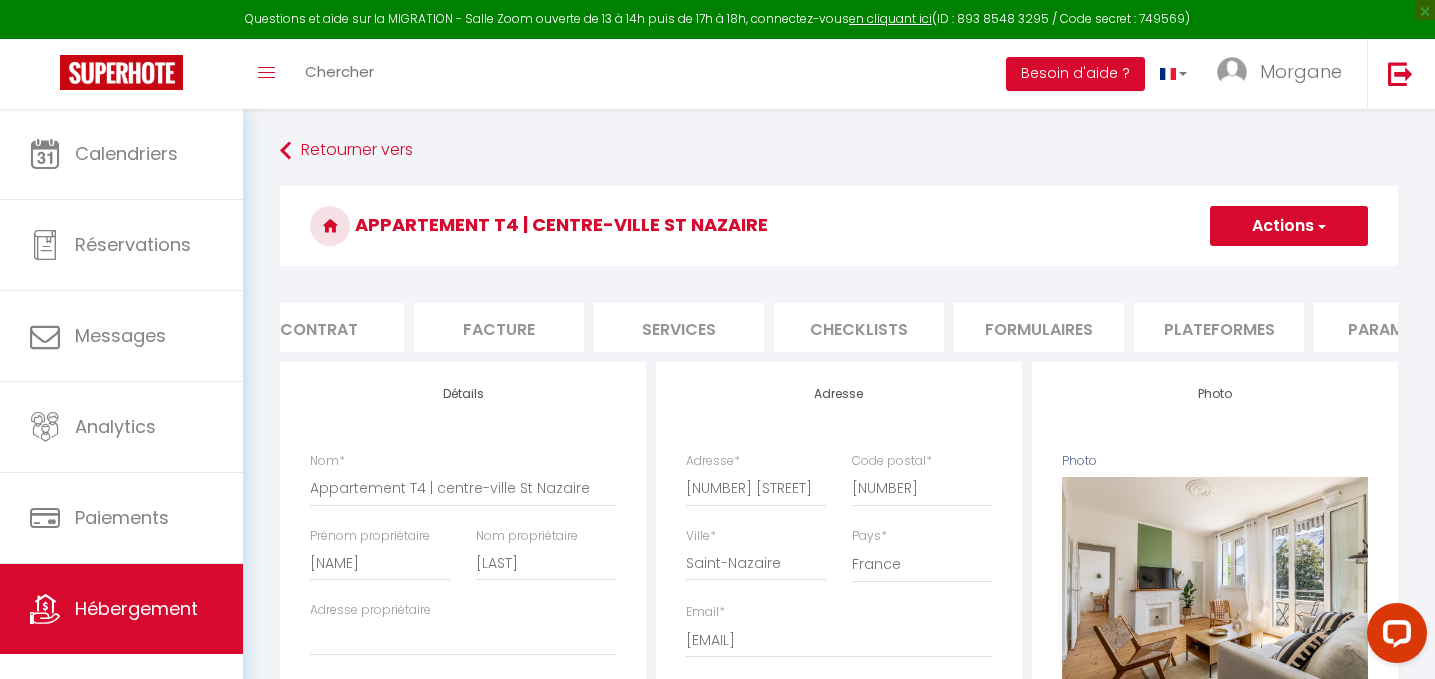 click on "Contrat" at bounding box center (319, 327) 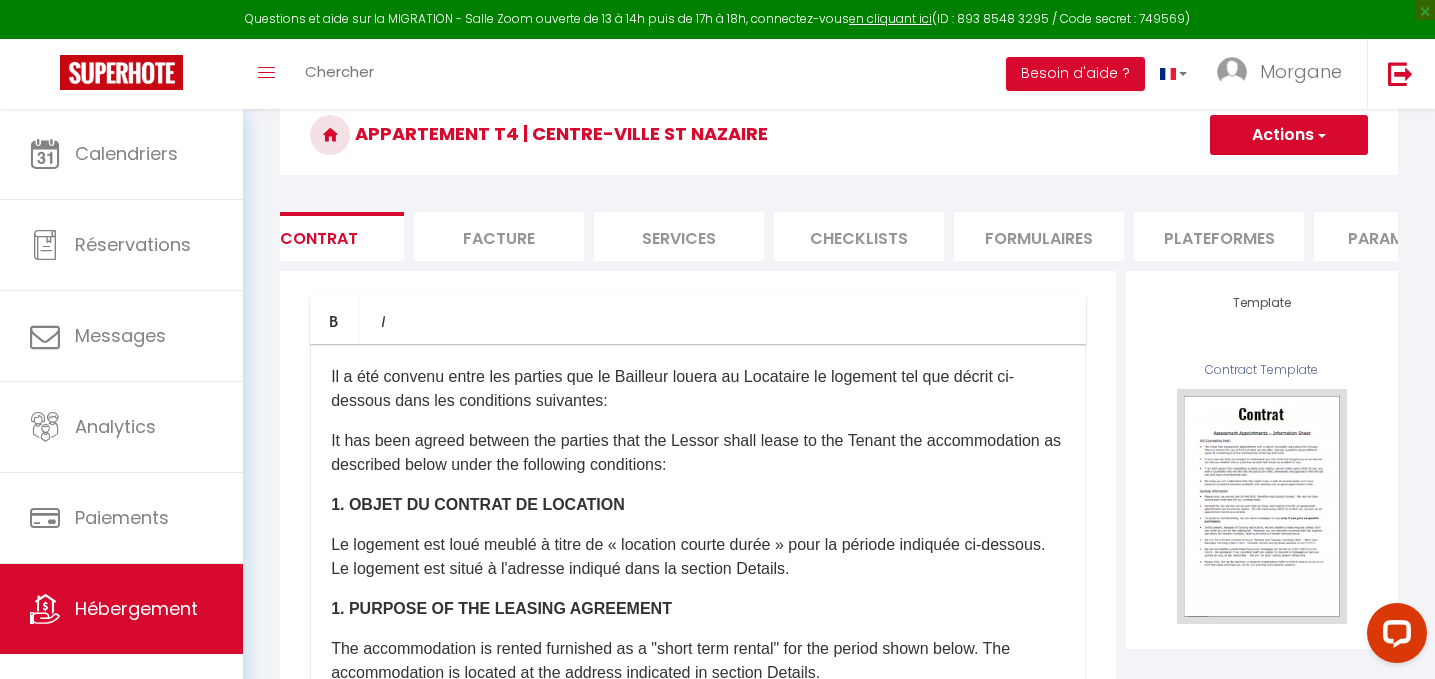 scroll, scrollTop: 308, scrollLeft: 0, axis: vertical 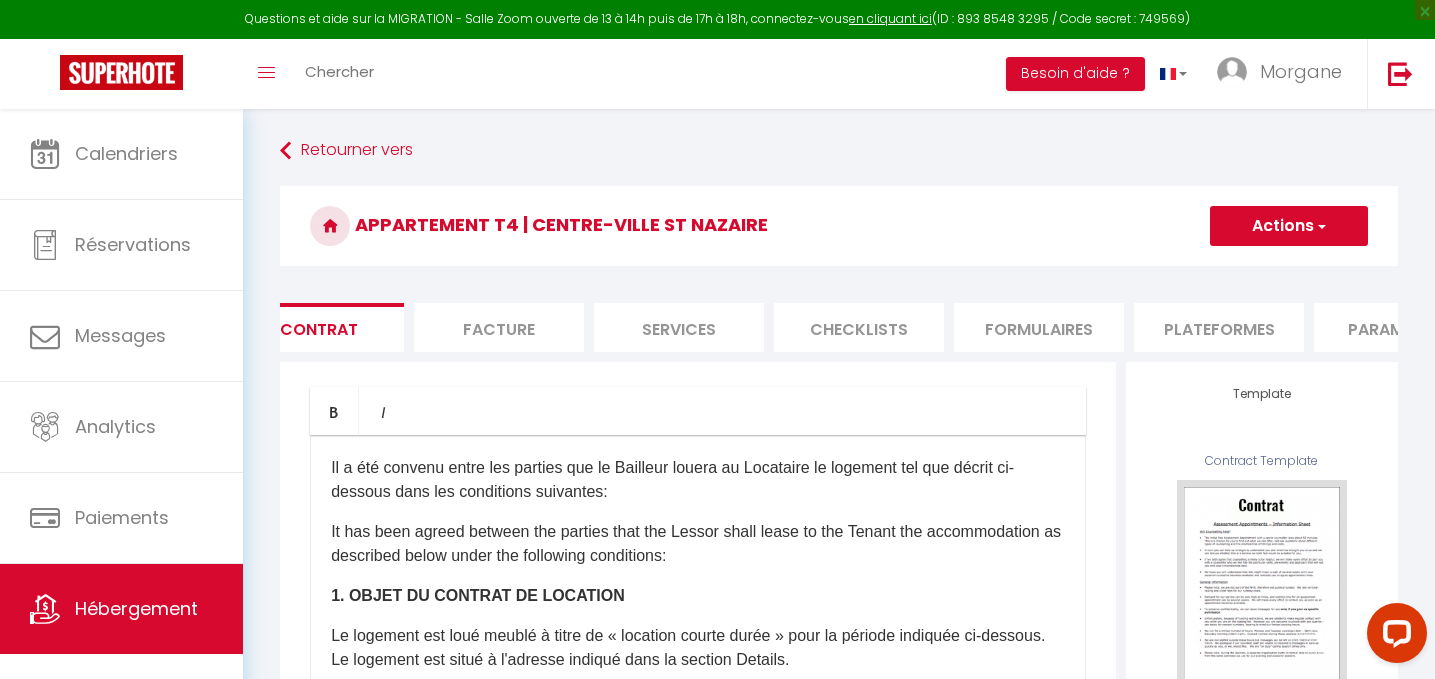 click on "Facture" at bounding box center (499, 327) 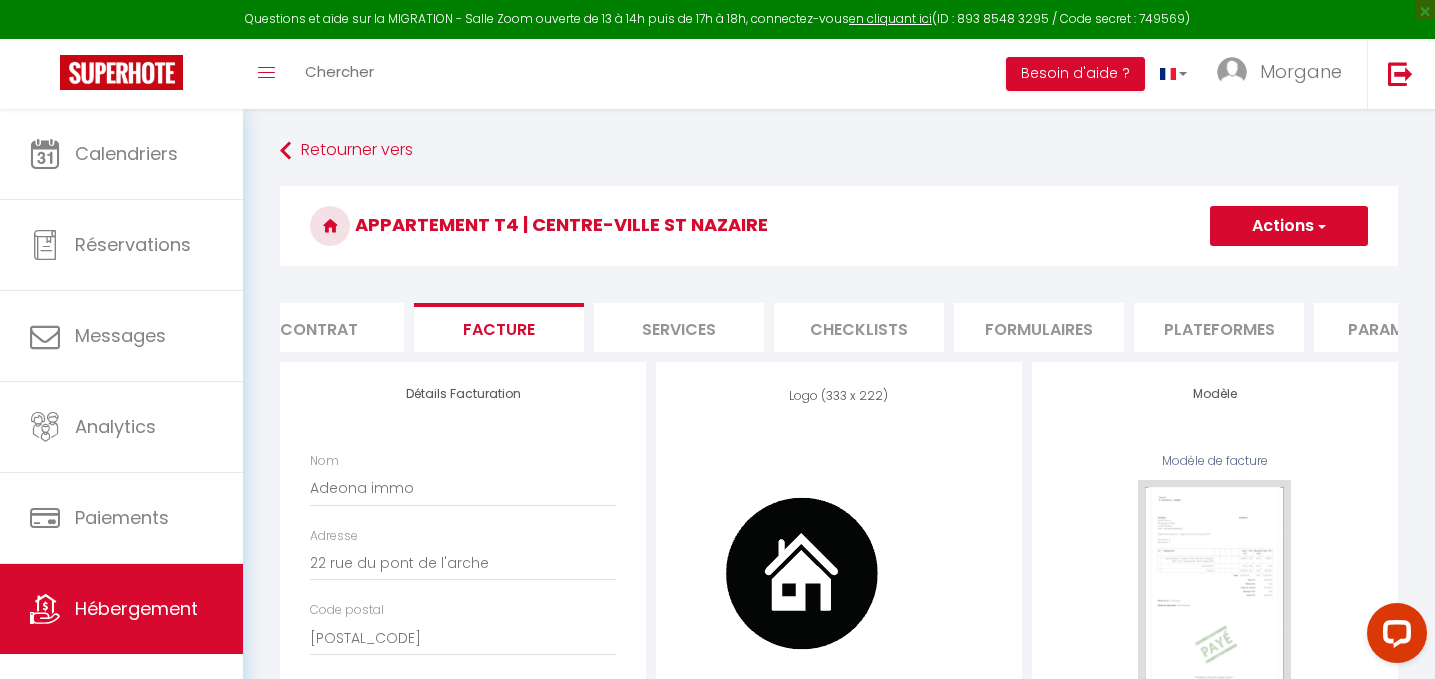 click on "Services" at bounding box center [679, 327] 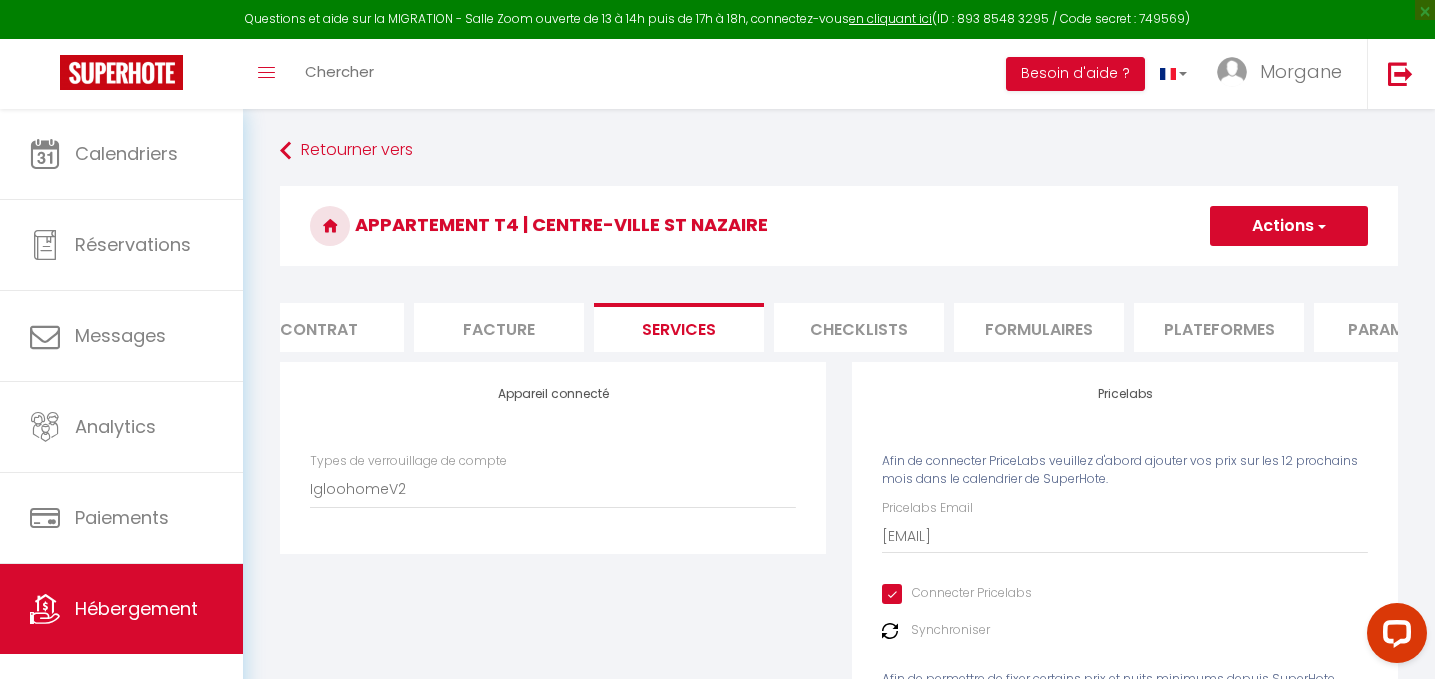 click on "Facture" at bounding box center (499, 327) 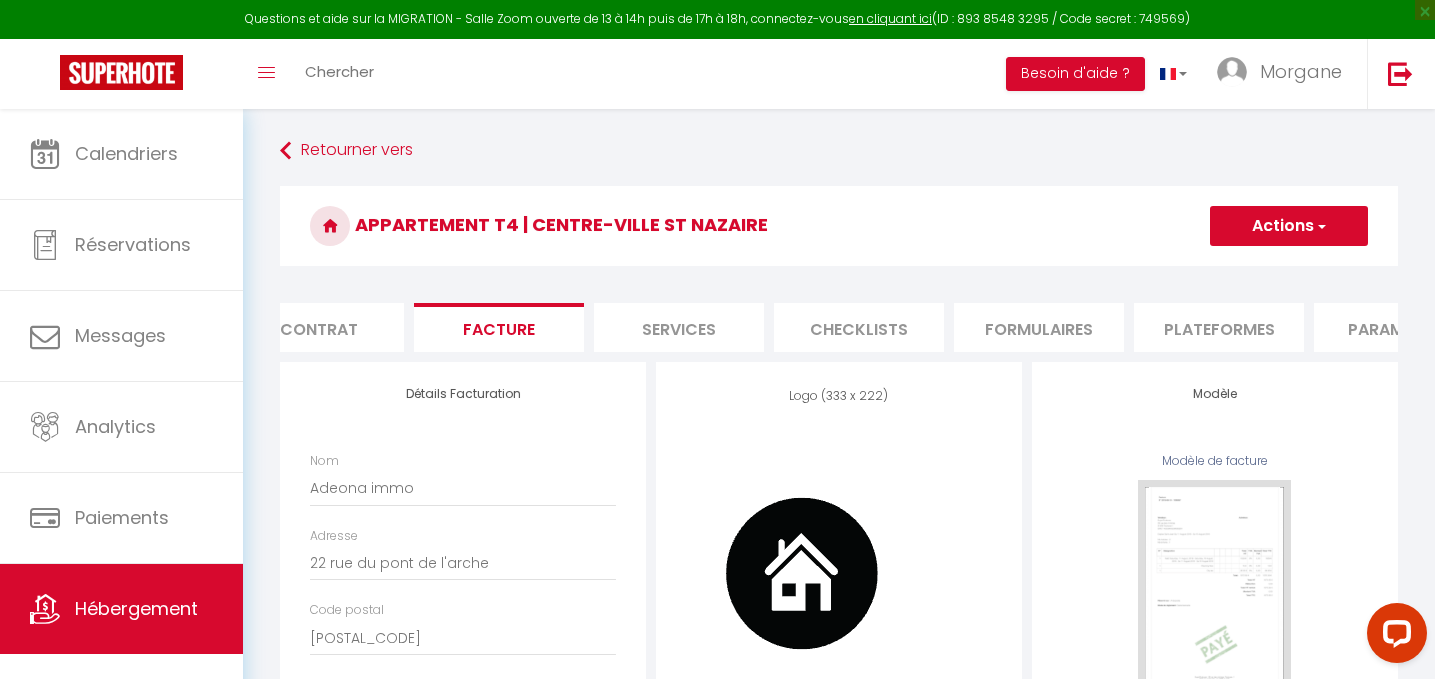 scroll, scrollTop: 309, scrollLeft: 0, axis: vertical 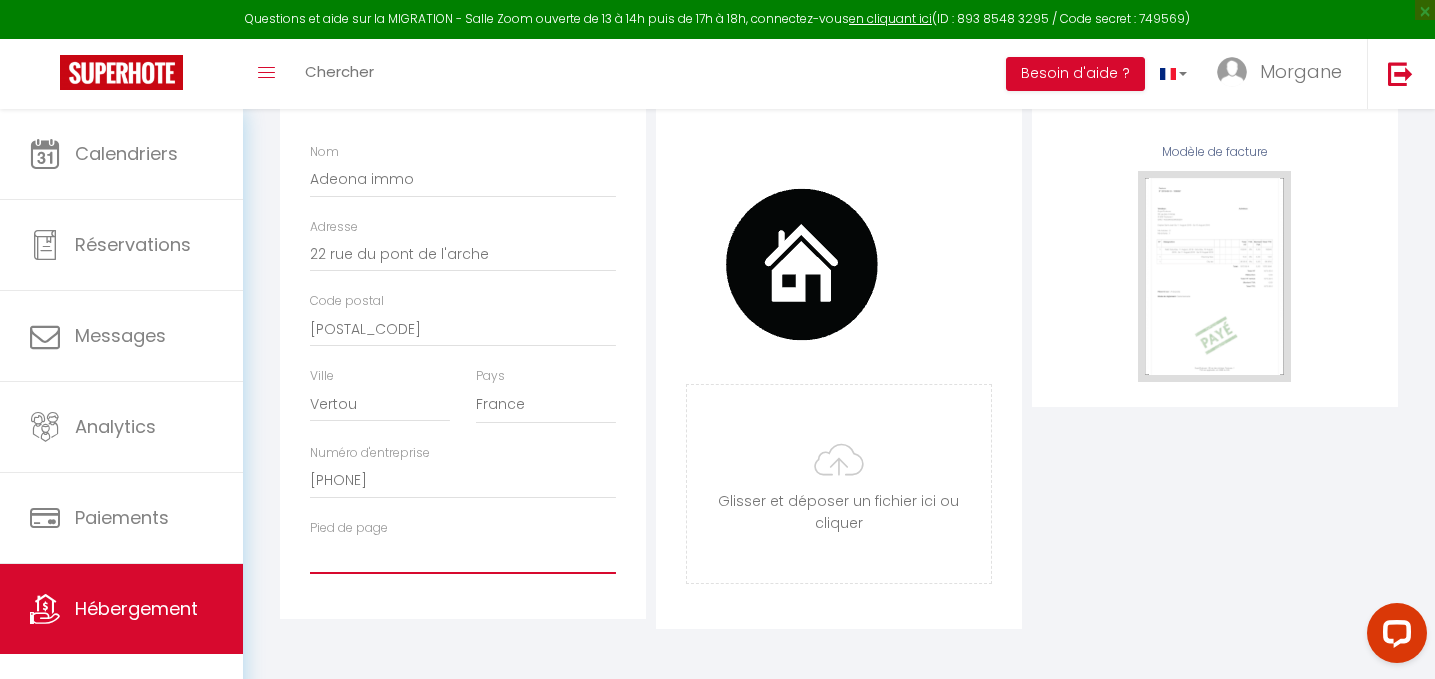 click on "Pied de page" at bounding box center (463, 556) 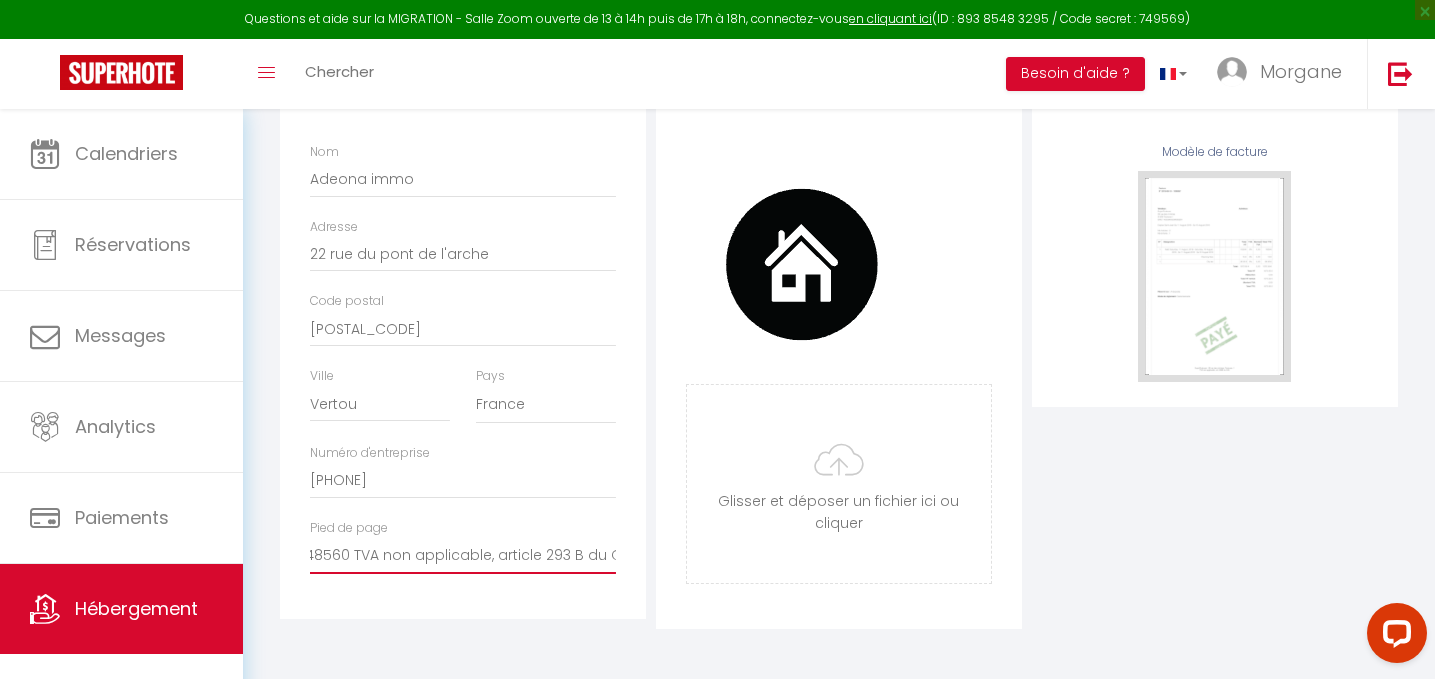 scroll, scrollTop: 0, scrollLeft: 445, axis: horizontal 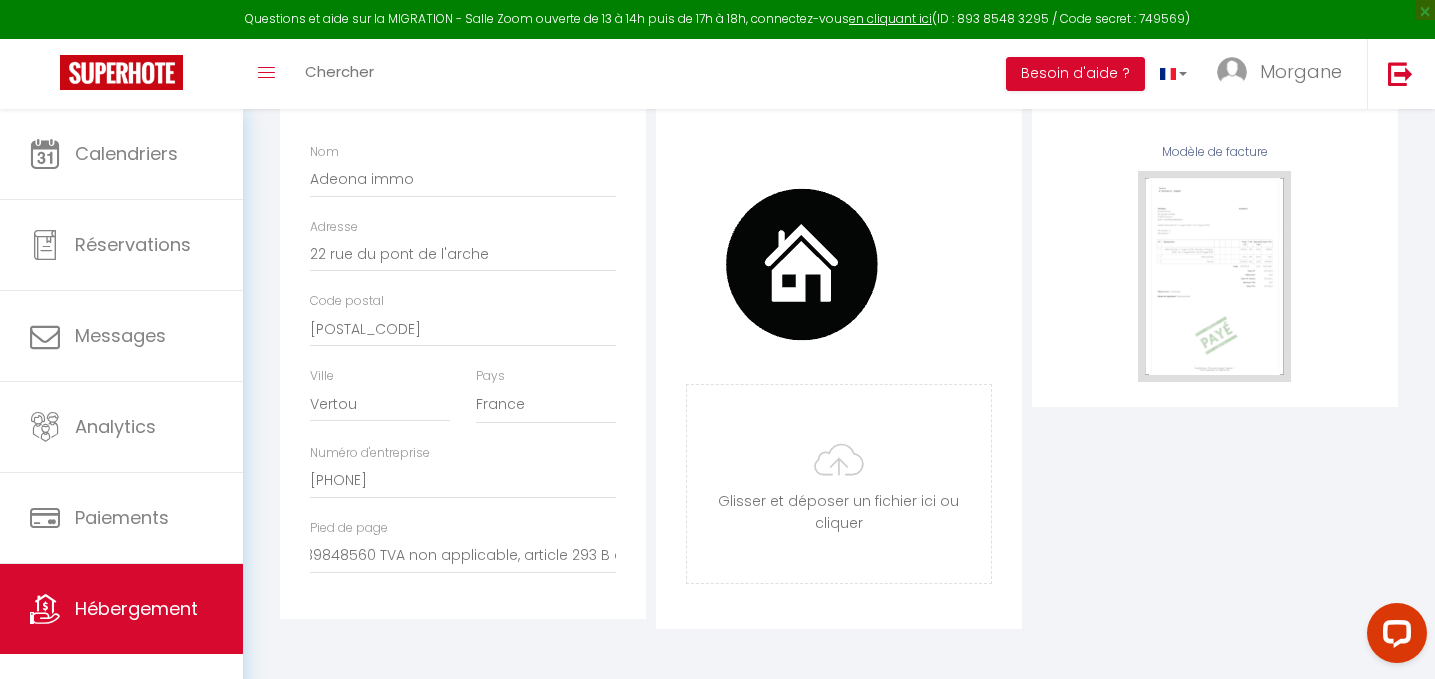 click on "Modèle
Modèle de facture" at bounding box center [1215, 341] 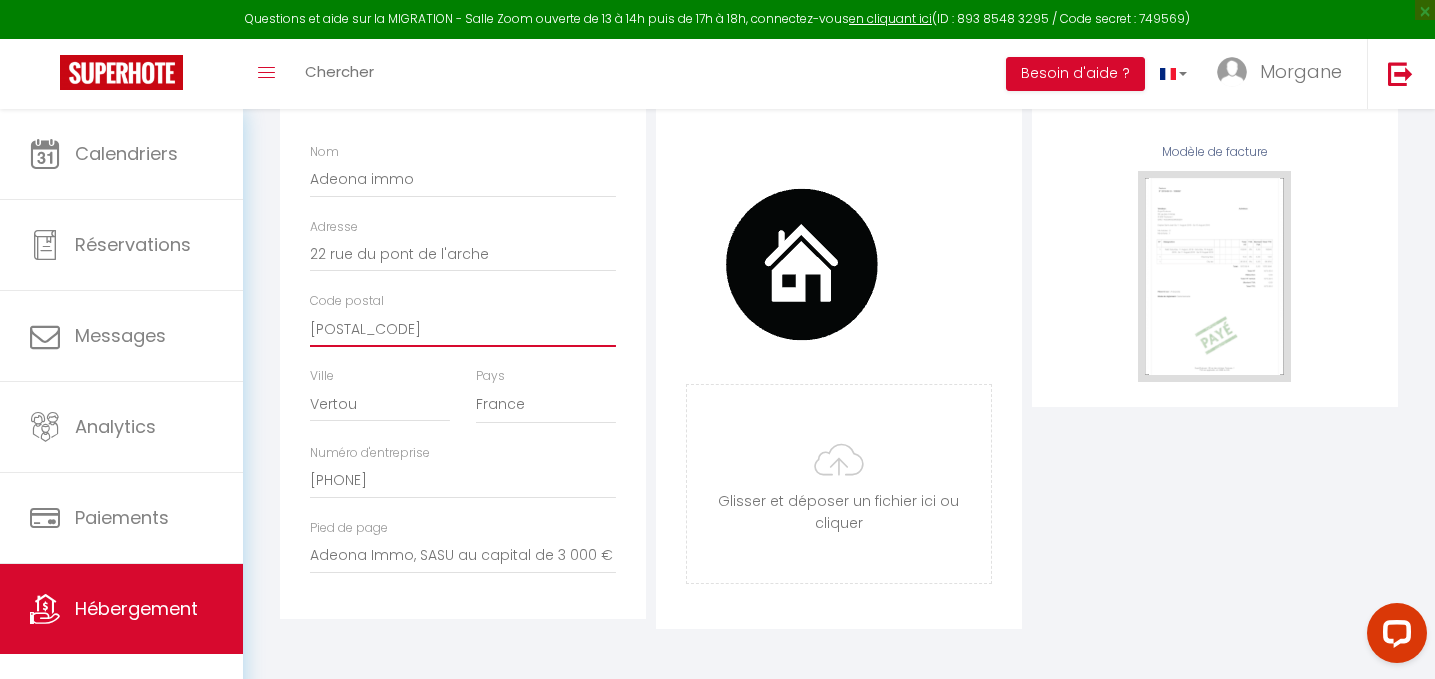 click on "[POSTAL_CODE]" at bounding box center [463, 329] 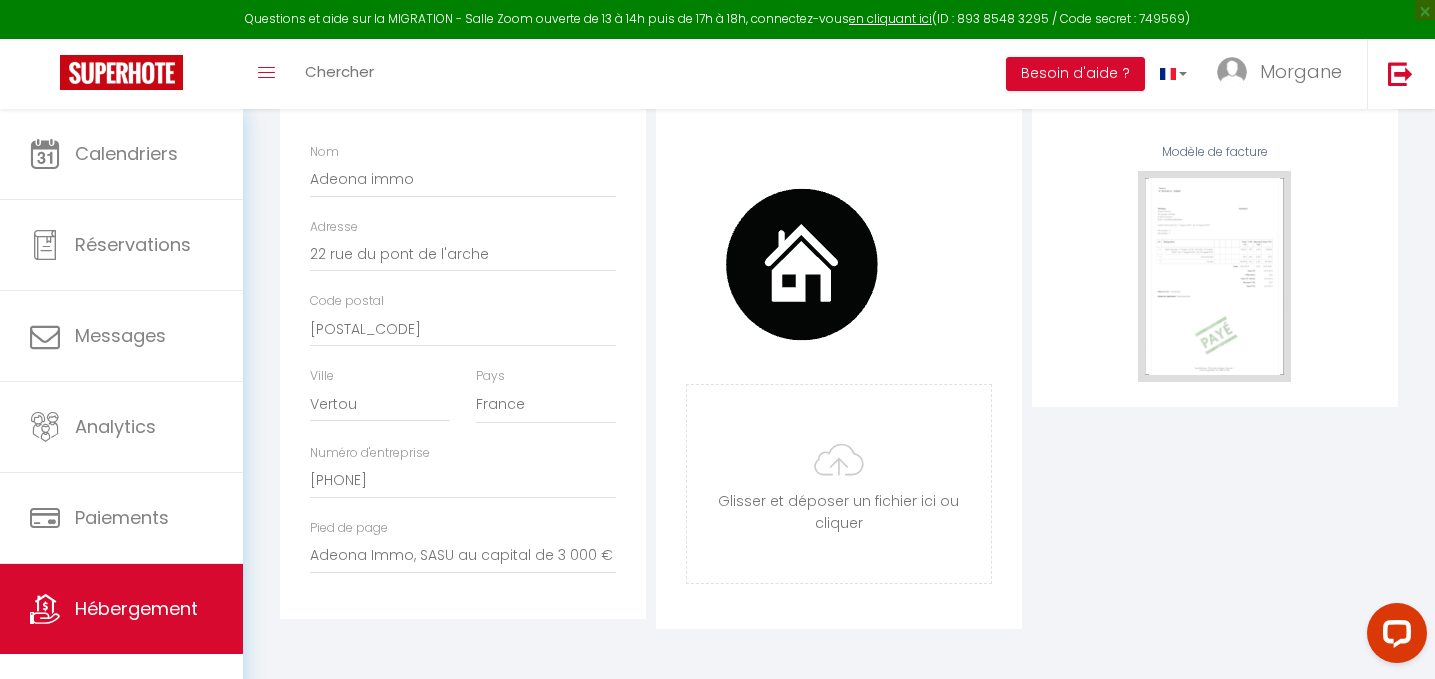 click on "Modèle
Modèle de facture" at bounding box center (1215, 341) 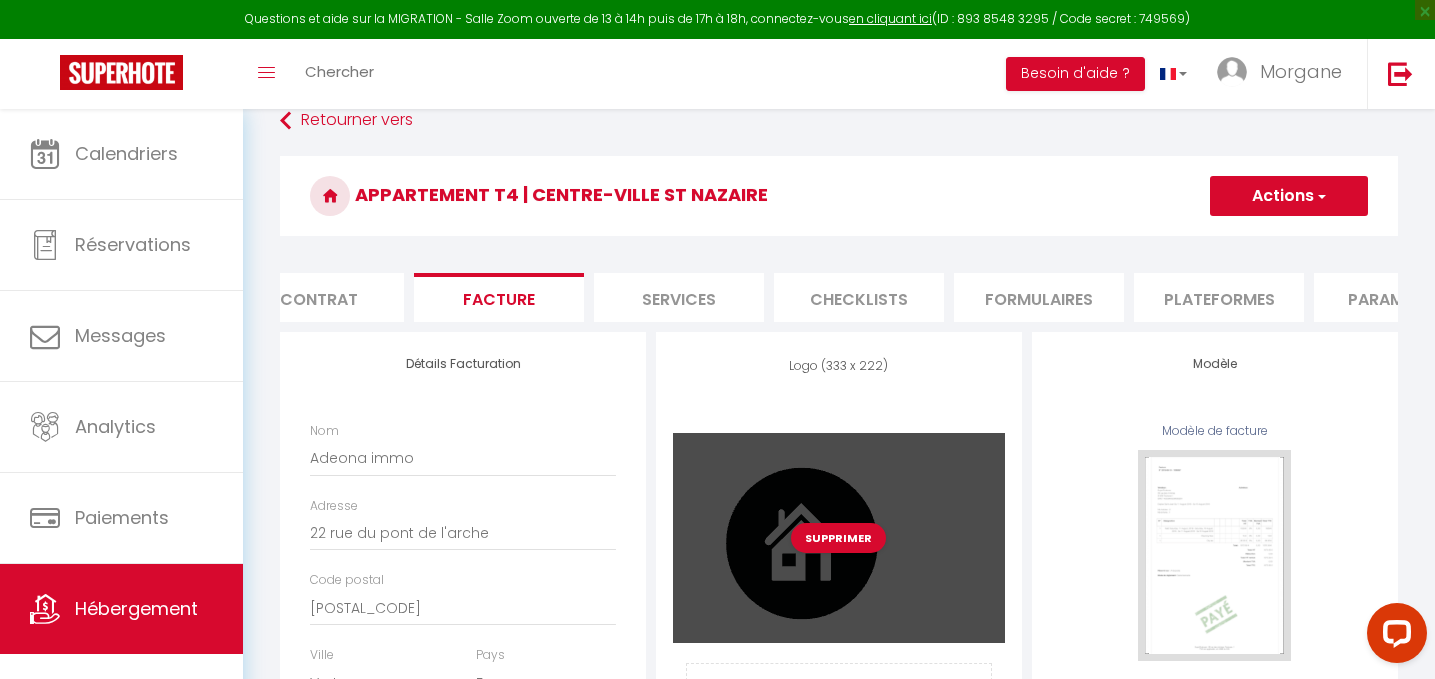 scroll, scrollTop: 8, scrollLeft: 0, axis: vertical 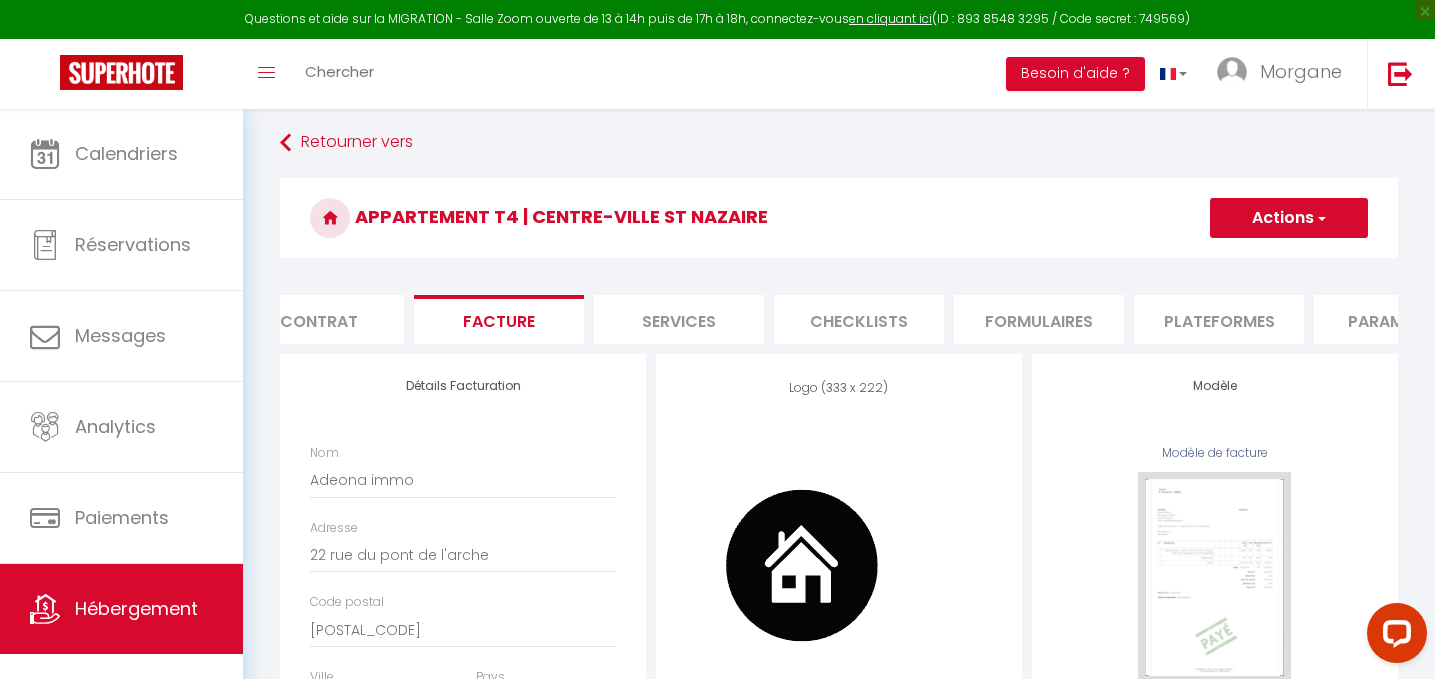 click on "Actions" at bounding box center (1289, 218) 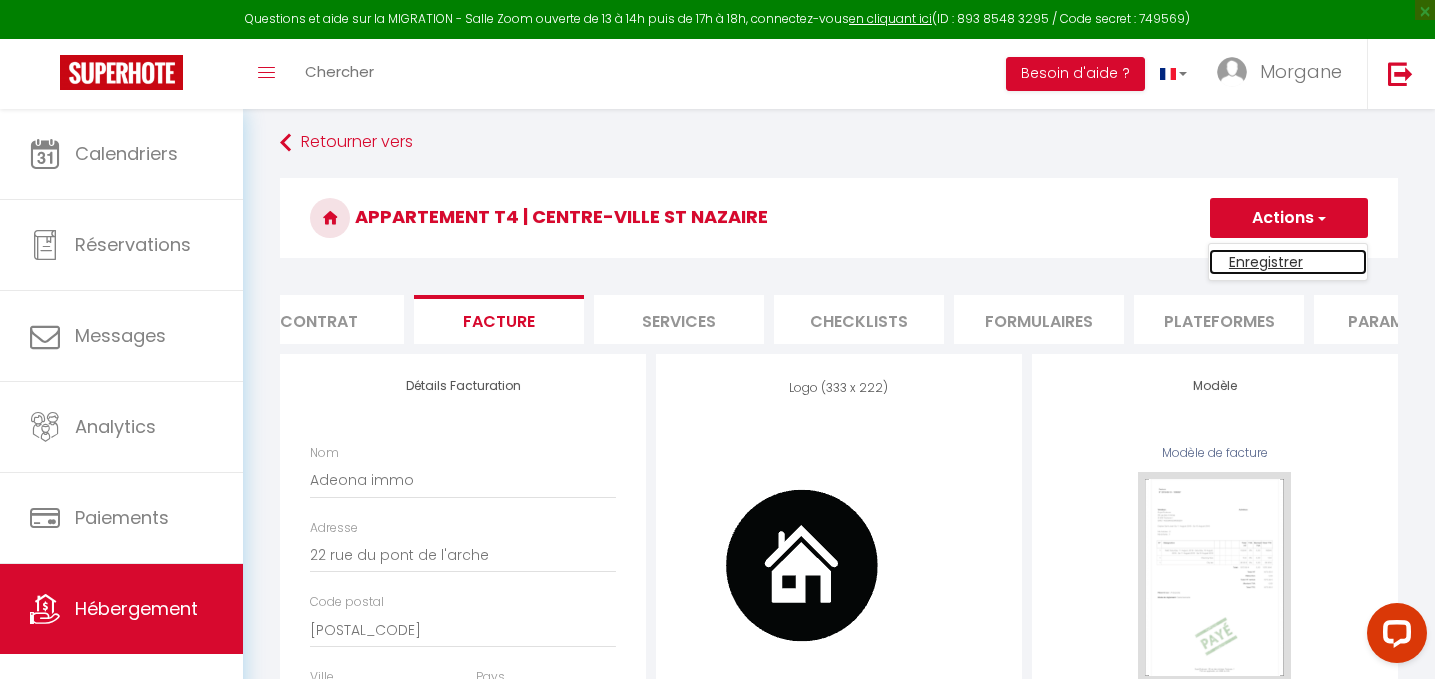click on "Enregistrer" at bounding box center (1288, 262) 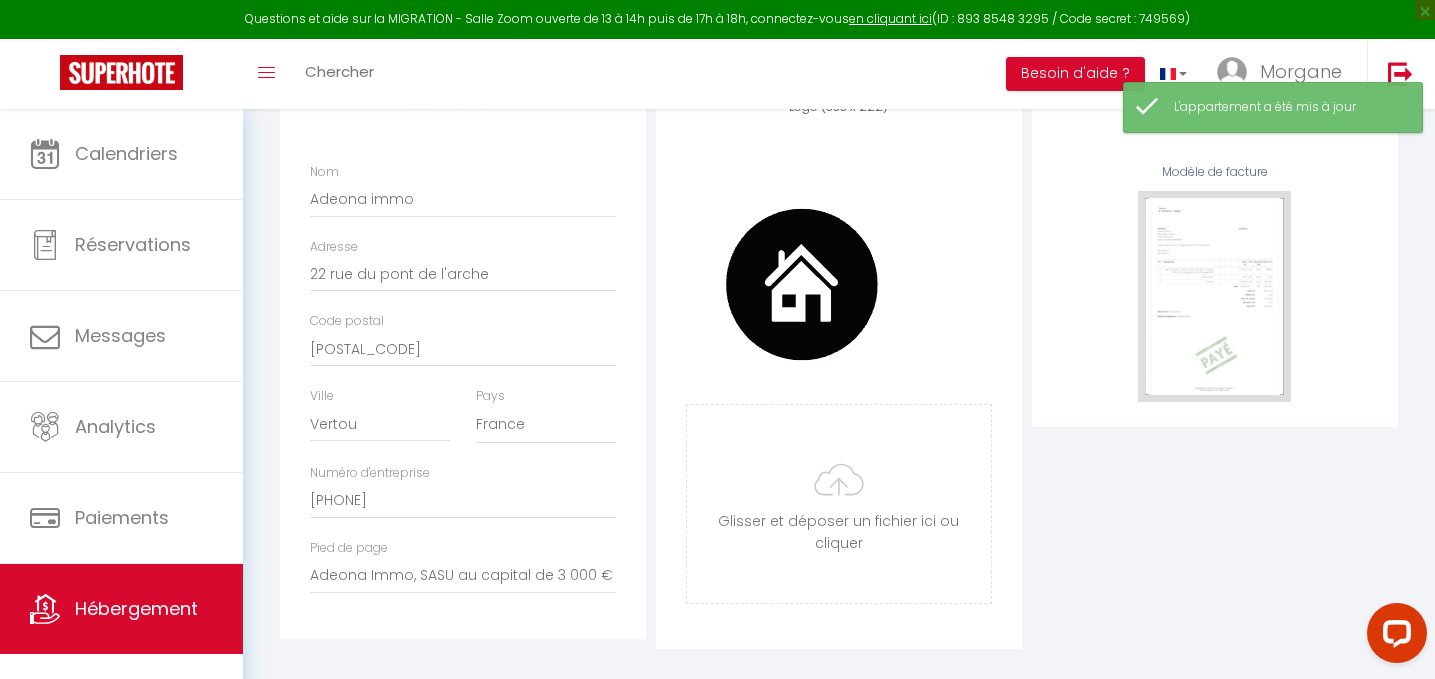 scroll, scrollTop: 309, scrollLeft: 0, axis: vertical 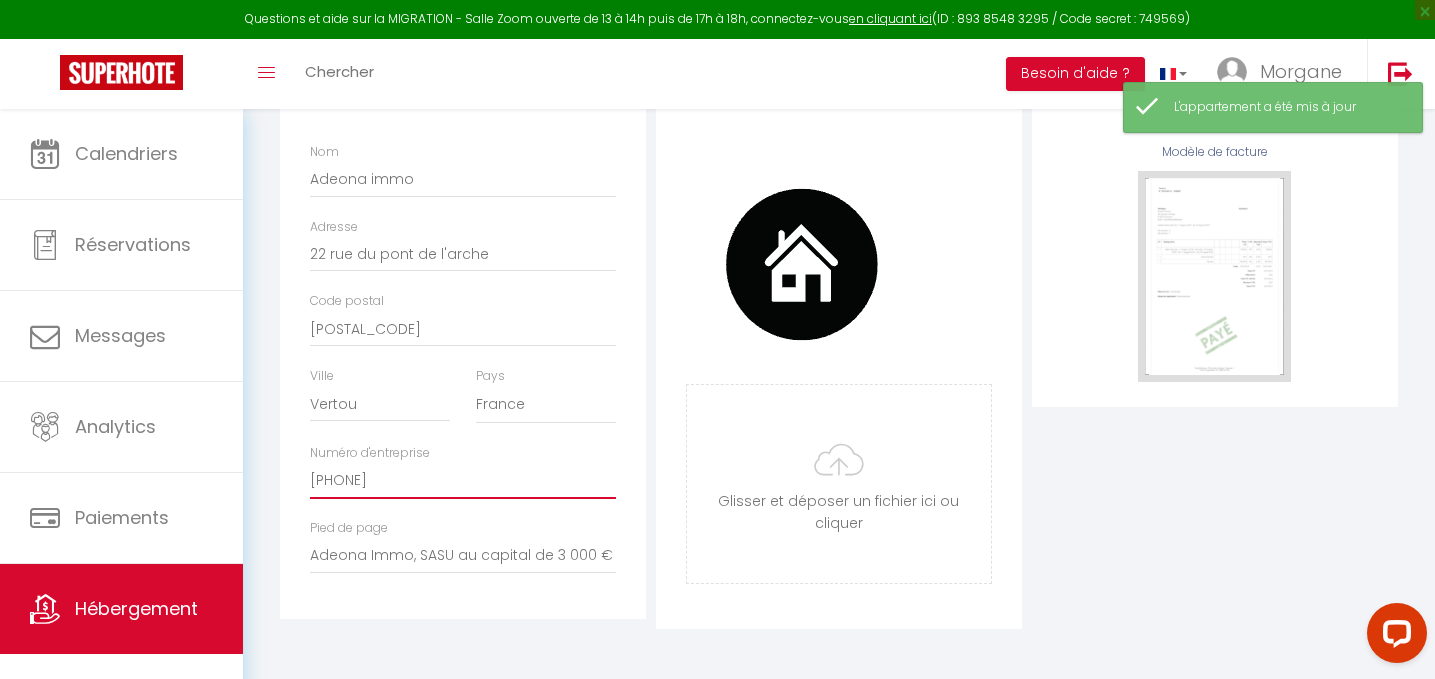 click on "[PHONE]" at bounding box center [463, 481] 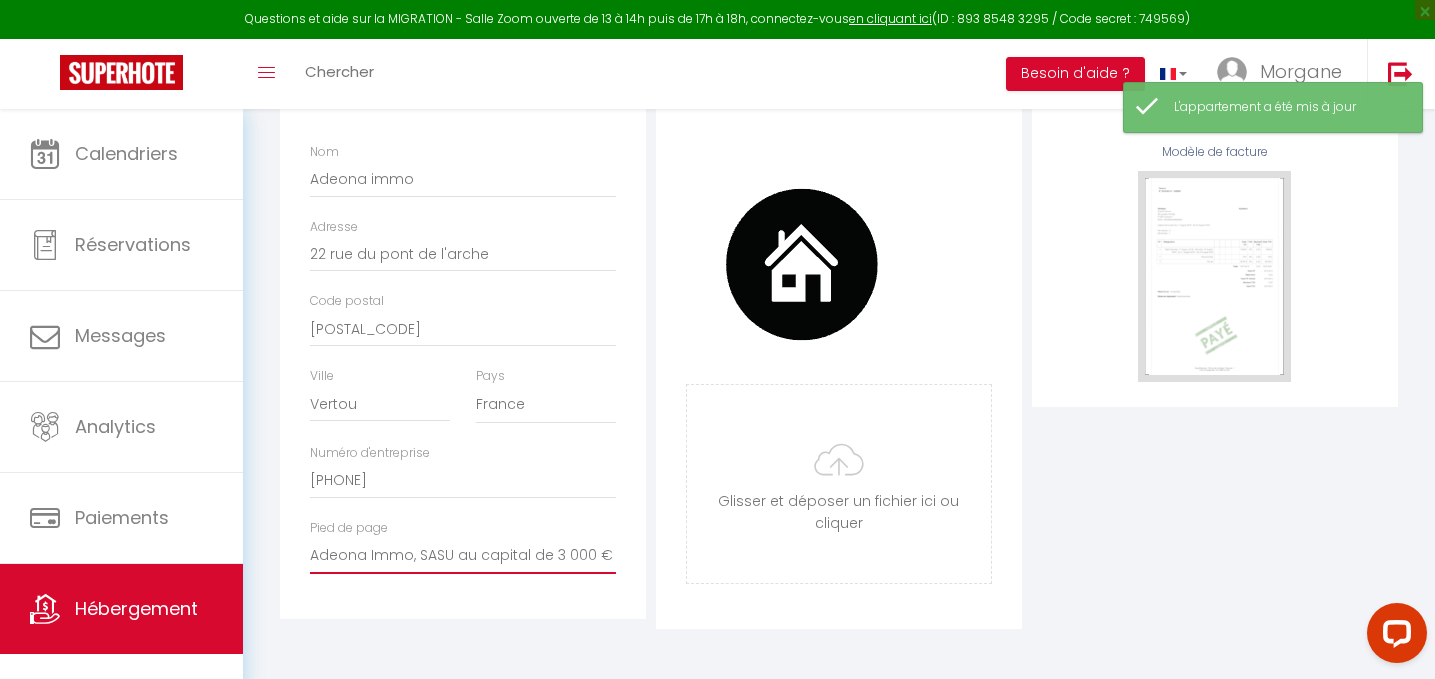 click on "Adeona Immo, SASU au capital de 3 000 € RCS Nantes SIREN 939848560 TVA non applicable, article 293 B du CGI" at bounding box center [463, 556] 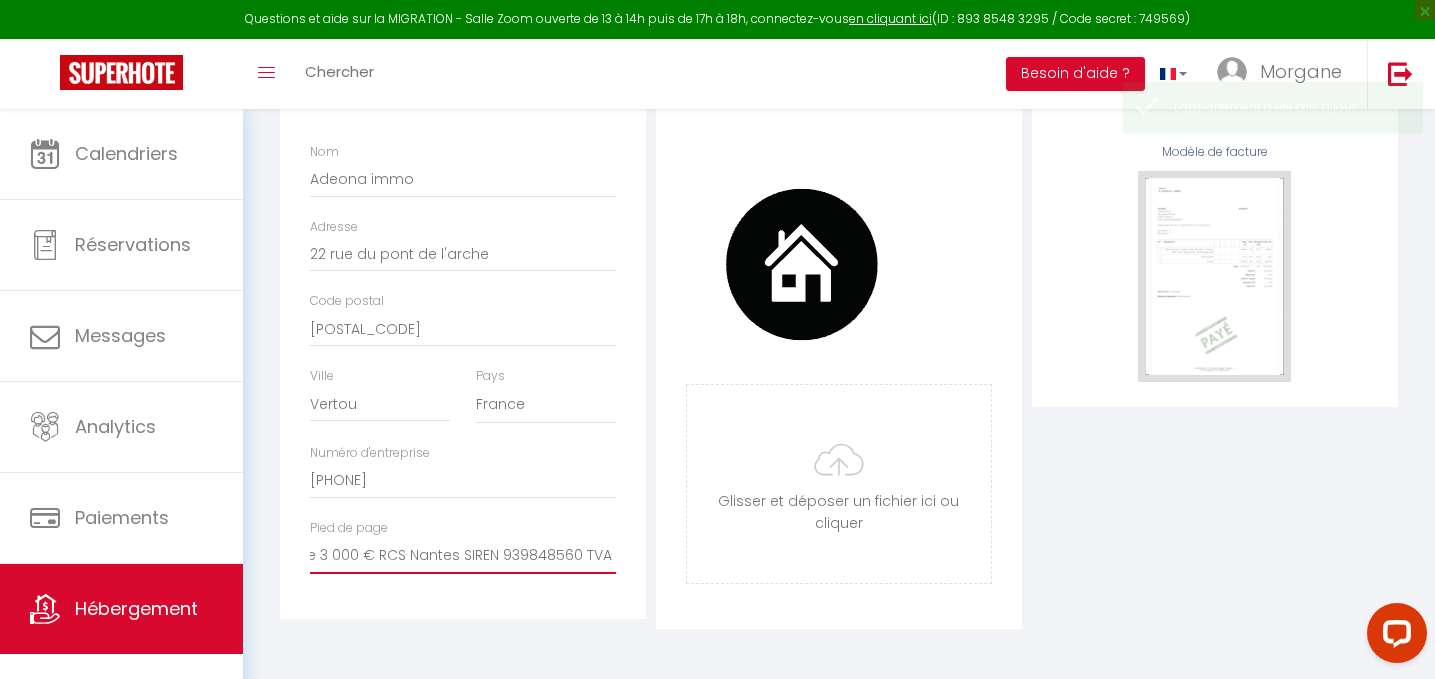 scroll, scrollTop: 0, scrollLeft: 246, axis: horizontal 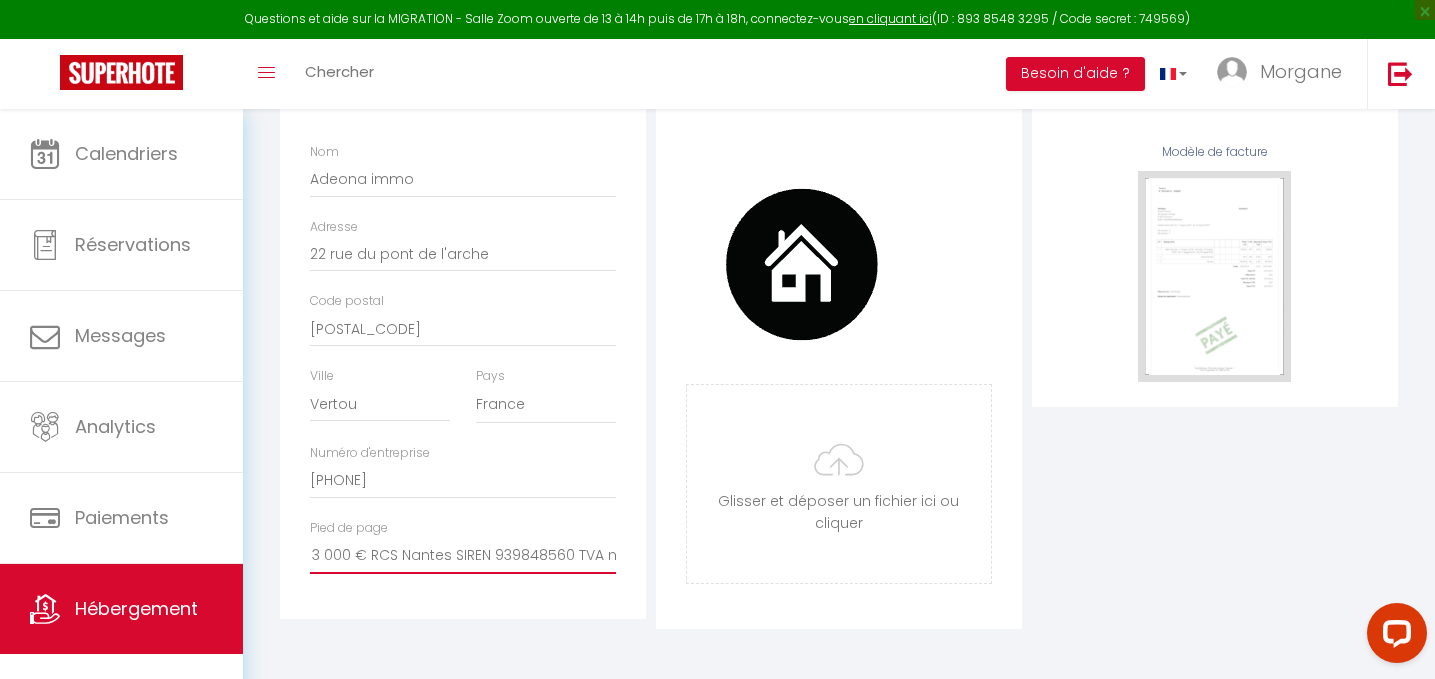 click on "Adeona Immo, SASU au capital de 3 000 € RCS Nantes SIREN 939848560 TVA non applicable, article 293 B du CGI" at bounding box center (463, 556) 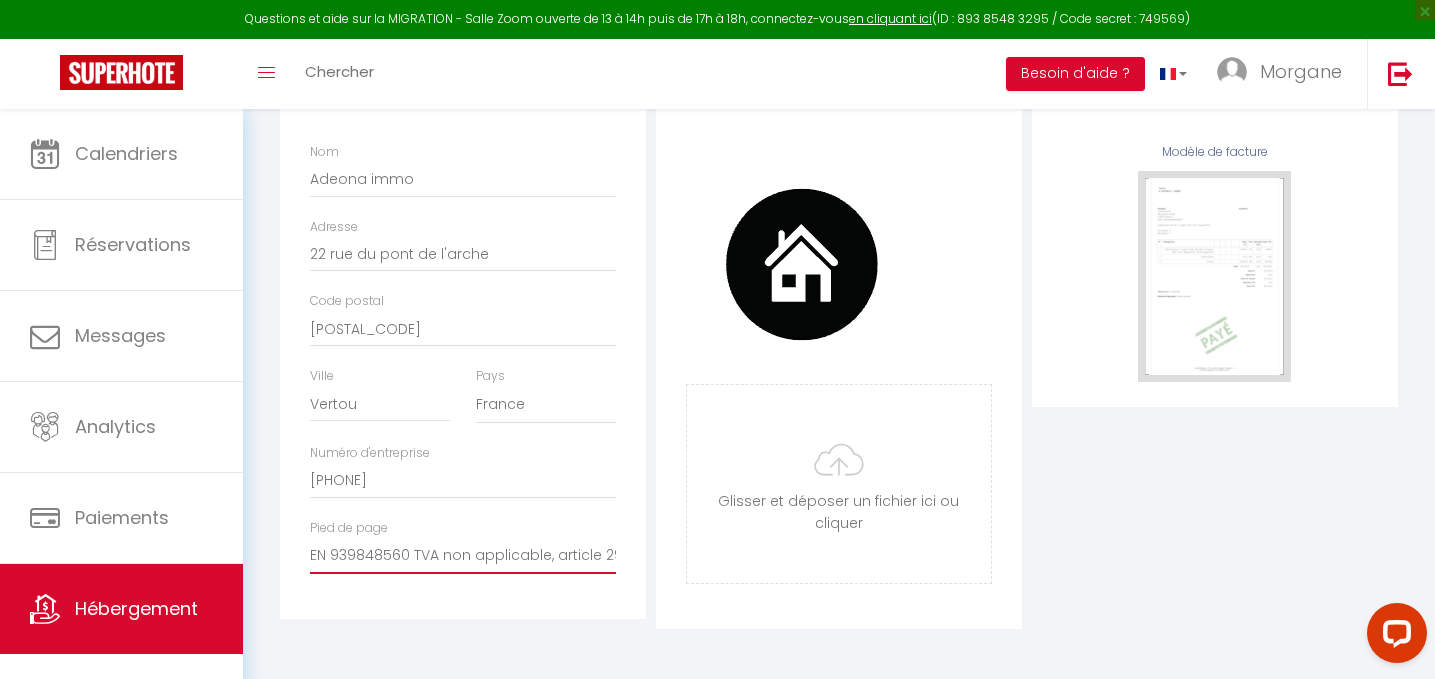 scroll, scrollTop: 0, scrollLeft: 437, axis: horizontal 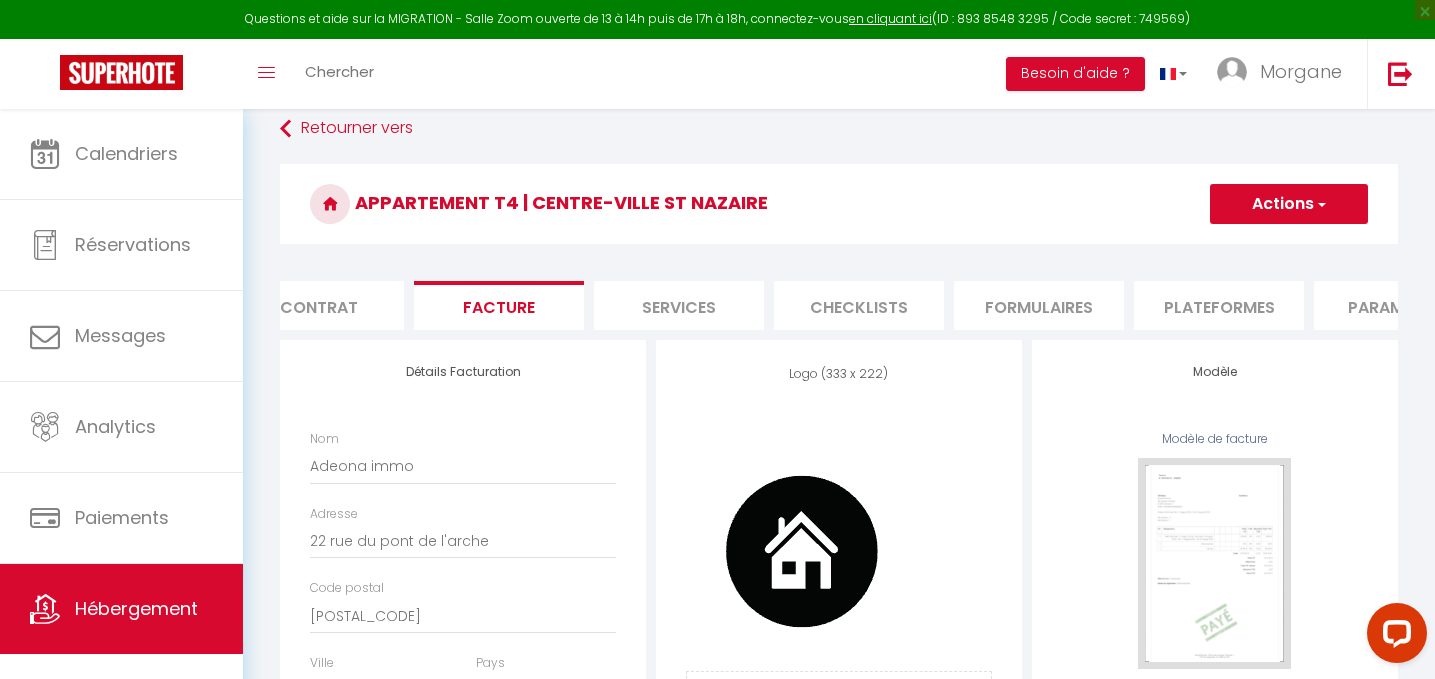 click on "Services" at bounding box center [679, 305] 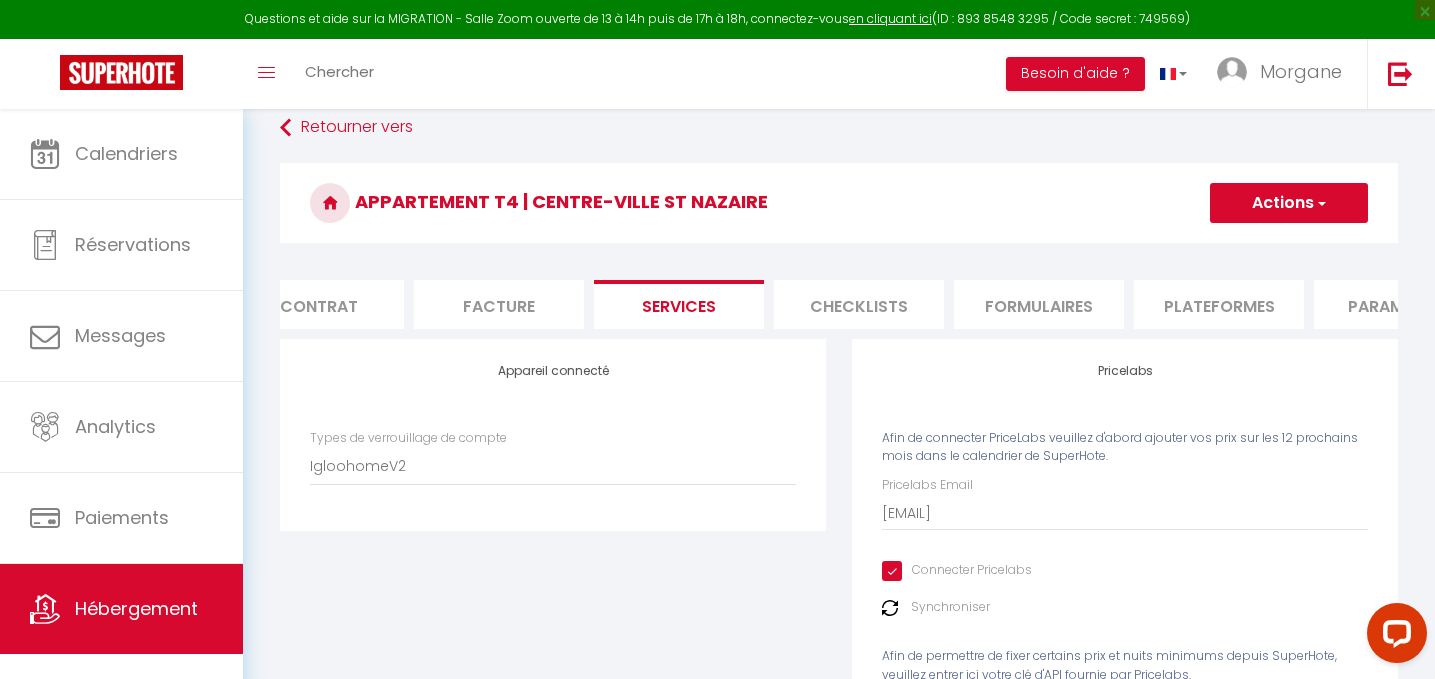 scroll, scrollTop: 24, scrollLeft: 0, axis: vertical 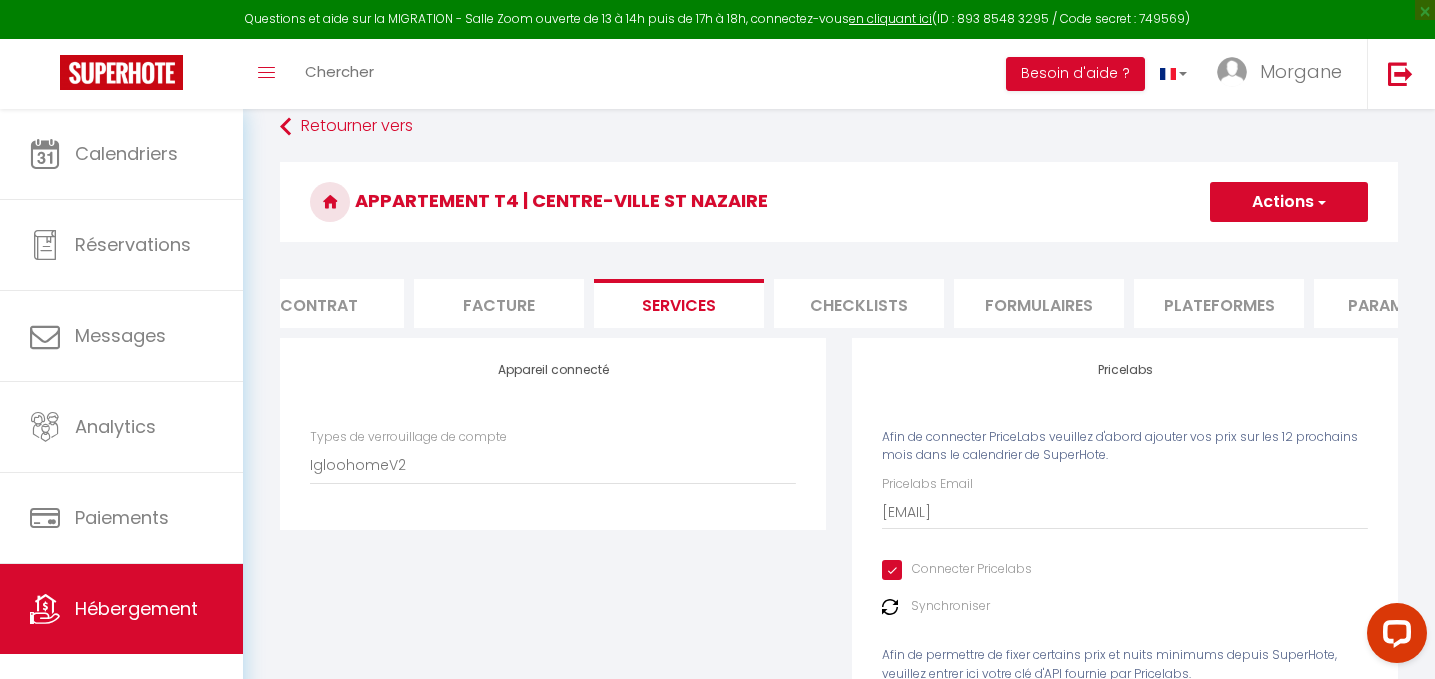 click on "Checklists" at bounding box center [859, 303] 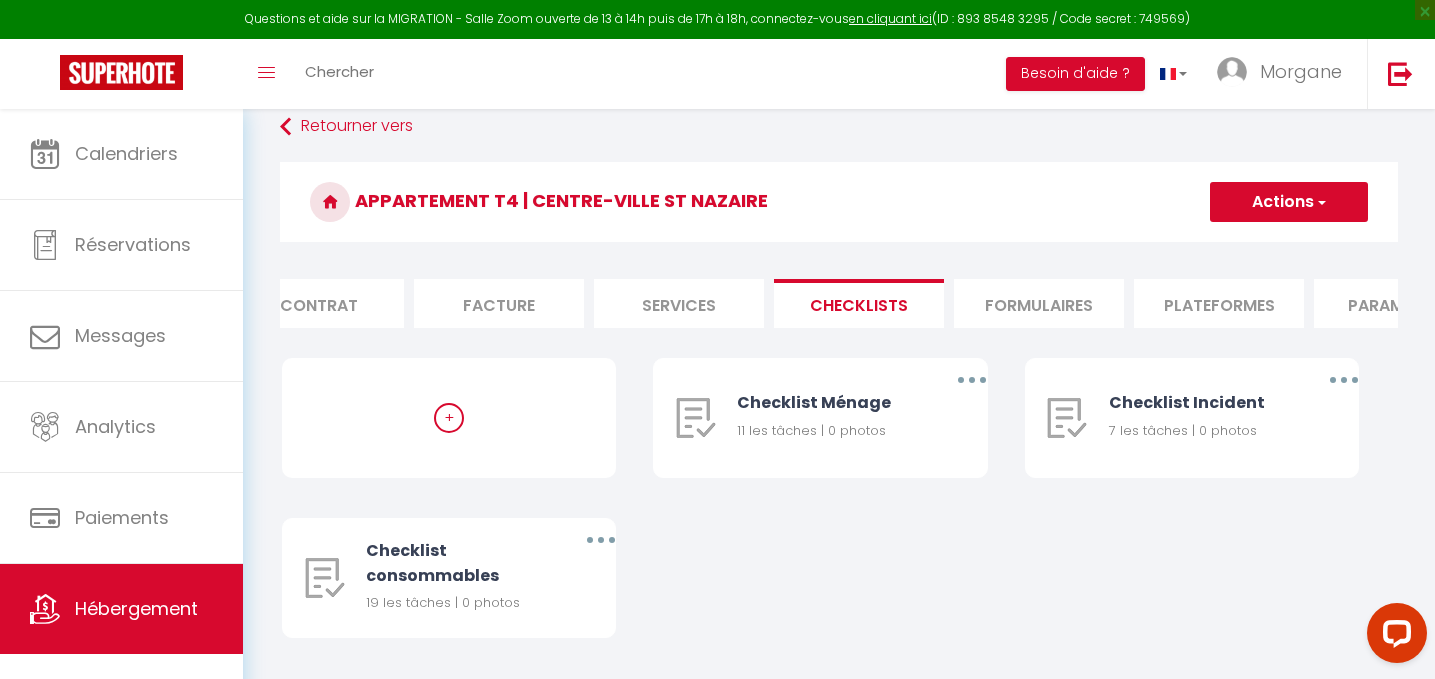 click on "Formulaires" at bounding box center [1039, 303] 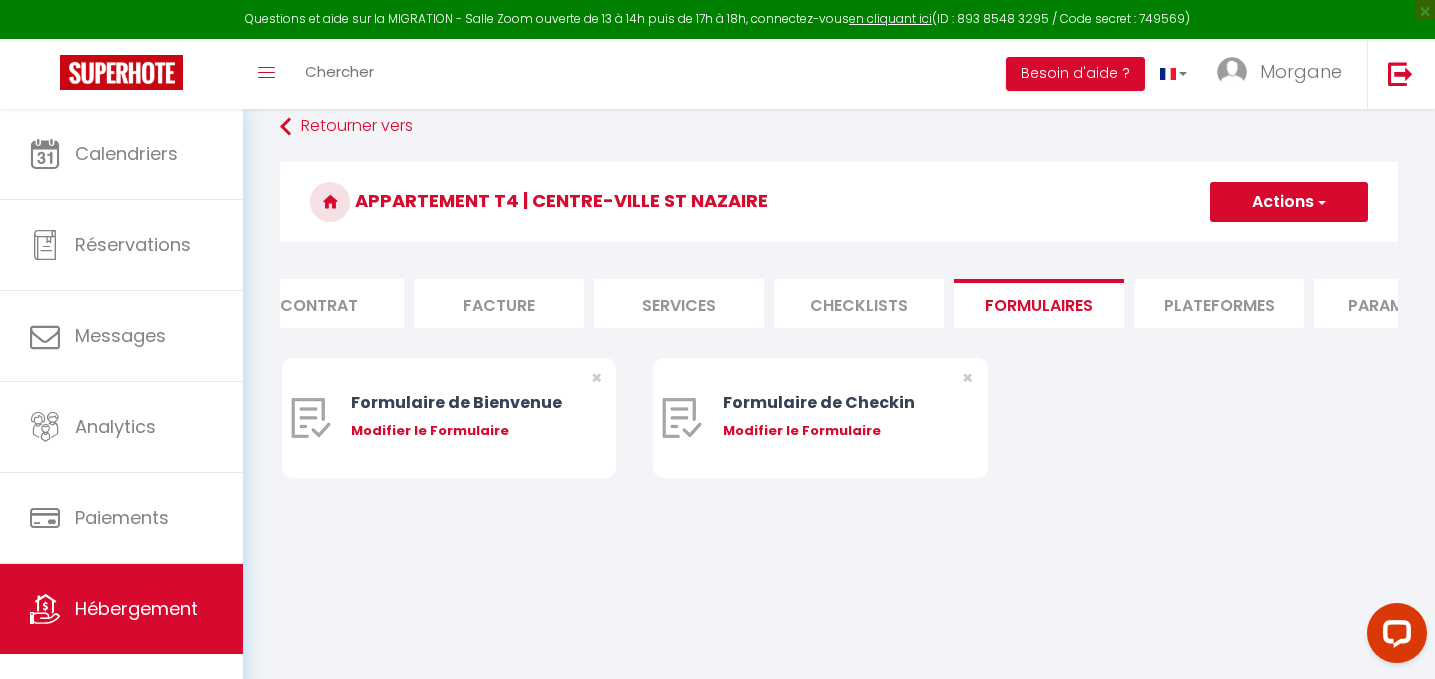 click on "Plateformes" at bounding box center [1219, 303] 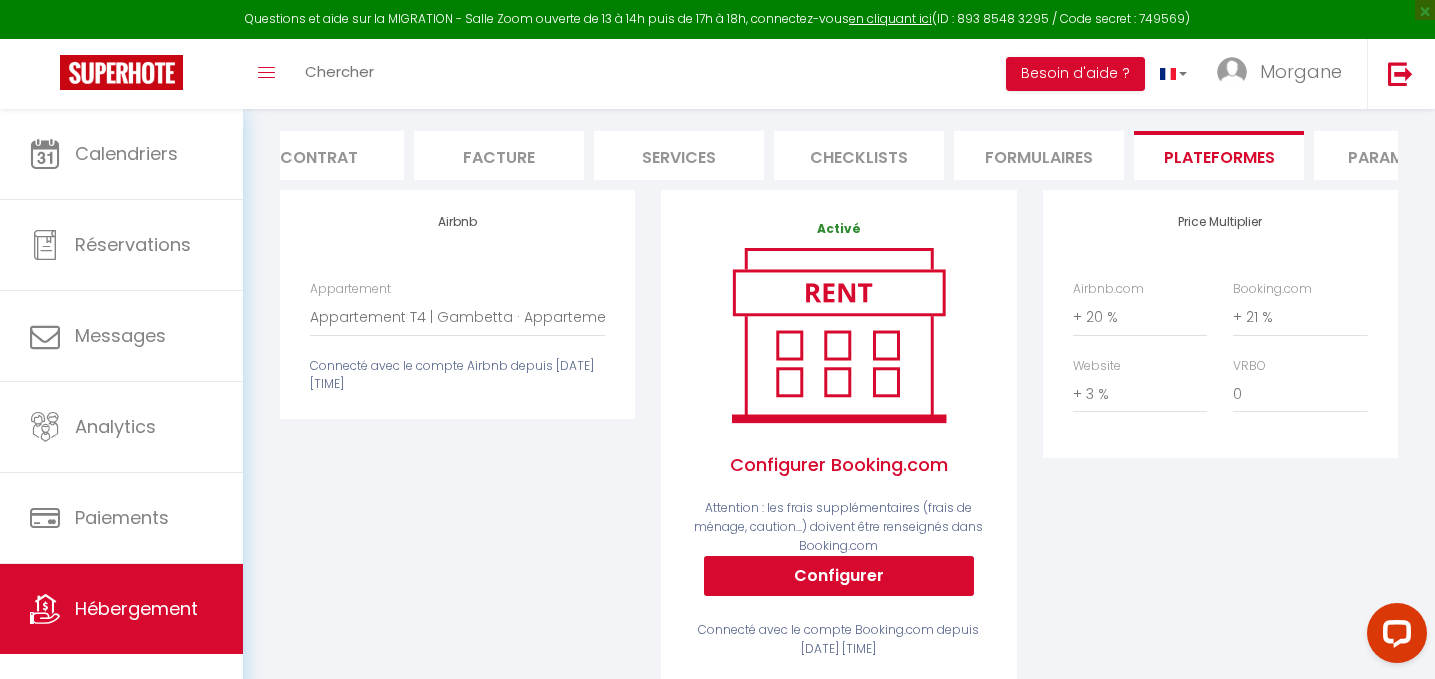 scroll, scrollTop: 181, scrollLeft: 0, axis: vertical 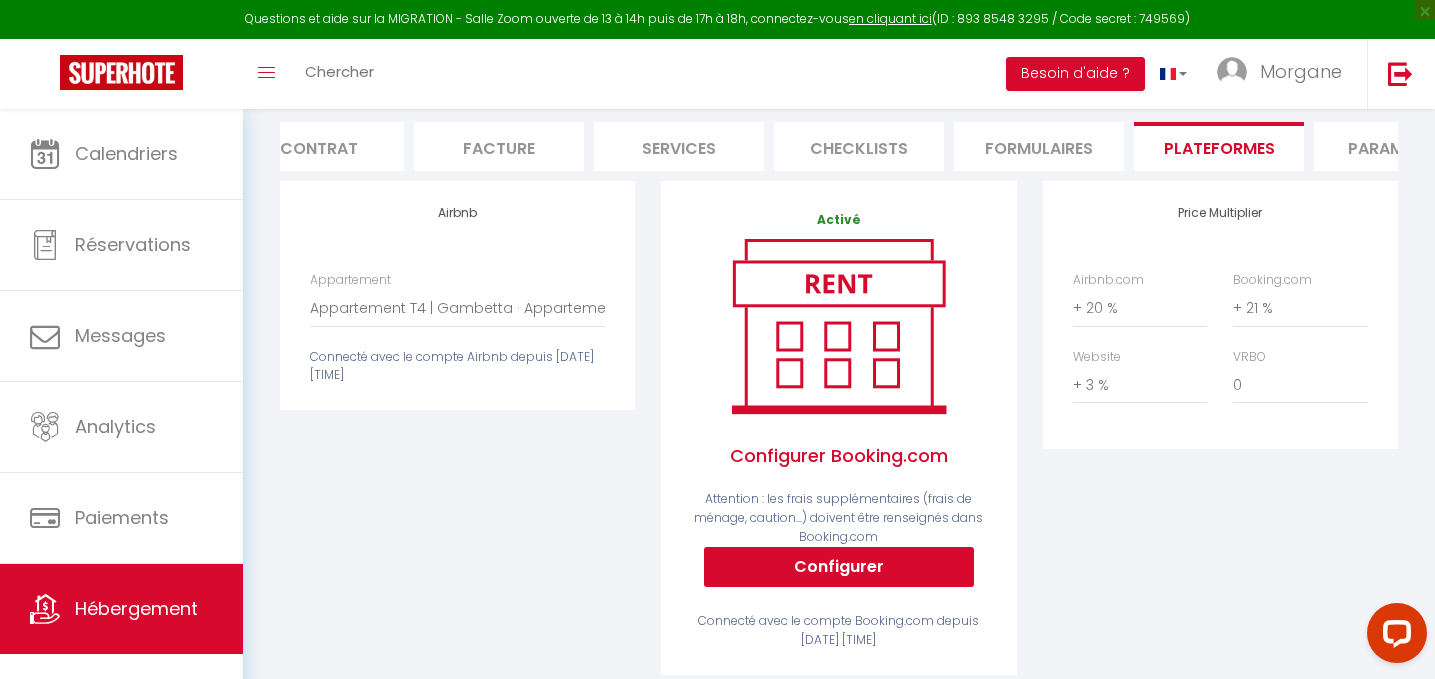 click on "Paramètres" at bounding box center (1399, 146) 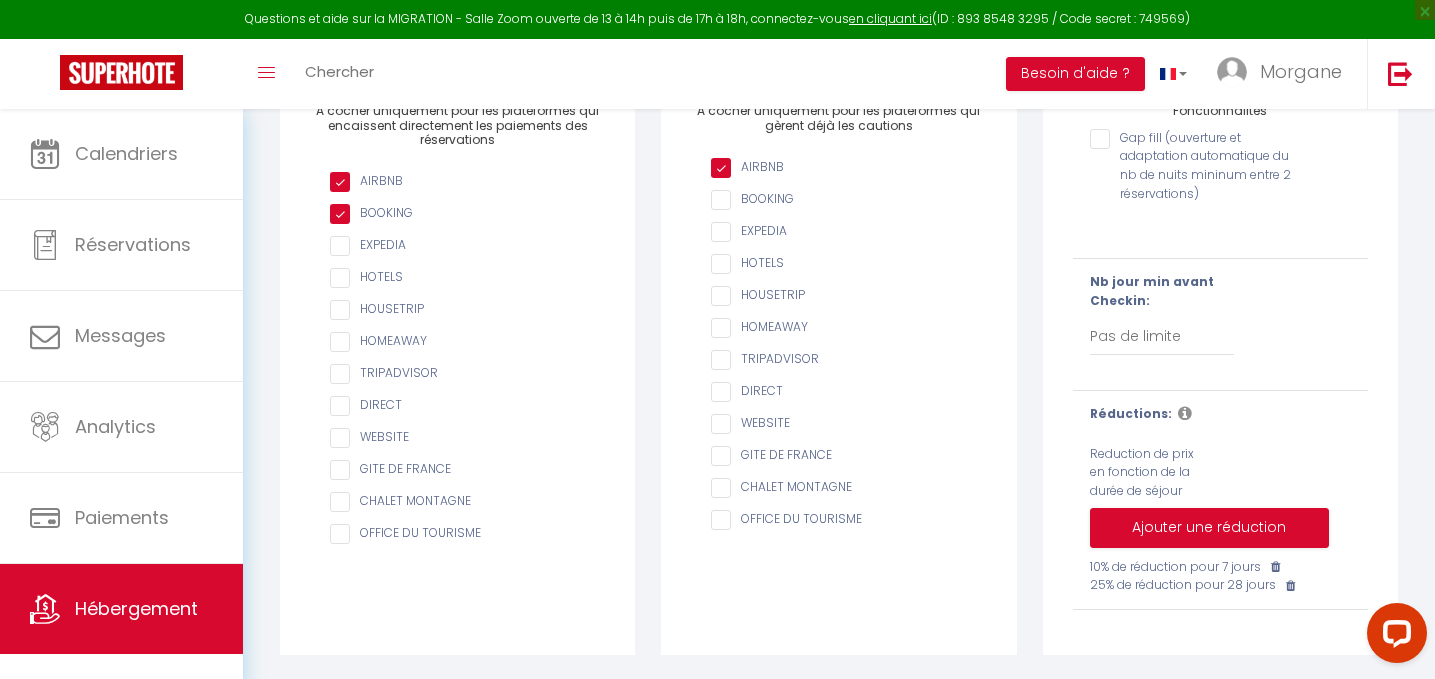 scroll, scrollTop: 239, scrollLeft: 0, axis: vertical 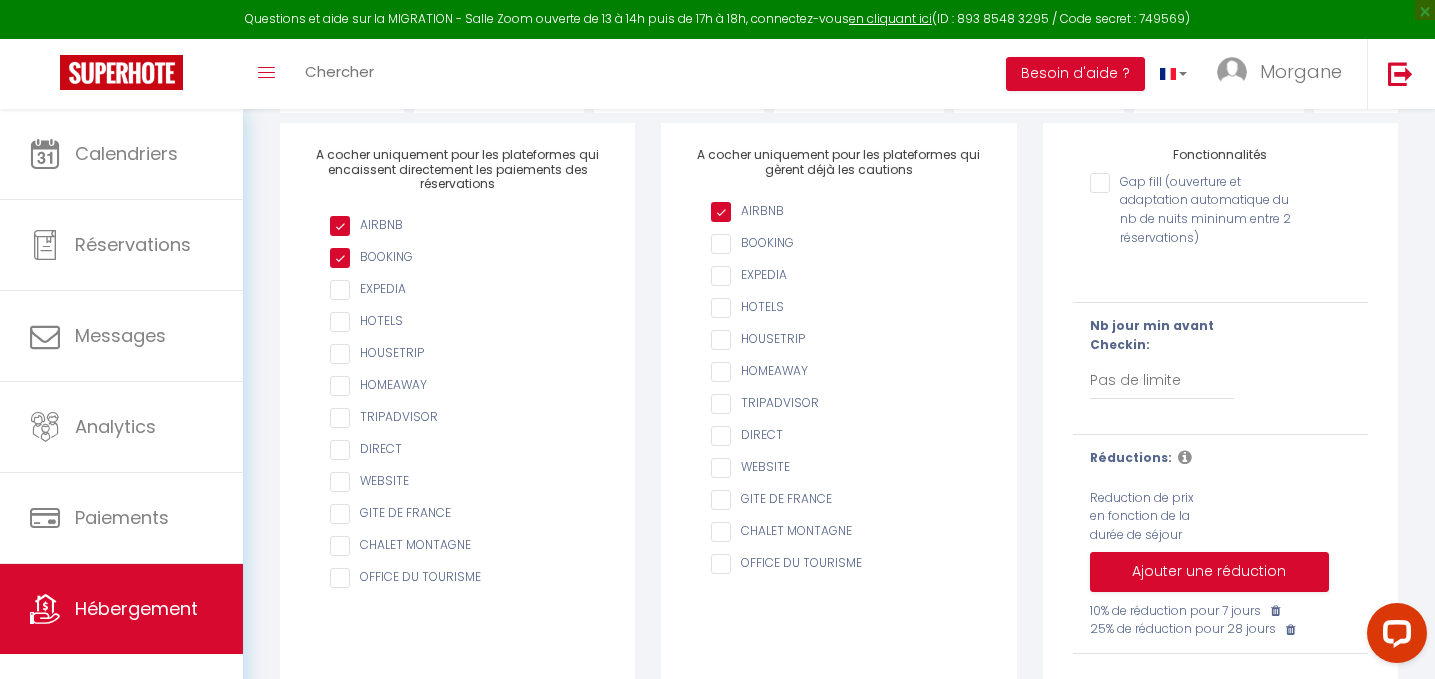 click on "AIRBNB" at bounding box center [848, 212] 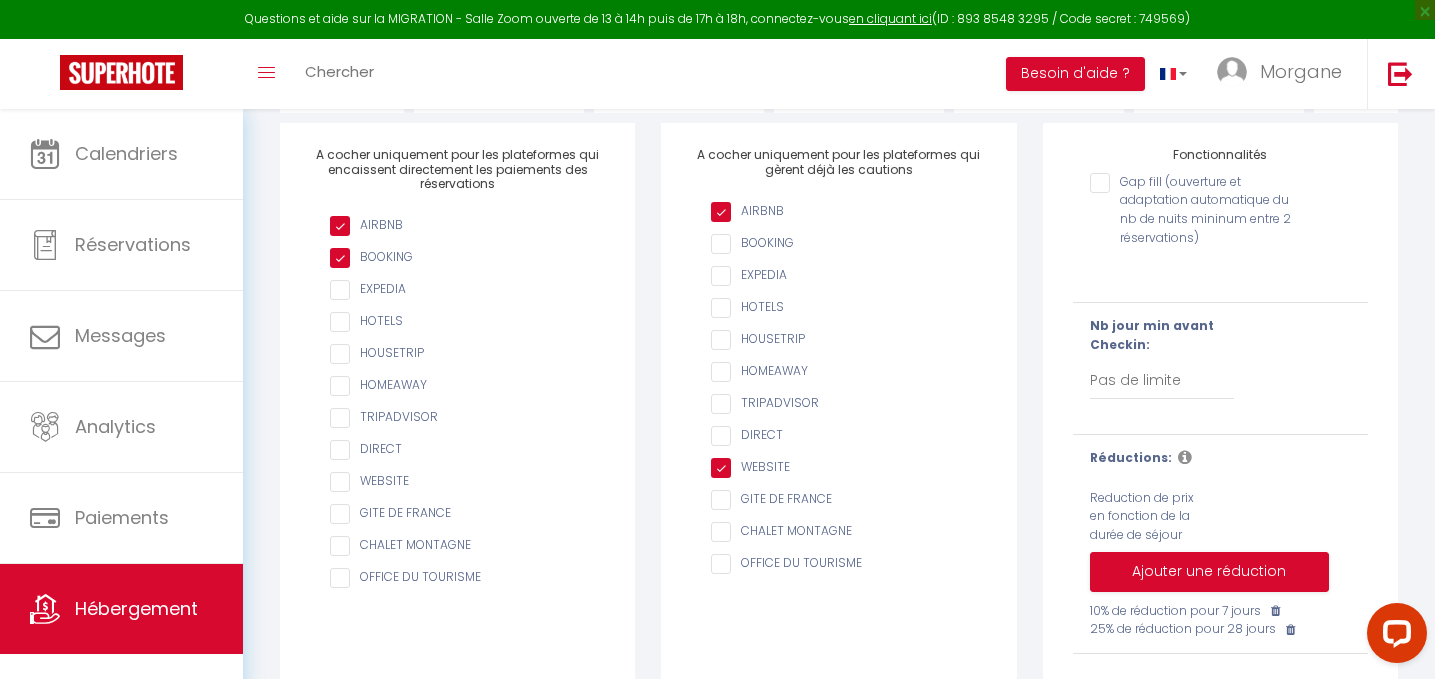 click on "AIRBNB" at bounding box center (848, 212) 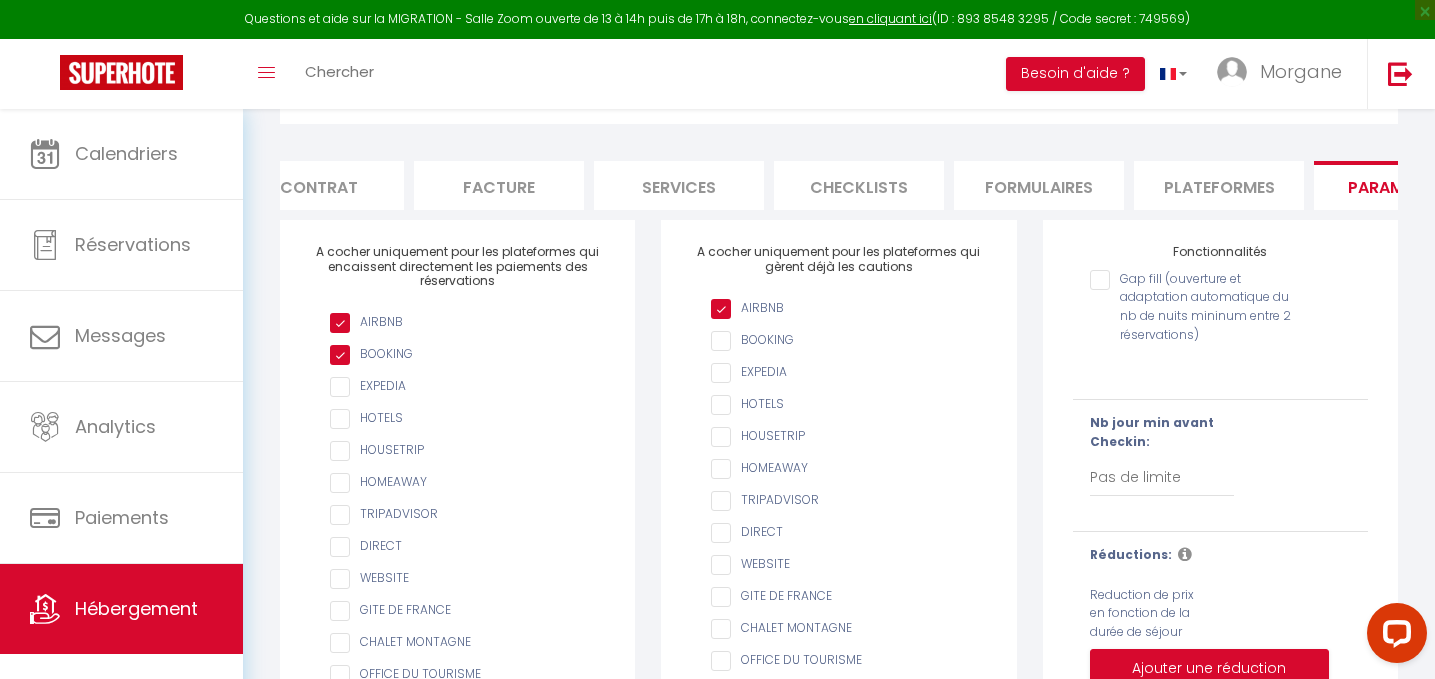 scroll, scrollTop: 0, scrollLeft: 0, axis: both 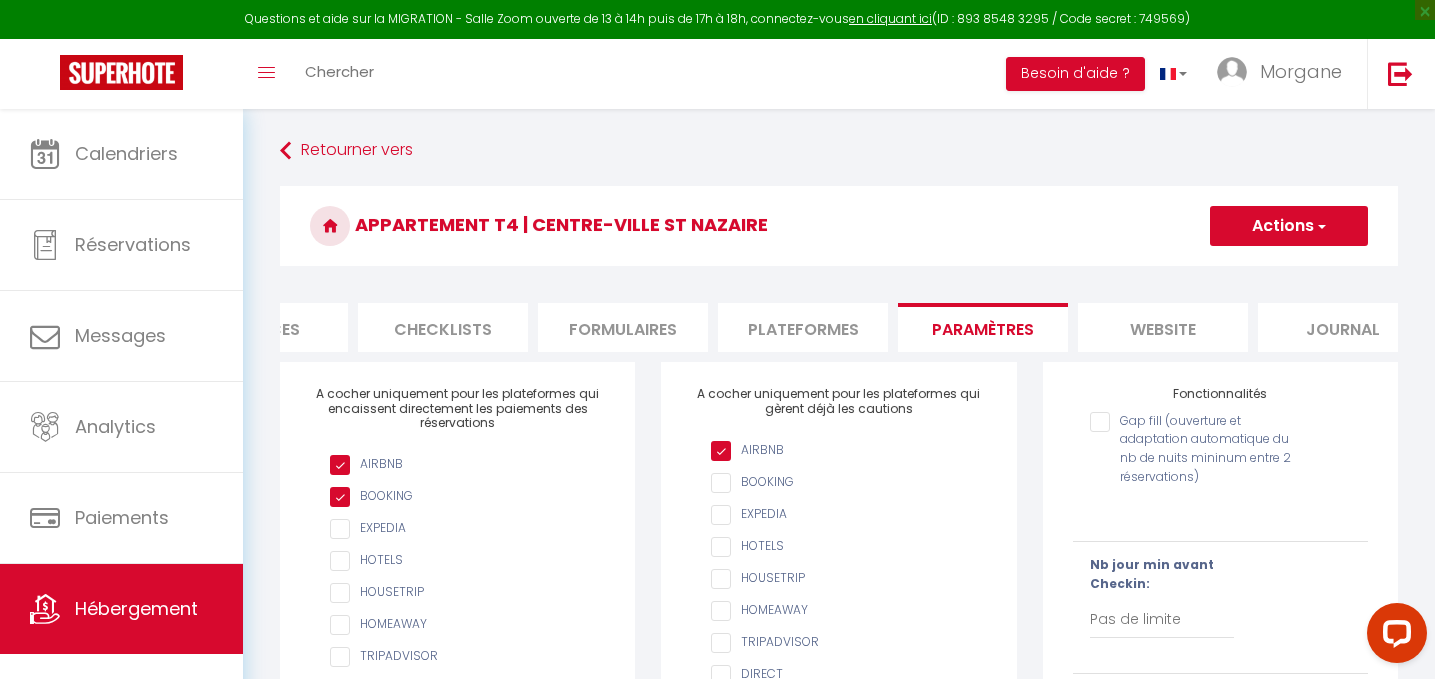 click on "website" at bounding box center (1163, 327) 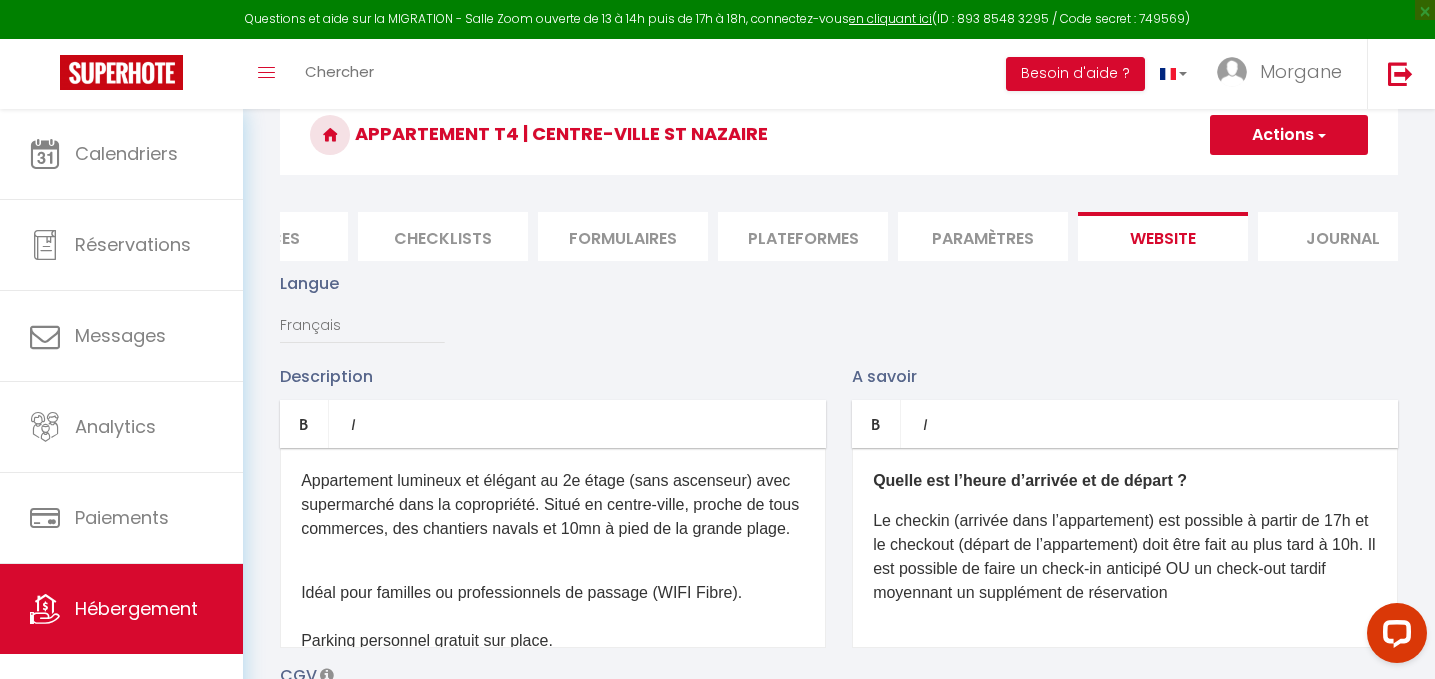 scroll, scrollTop: 110, scrollLeft: 0, axis: vertical 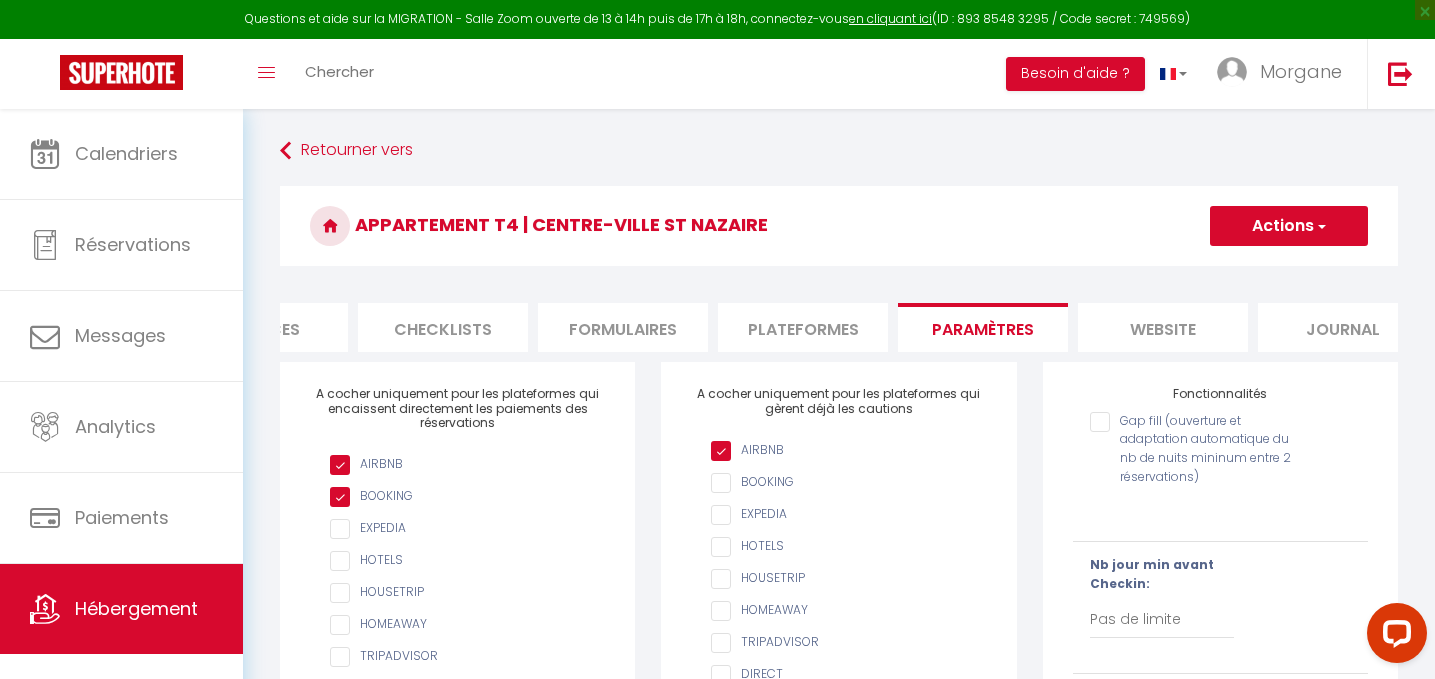 click on "website" at bounding box center [1163, 327] 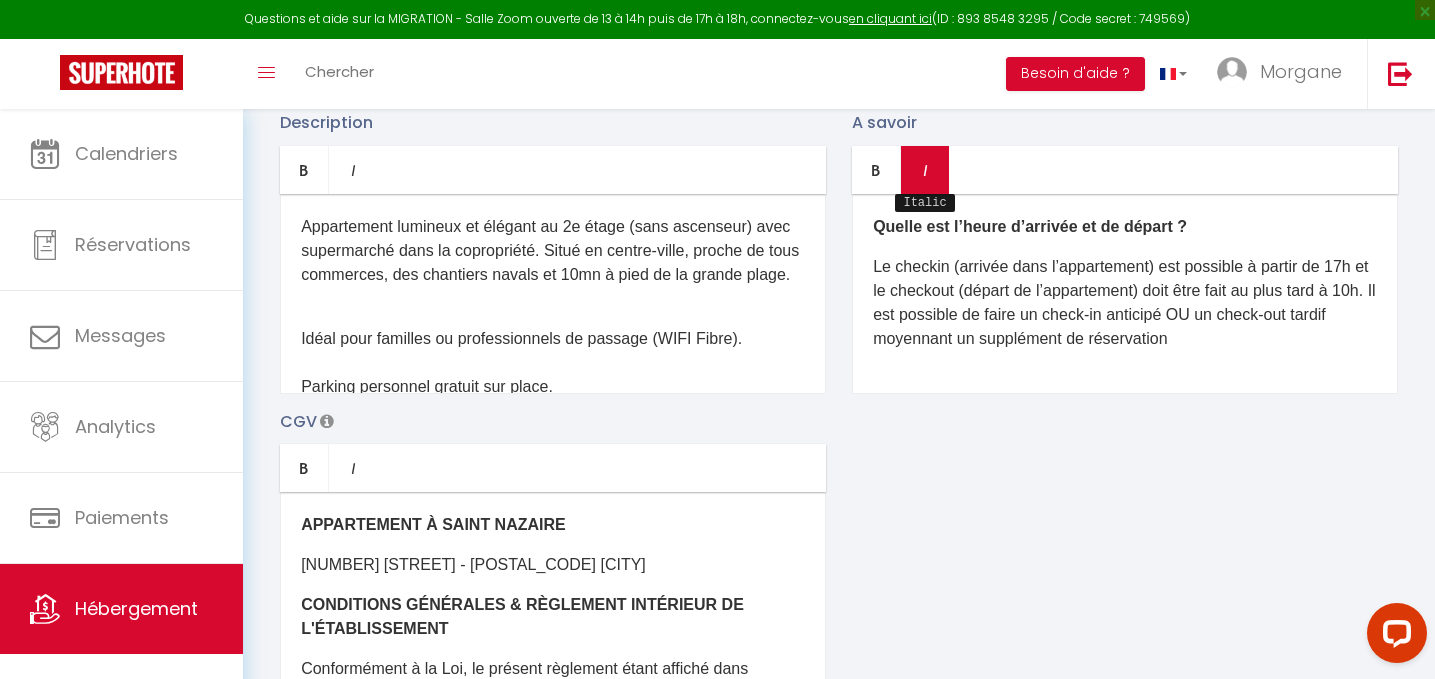 scroll, scrollTop: 347, scrollLeft: 0, axis: vertical 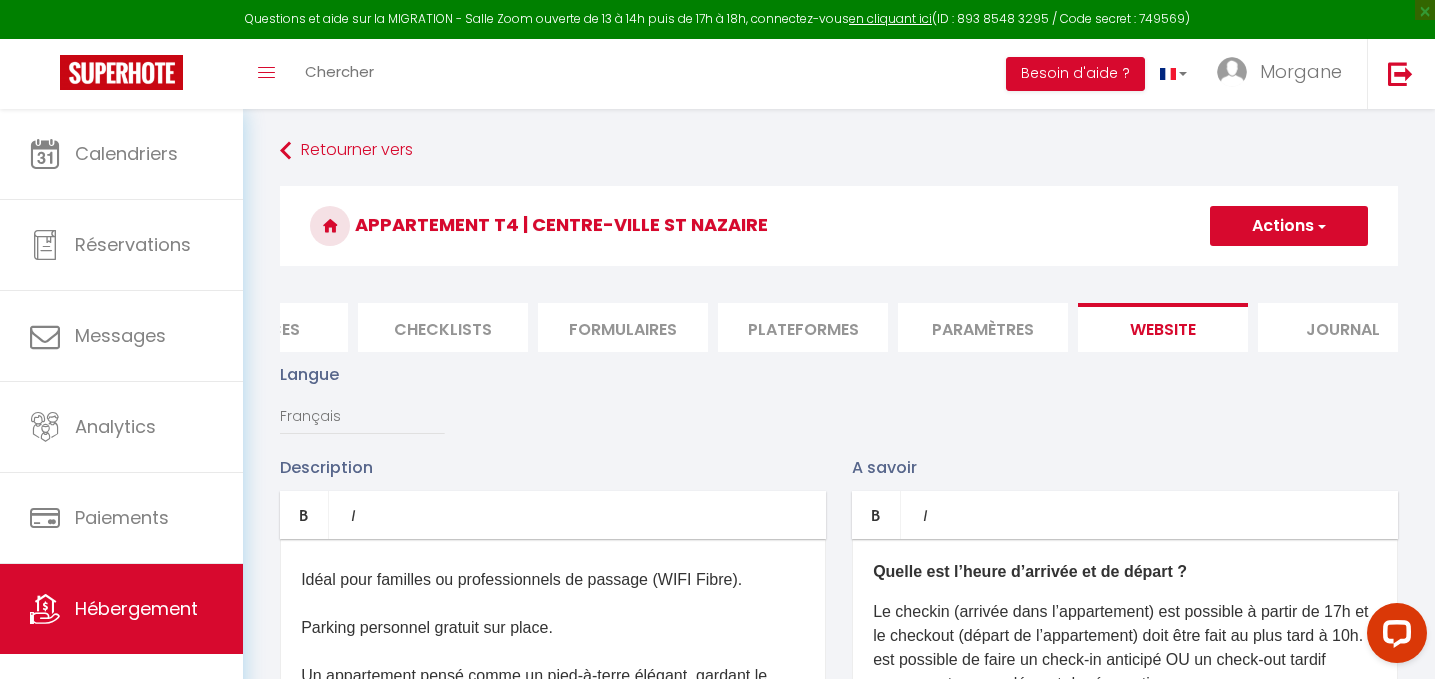 click on "Journal" at bounding box center (1343, 327) 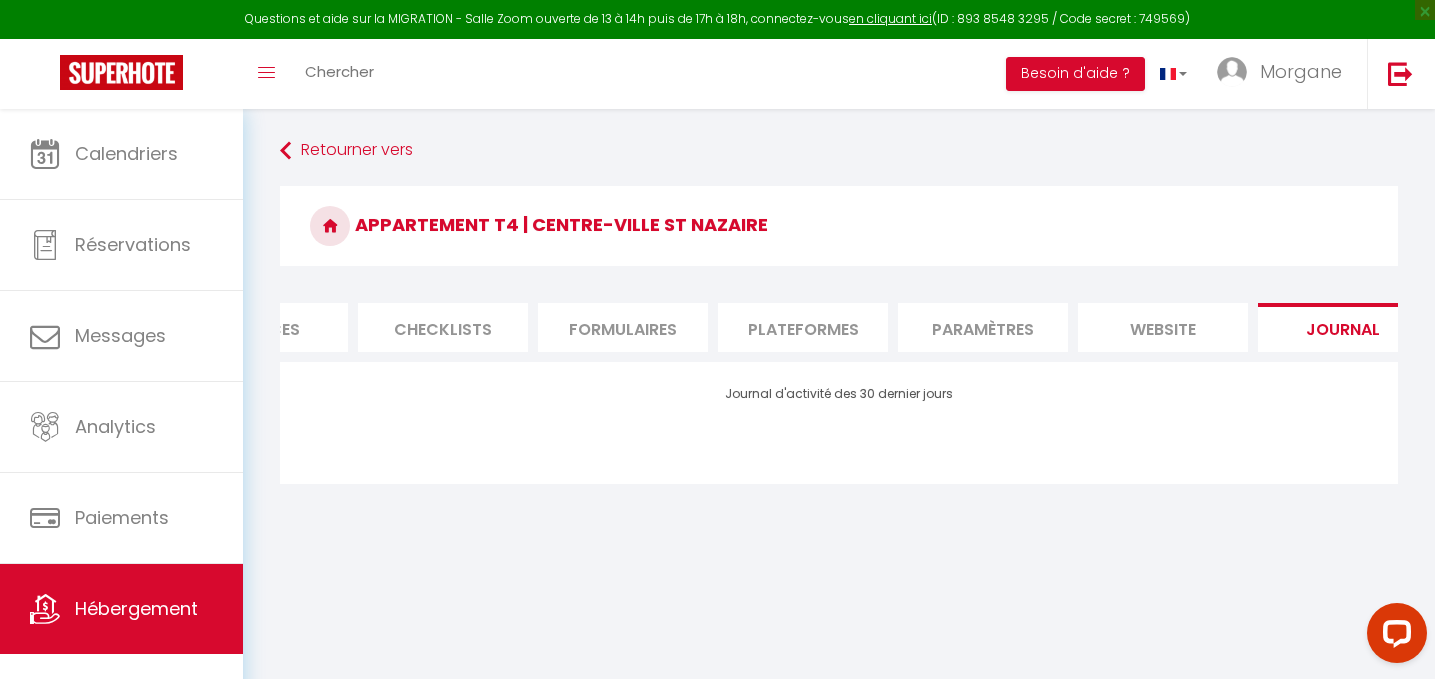 click on "website" at bounding box center (1163, 327) 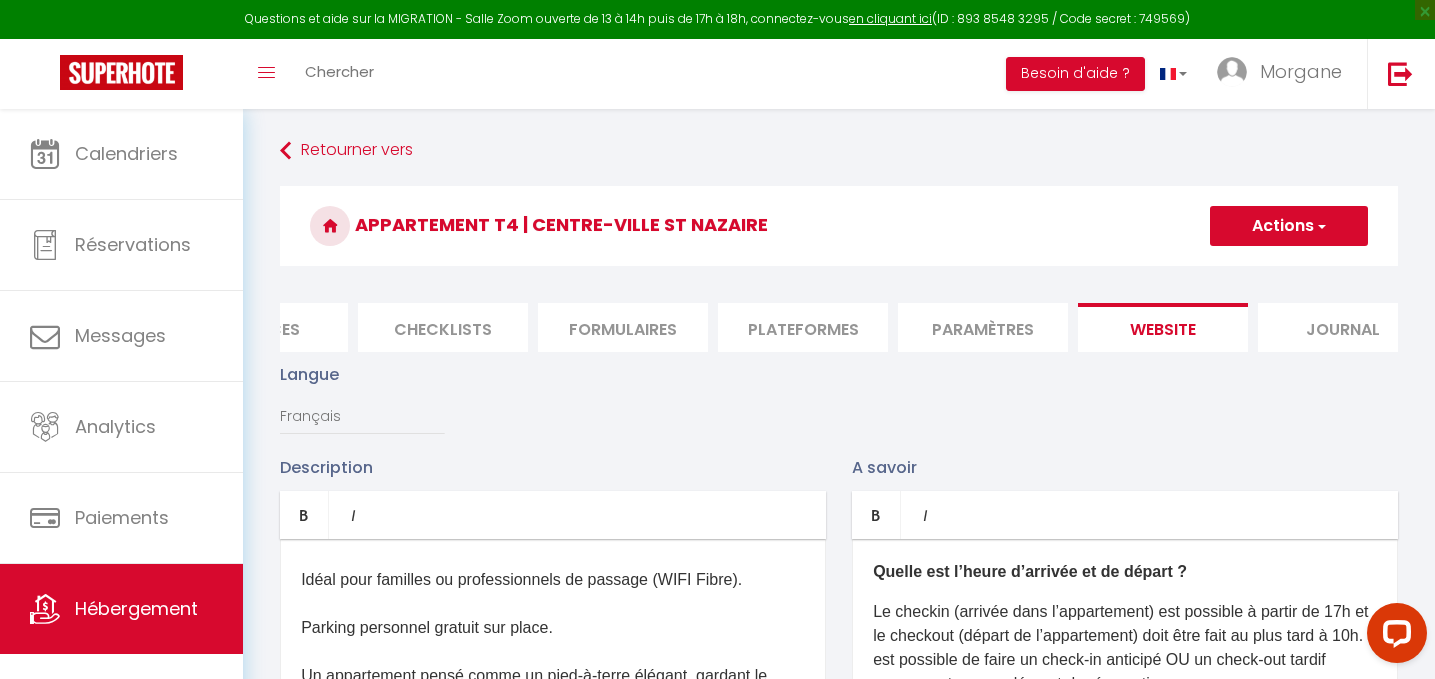 scroll, scrollTop: 0, scrollLeft: 682, axis: horizontal 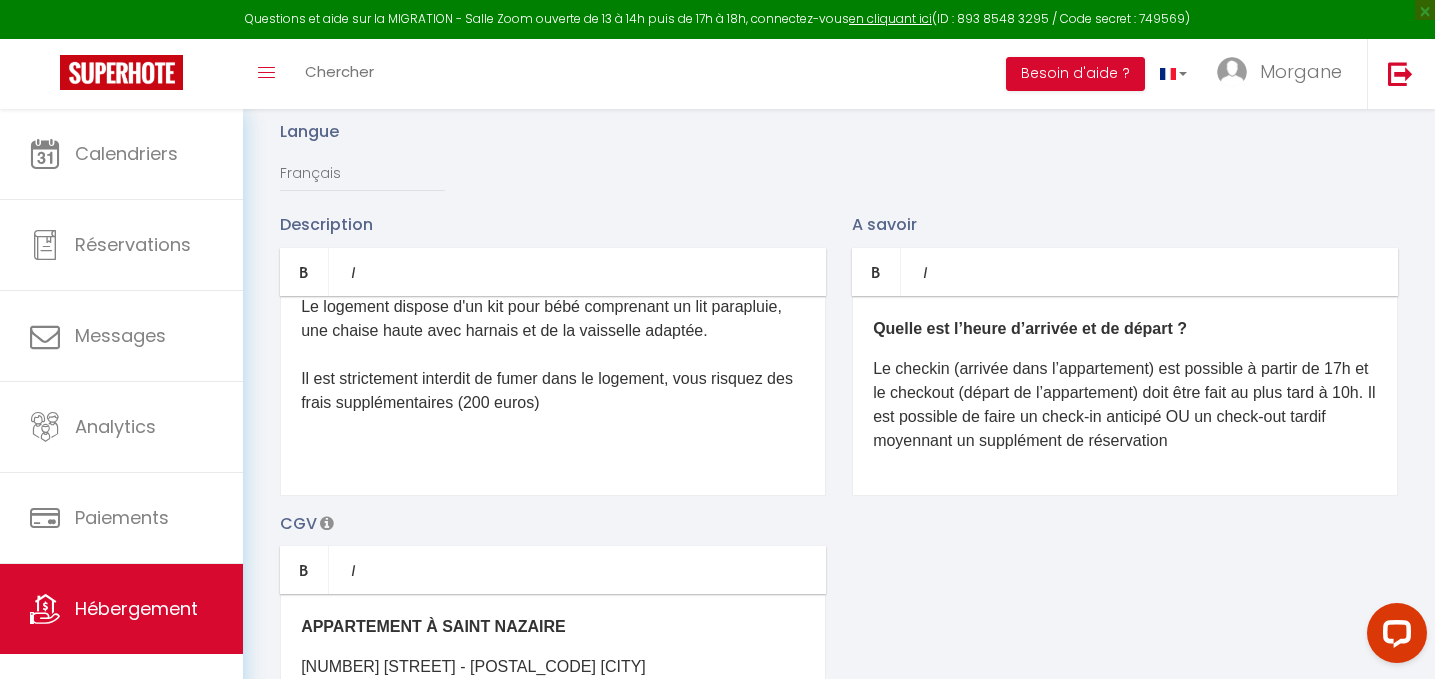 click at bounding box center (553, 443) 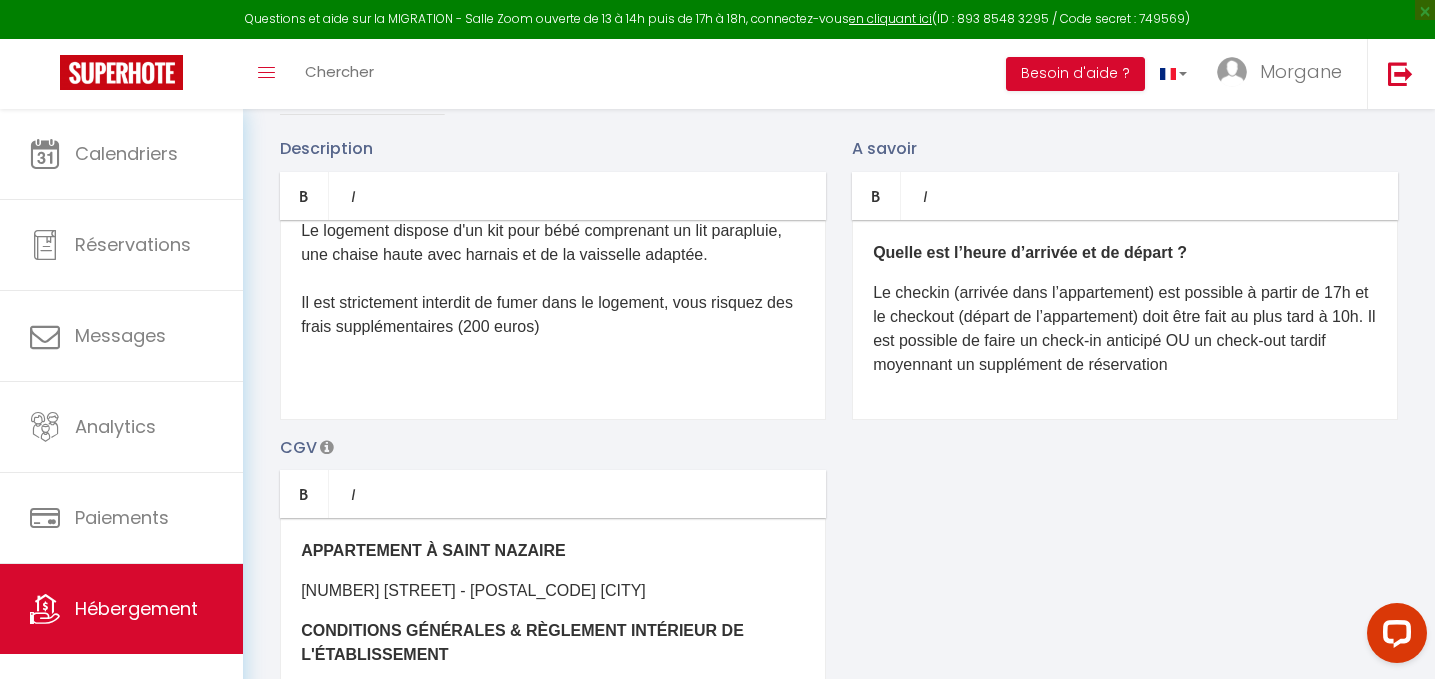 scroll, scrollTop: 320, scrollLeft: 0, axis: vertical 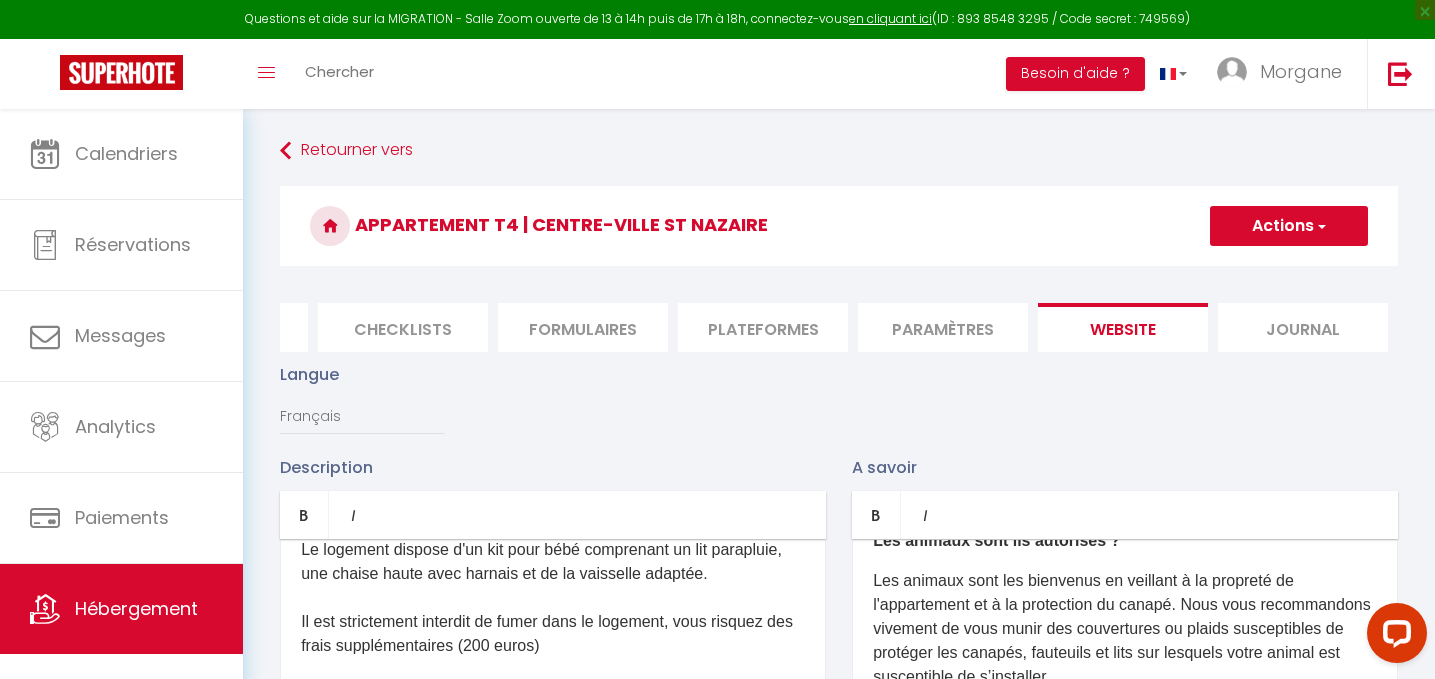 click on "Plateformes" at bounding box center [763, 327] 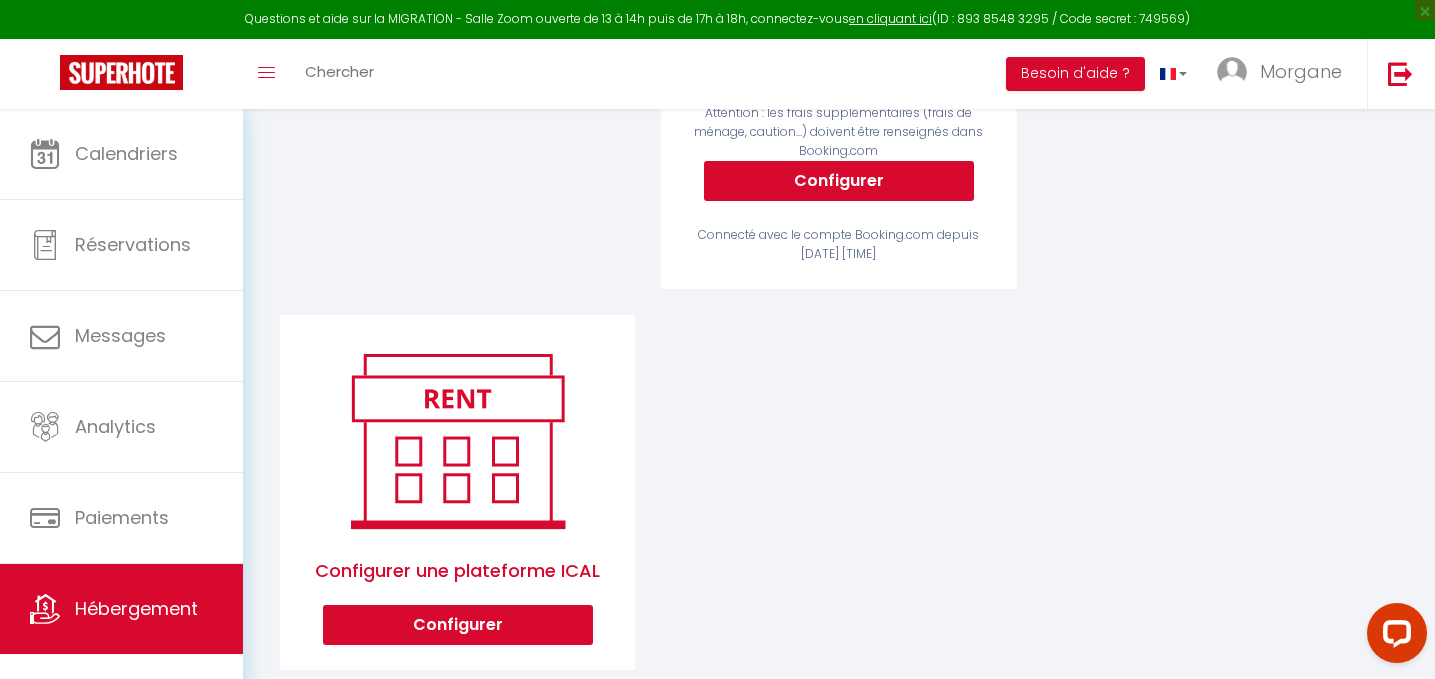 scroll, scrollTop: 608, scrollLeft: 0, axis: vertical 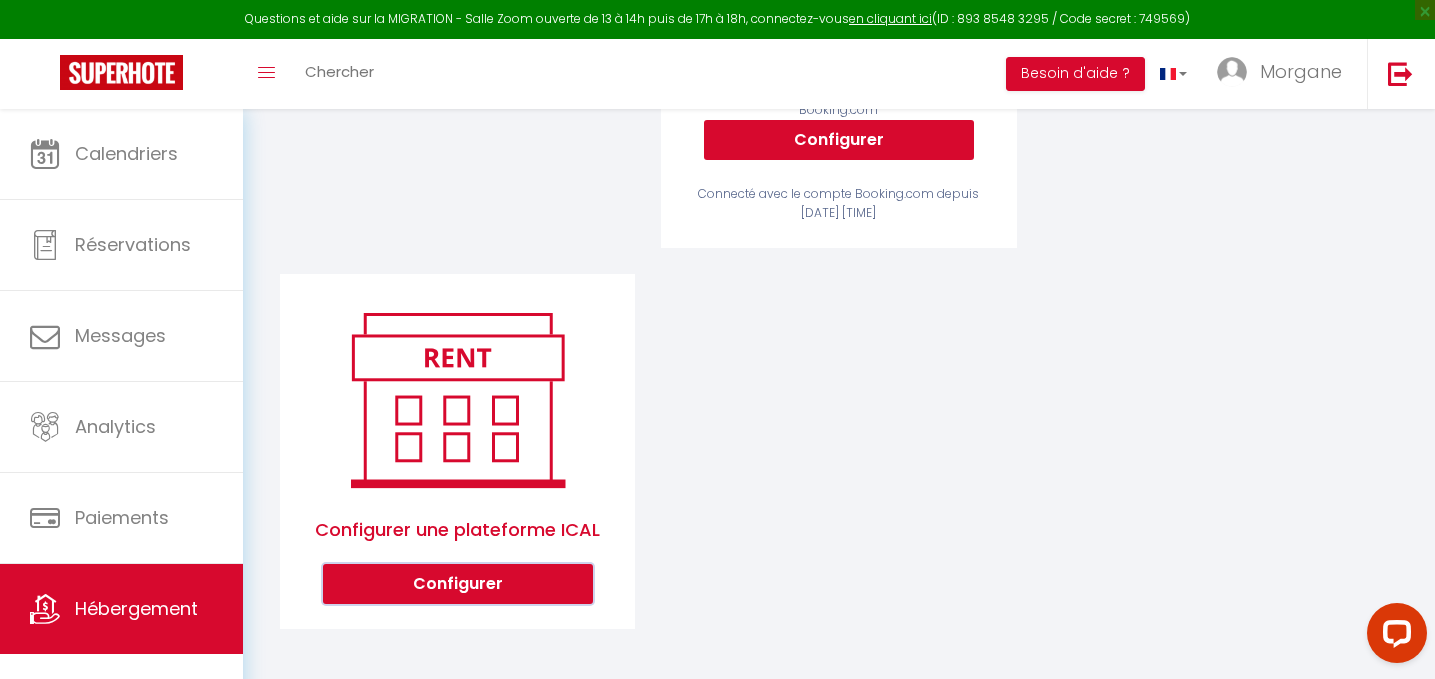 click on "Configurer" at bounding box center (458, 584) 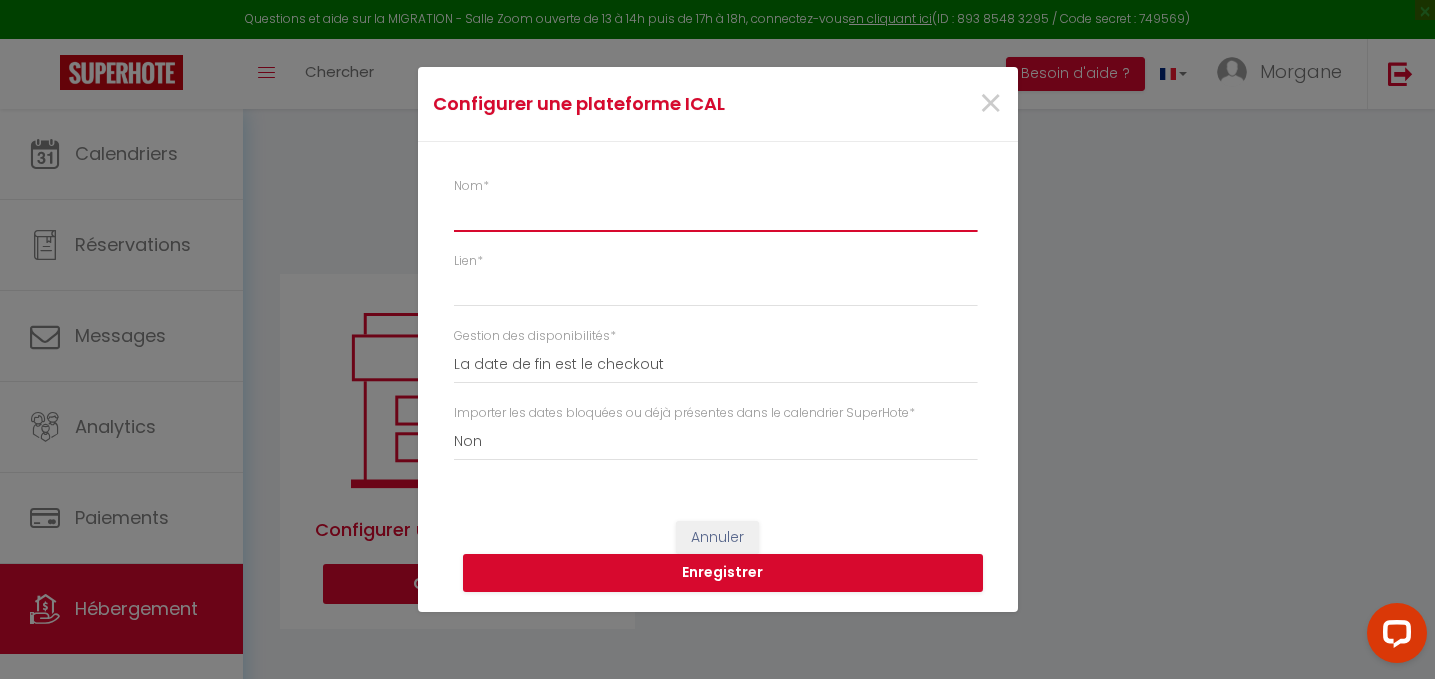 click on "Nom
*" at bounding box center (715, 214) 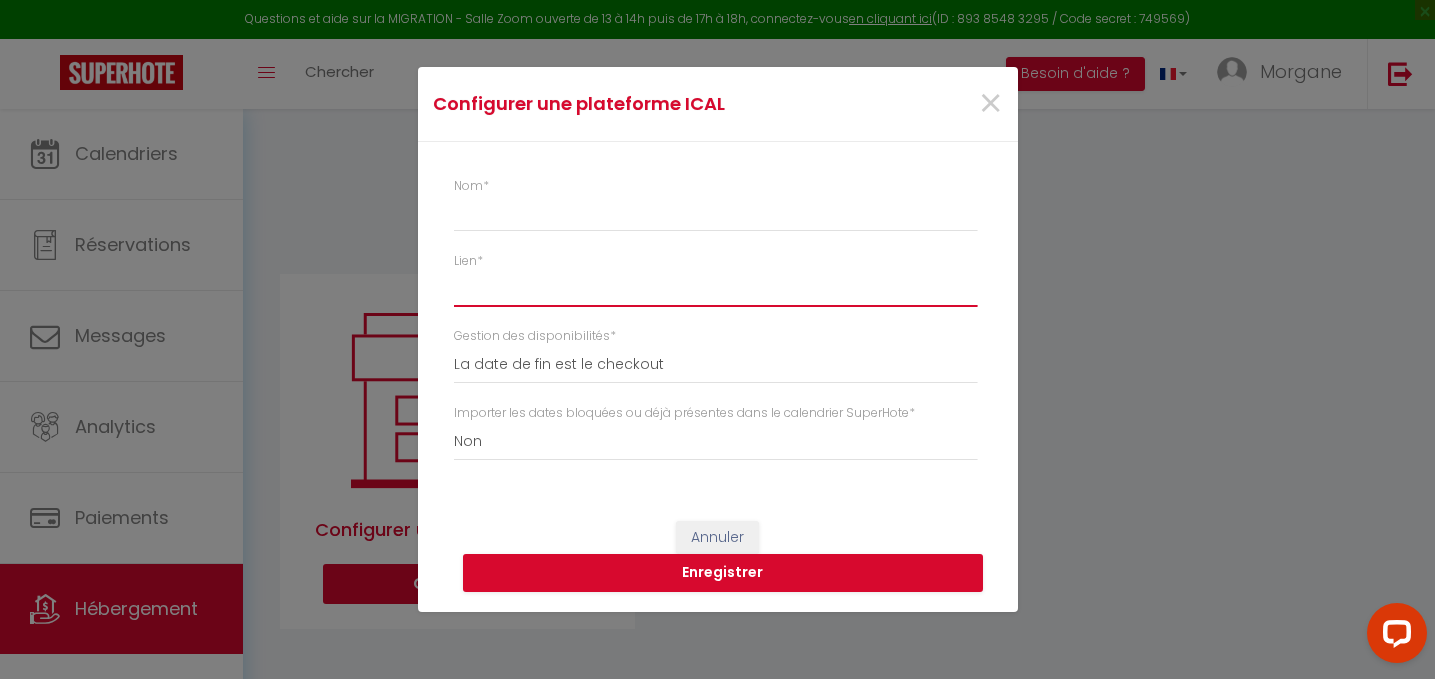click on "Lien
*" at bounding box center [715, 289] 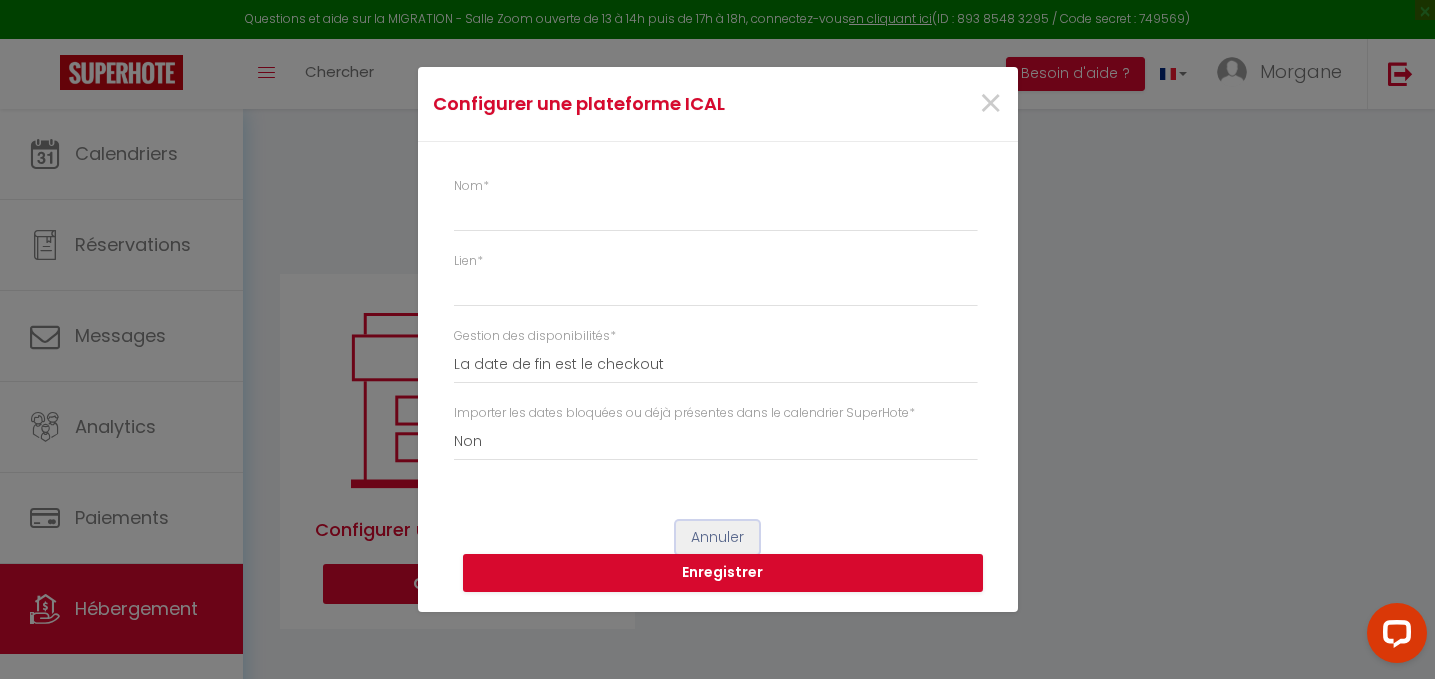 click on "Annuler" at bounding box center [717, 538] 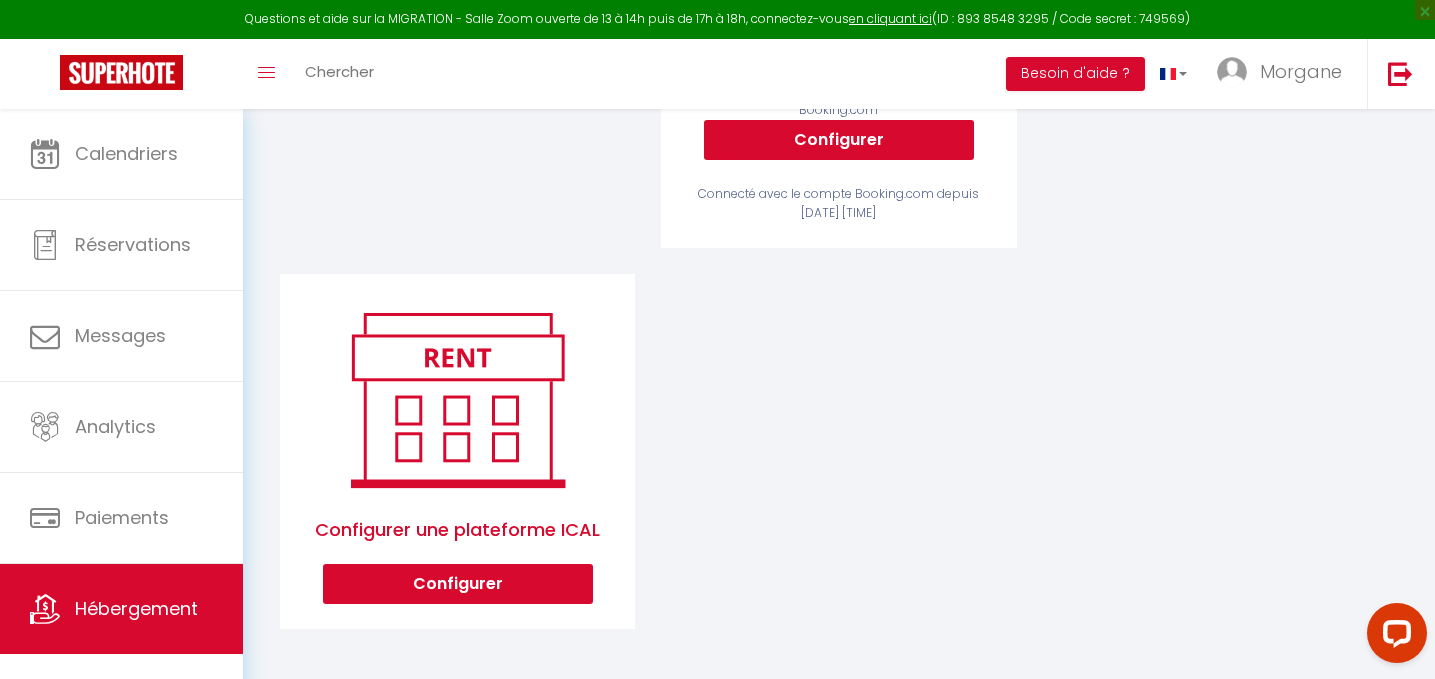 scroll, scrollTop: 471, scrollLeft: 0, axis: vertical 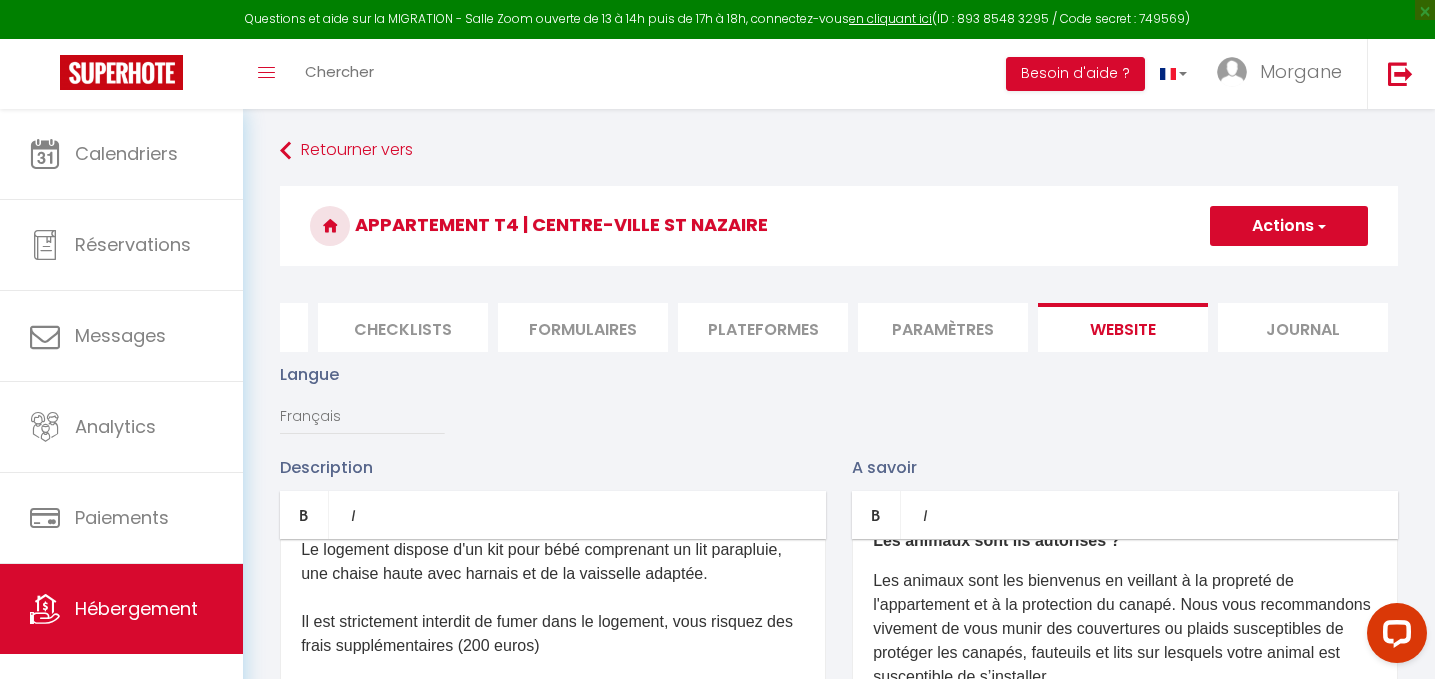 click on "Actions" at bounding box center (1289, 226) 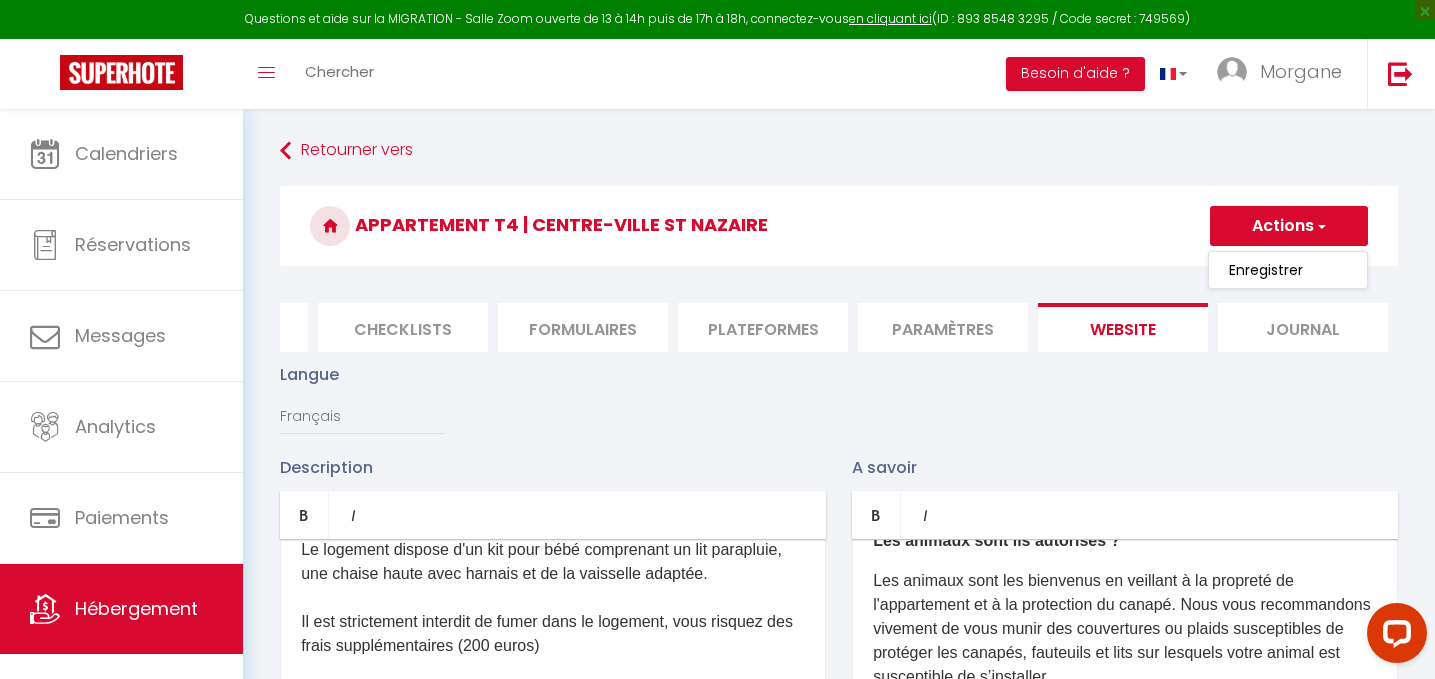 click on "Enregistrer" at bounding box center (1288, 270) 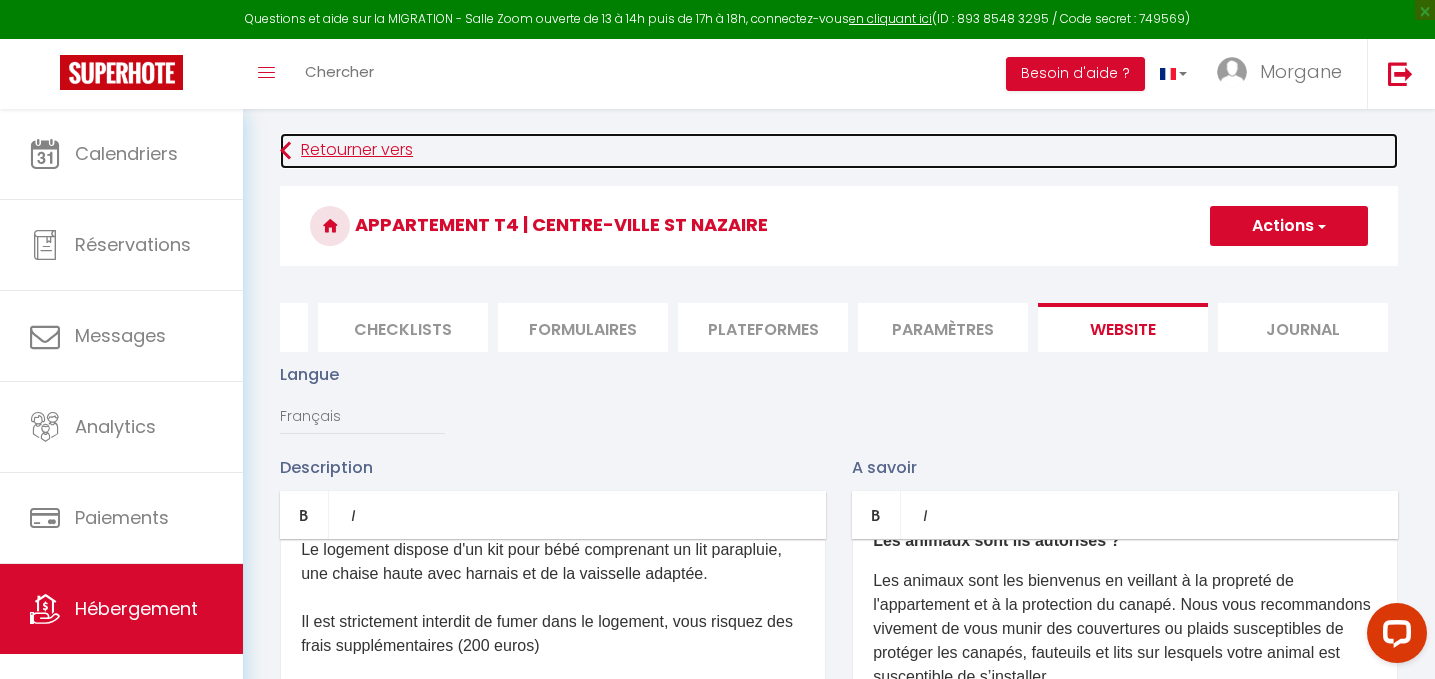 click on "Retourner vers" at bounding box center (839, 151) 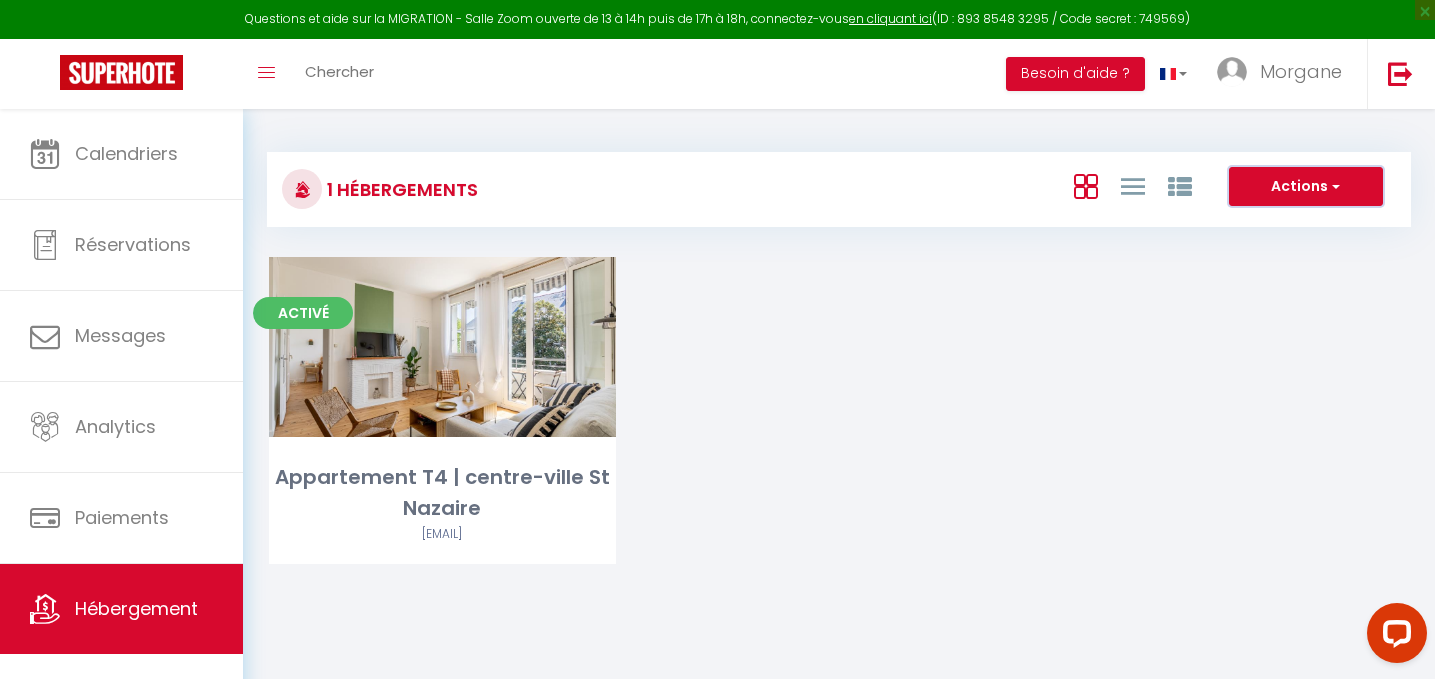 click on "Actions" at bounding box center [1306, 187] 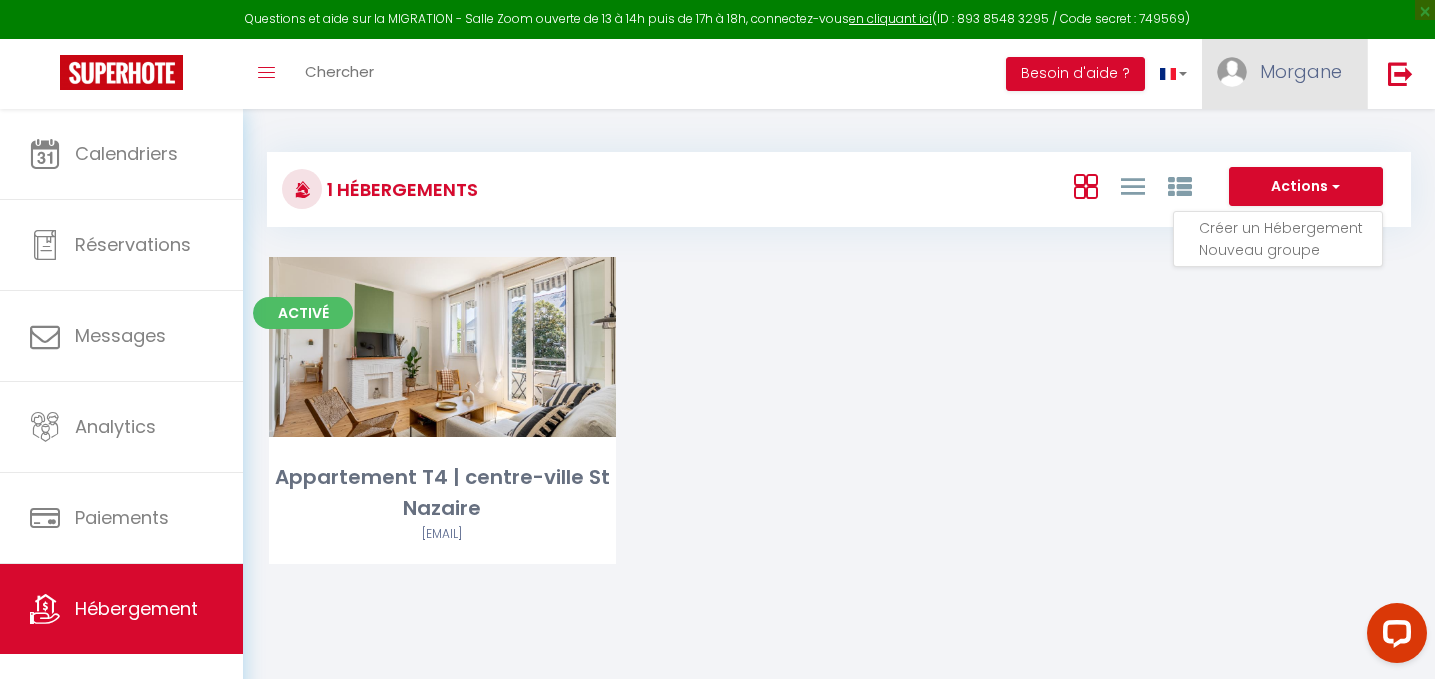 click on "Morgane" at bounding box center [1301, 71] 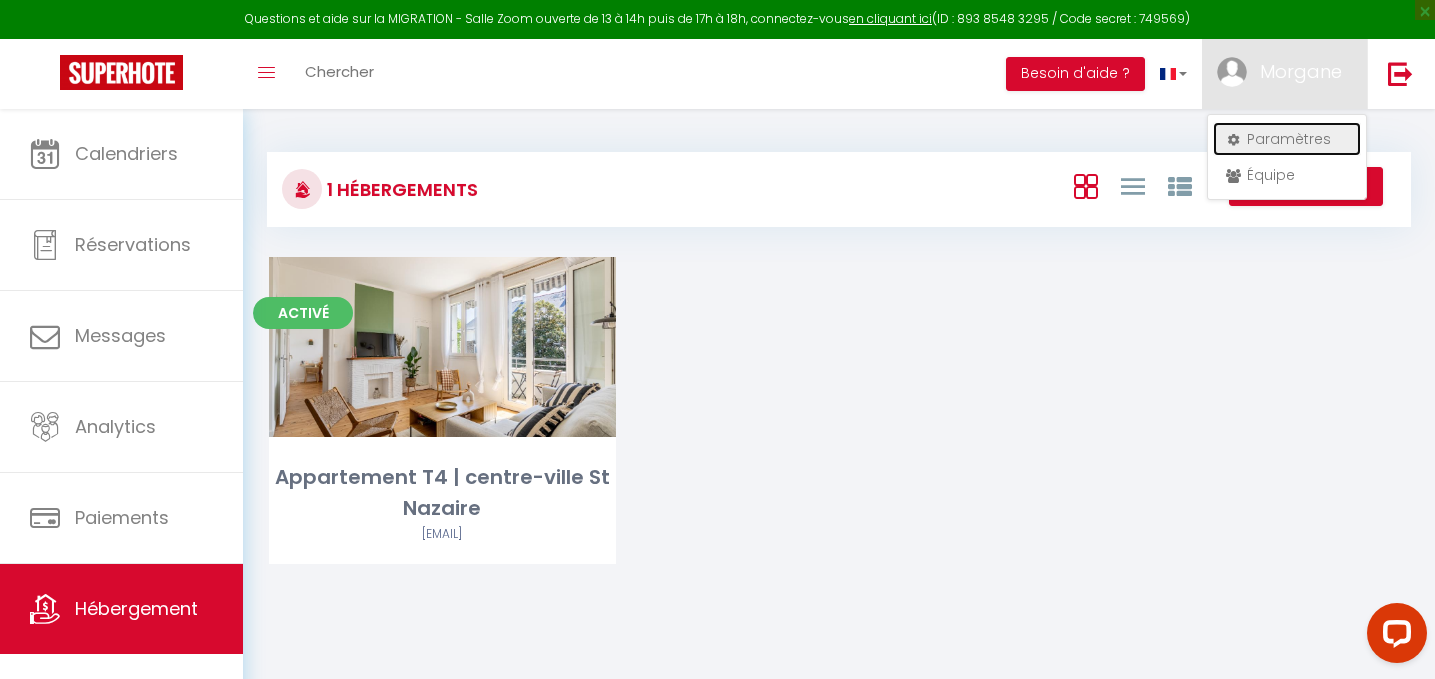click on "Paramètres" at bounding box center [1287, 139] 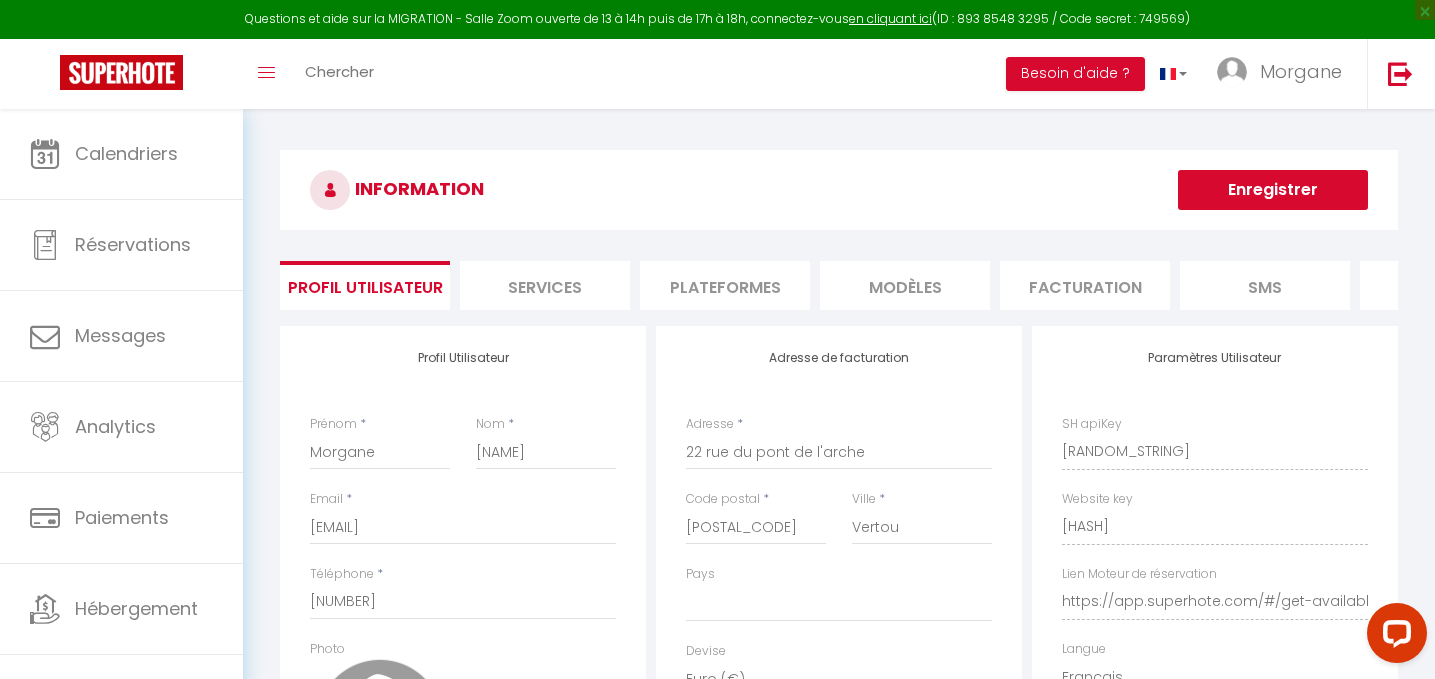 click on "Plateformes" at bounding box center (725, 285) 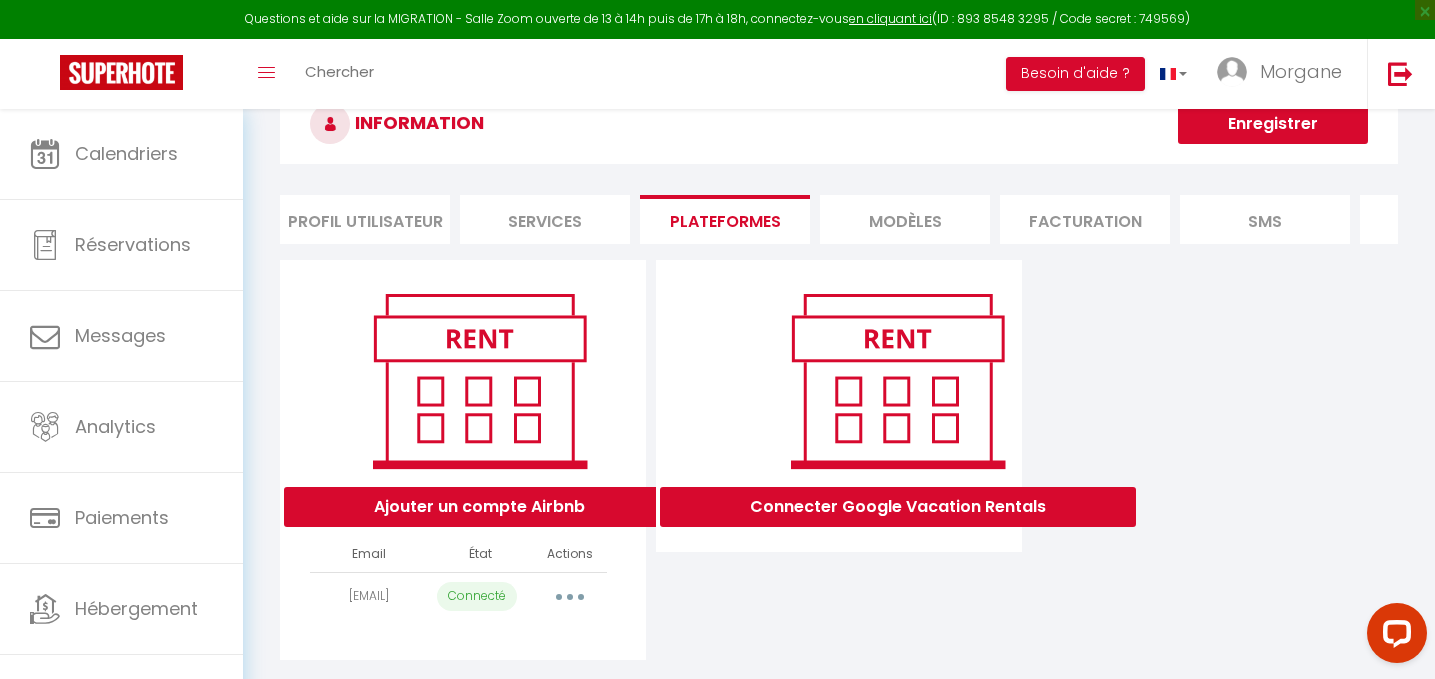 scroll, scrollTop: 0, scrollLeft: 0, axis: both 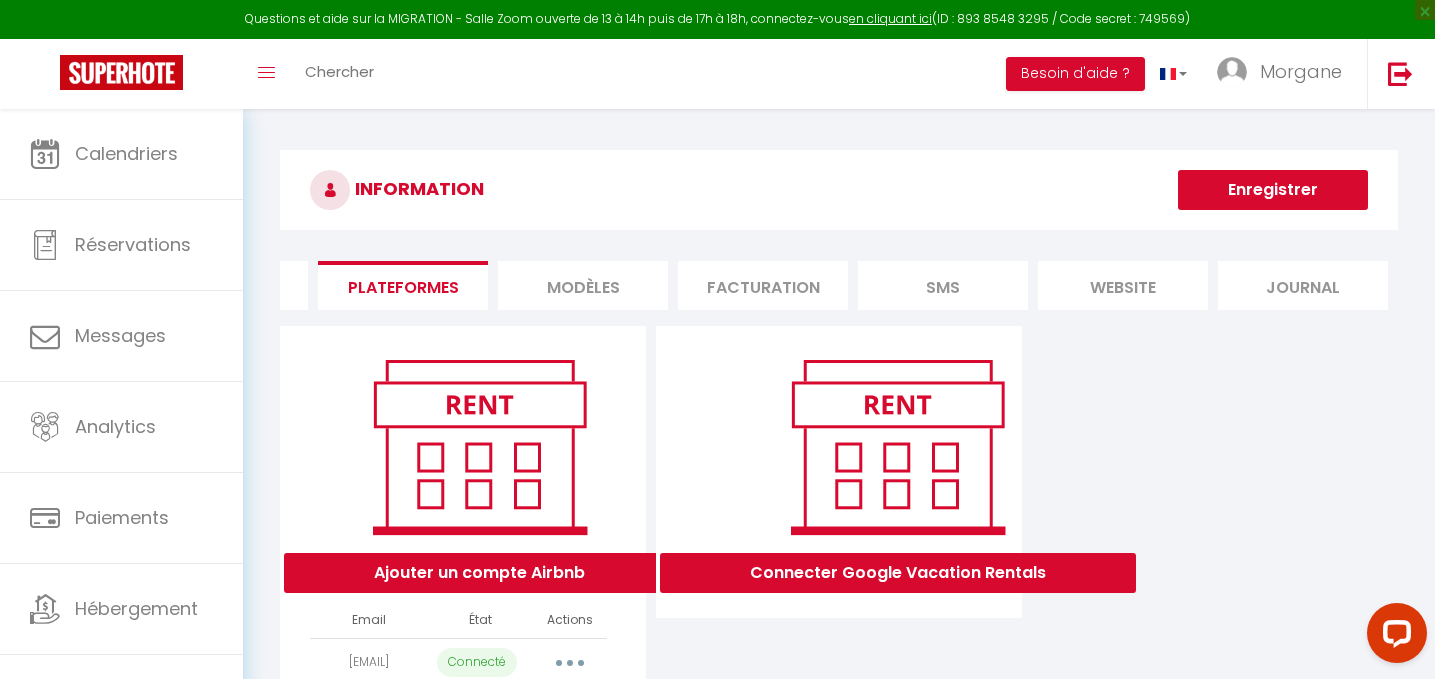 click on "website" at bounding box center [1123, 285] 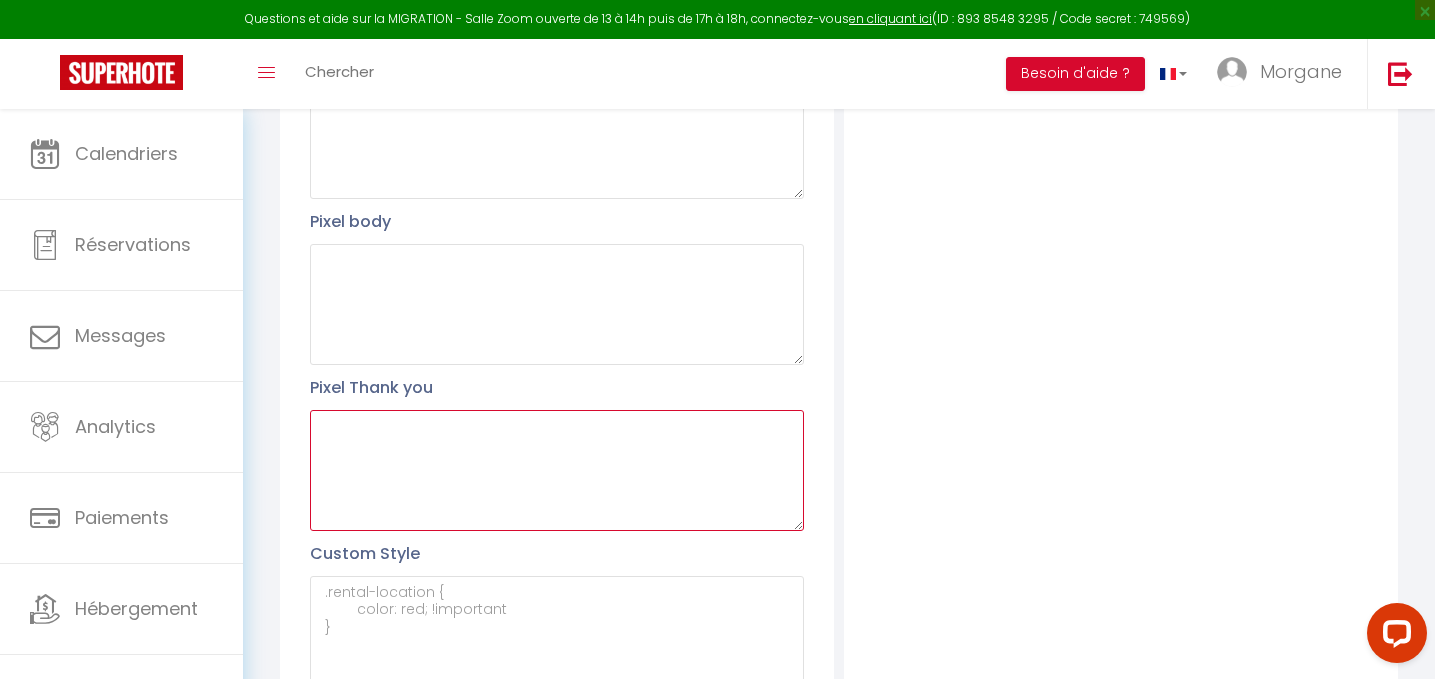 click at bounding box center [557, 470] 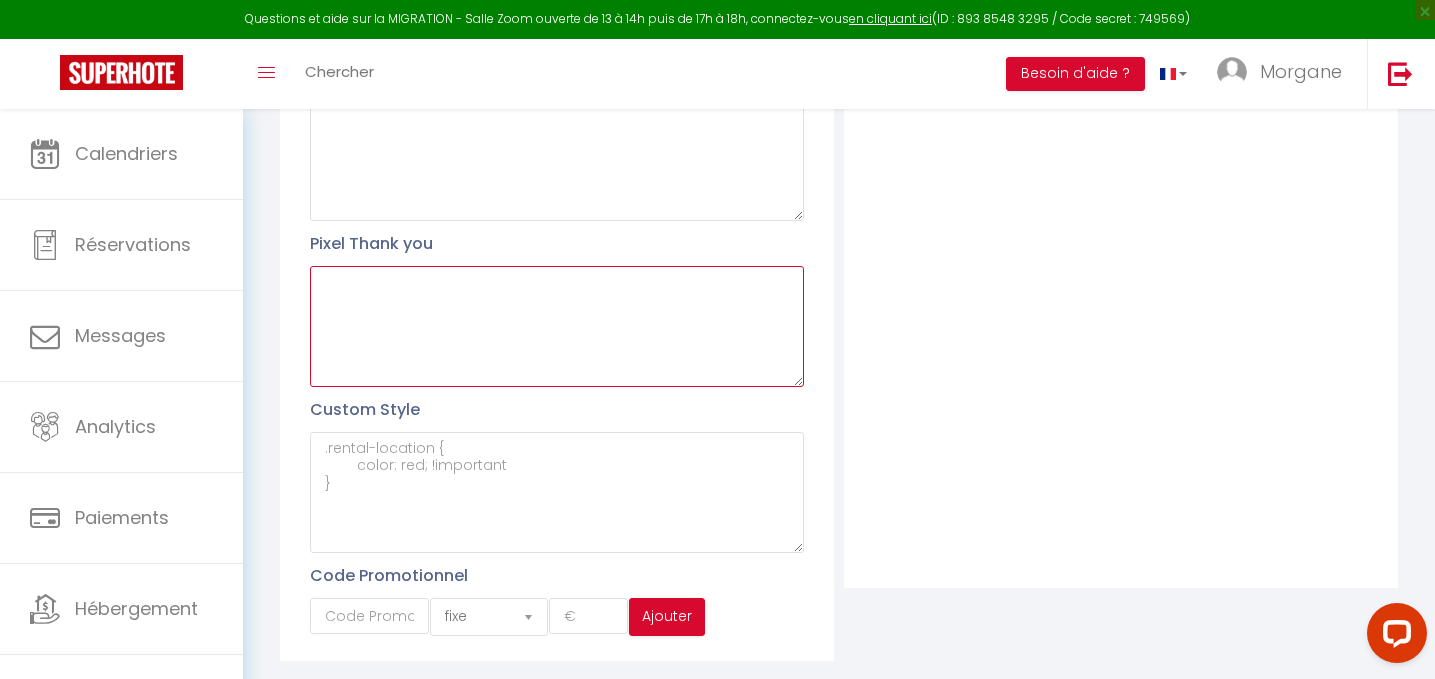 scroll, scrollTop: 567, scrollLeft: 0, axis: vertical 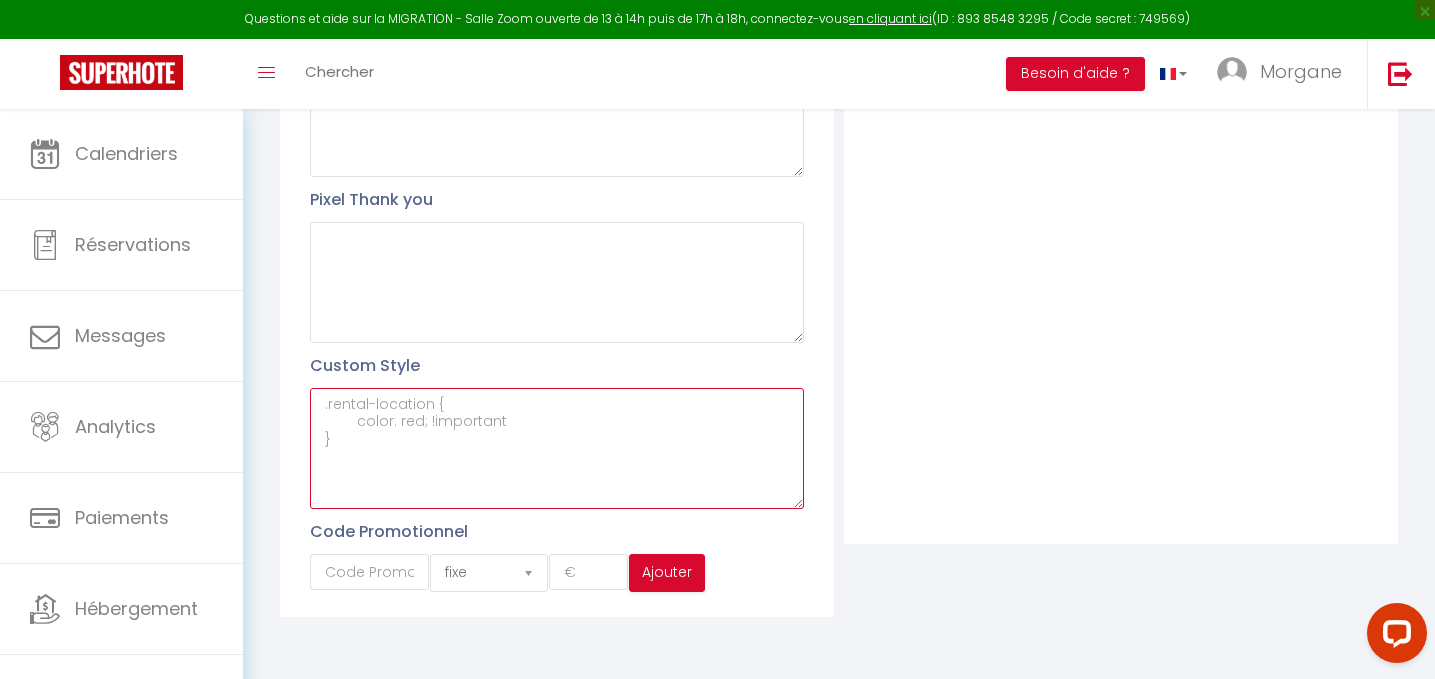 click at bounding box center (557, 448) 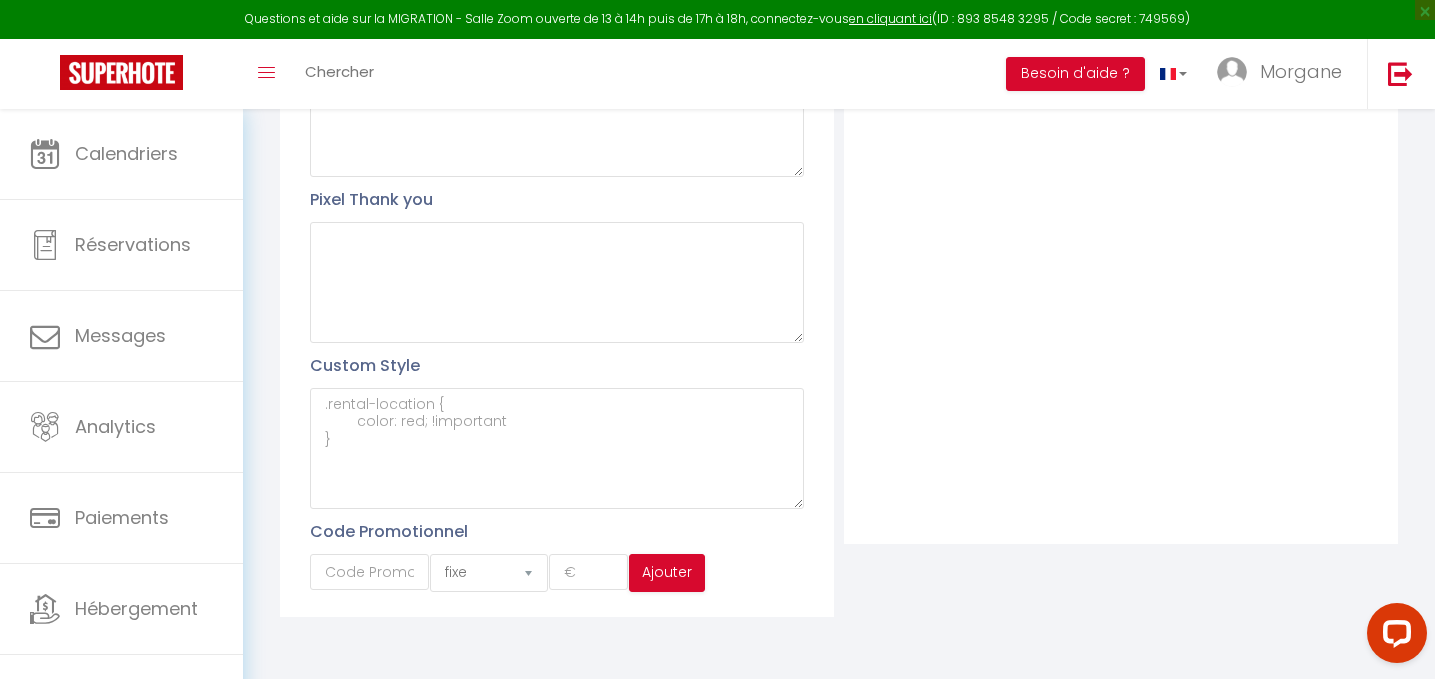 click on "Profil Utilisateur Pixel head Pixel body Pixel Thank you Custom Style Code Promotionnel fixe pourcentage Ajouter" at bounding box center (557, 191) 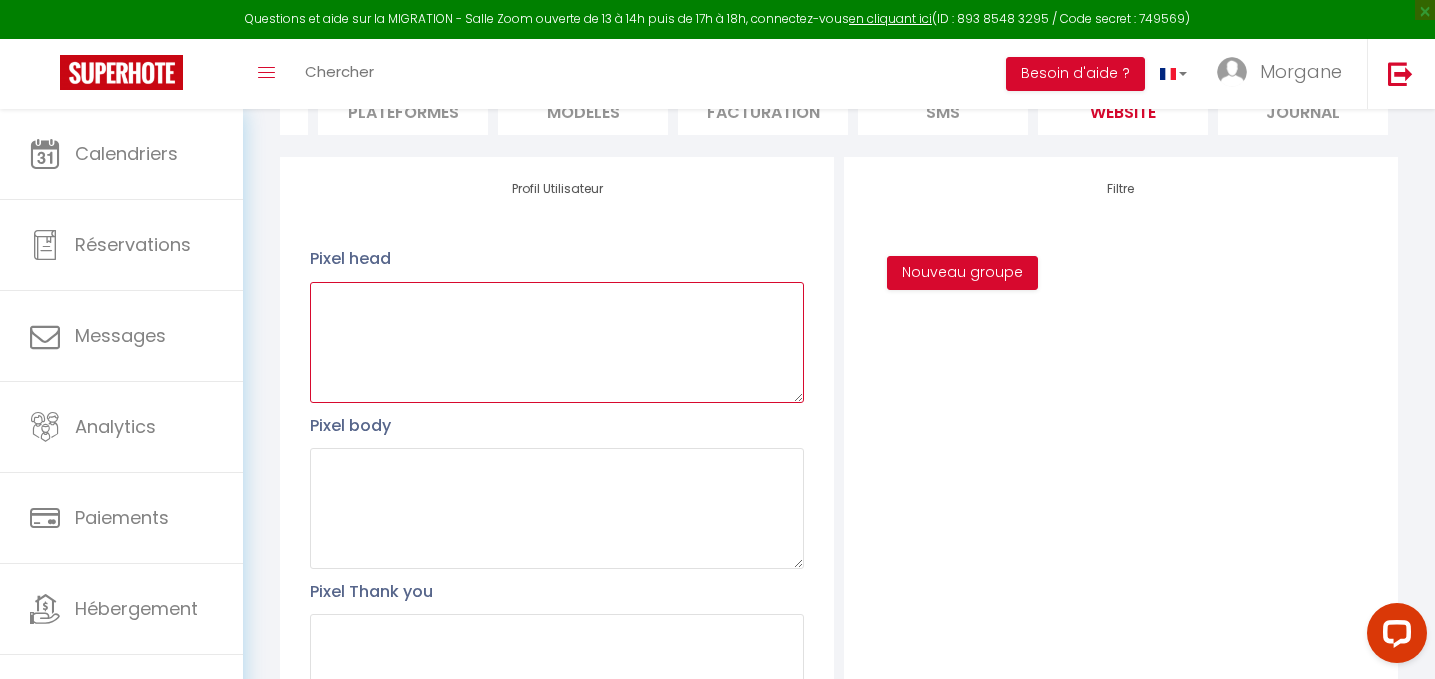 click at bounding box center [557, 342] 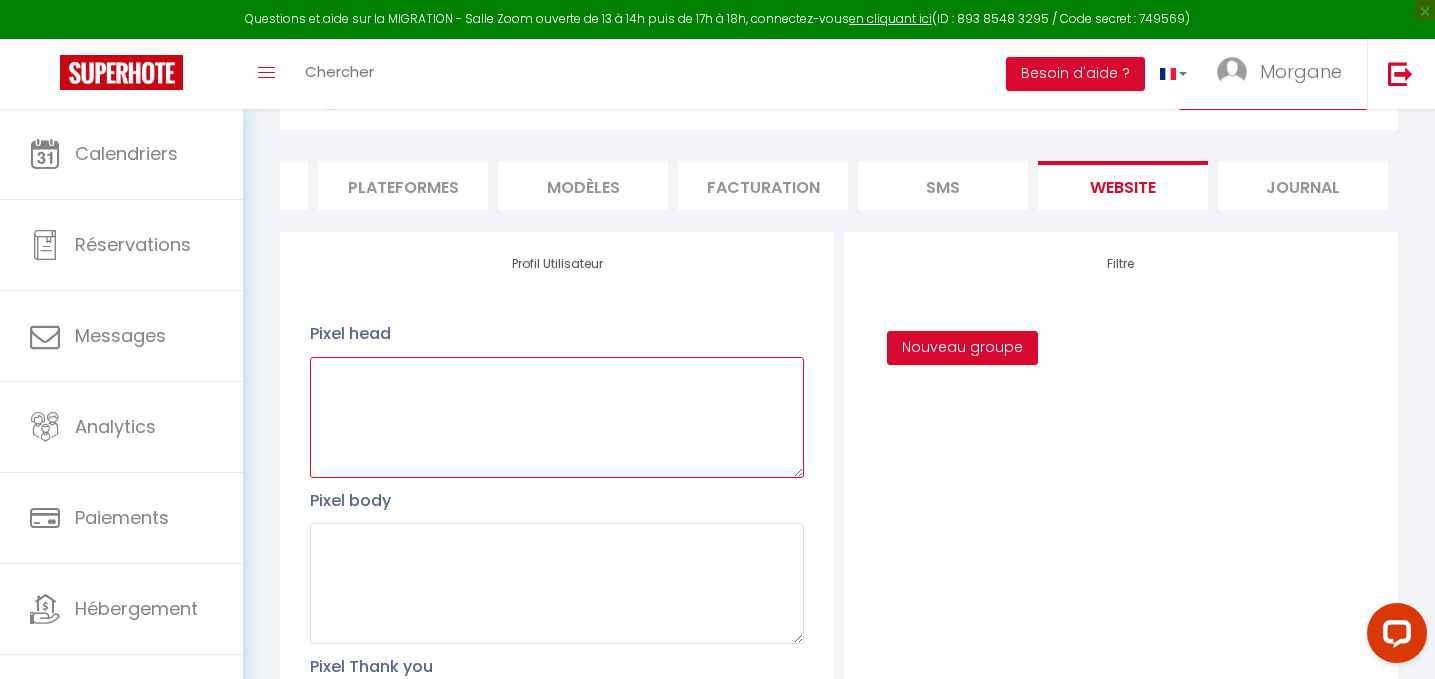 scroll, scrollTop: 90, scrollLeft: 0, axis: vertical 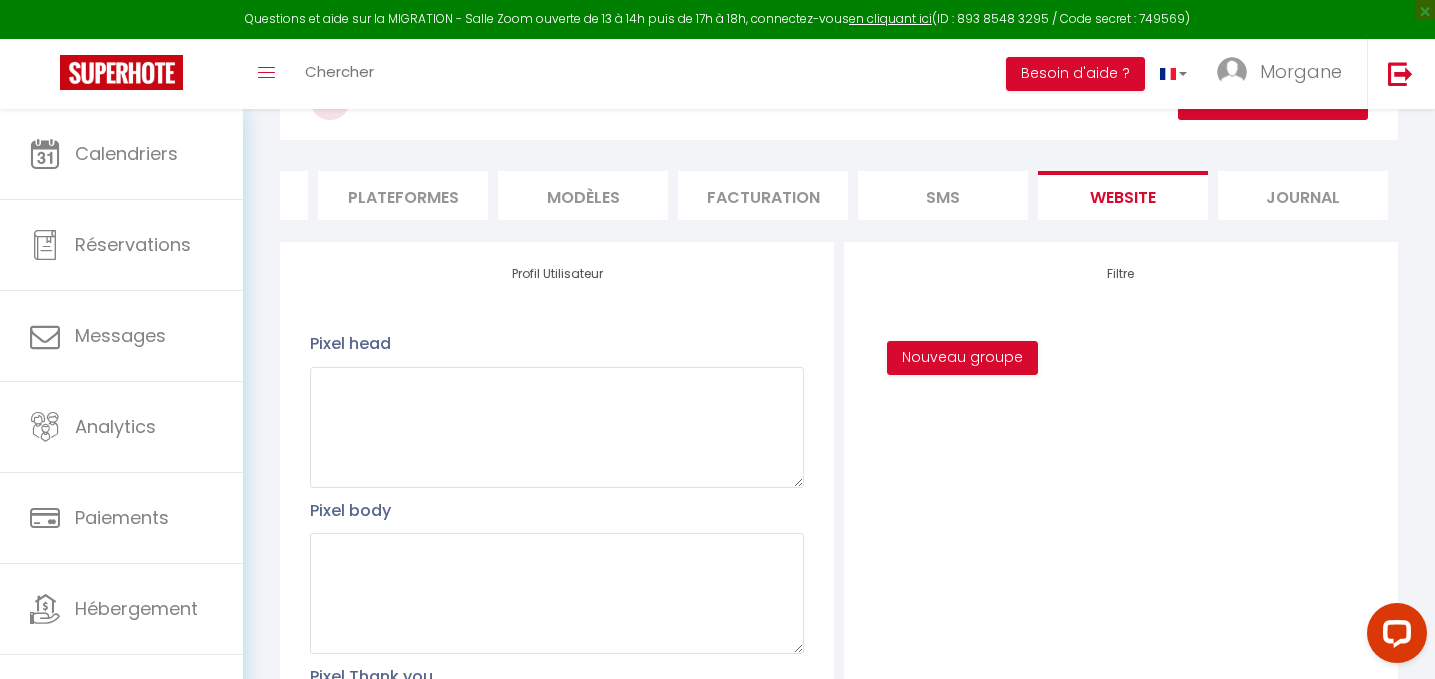 click on "Journal" at bounding box center (1303, 195) 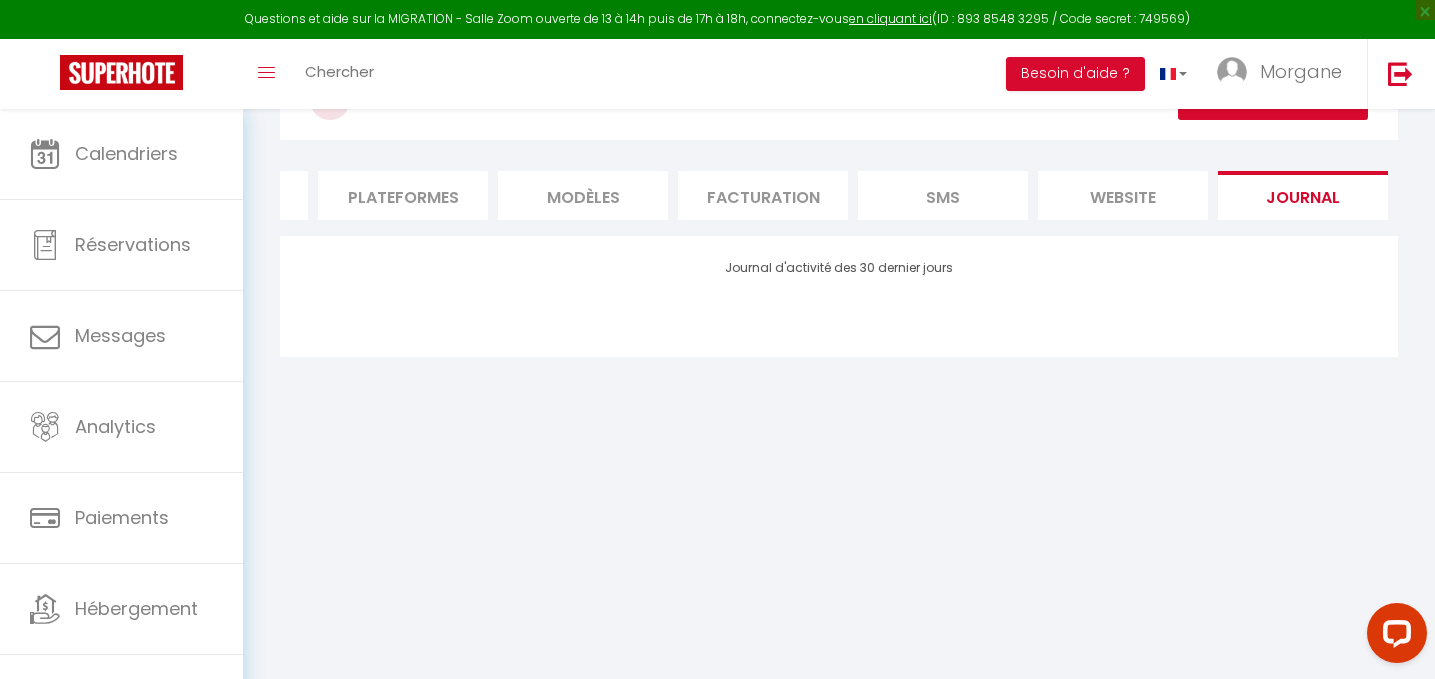 scroll, scrollTop: 0, scrollLeft: 0, axis: both 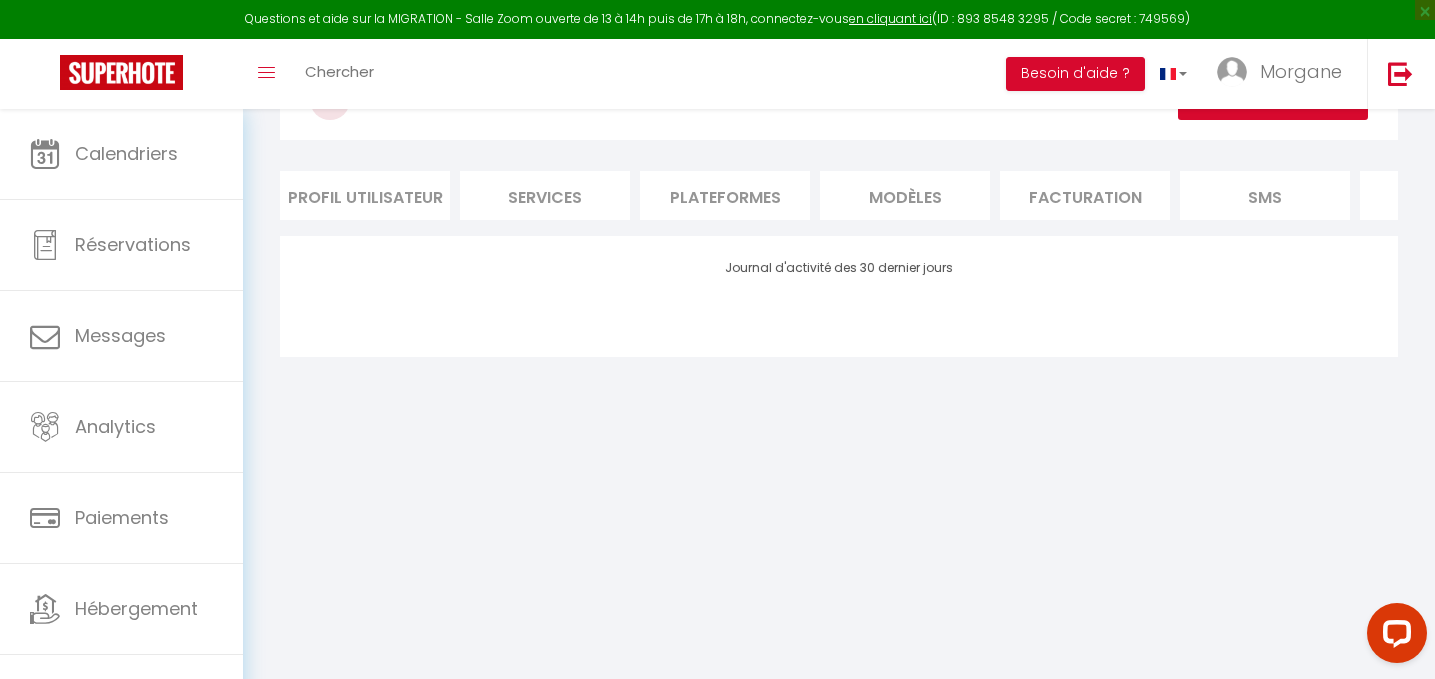 click on "Profil Utilisateur" at bounding box center [365, 195] 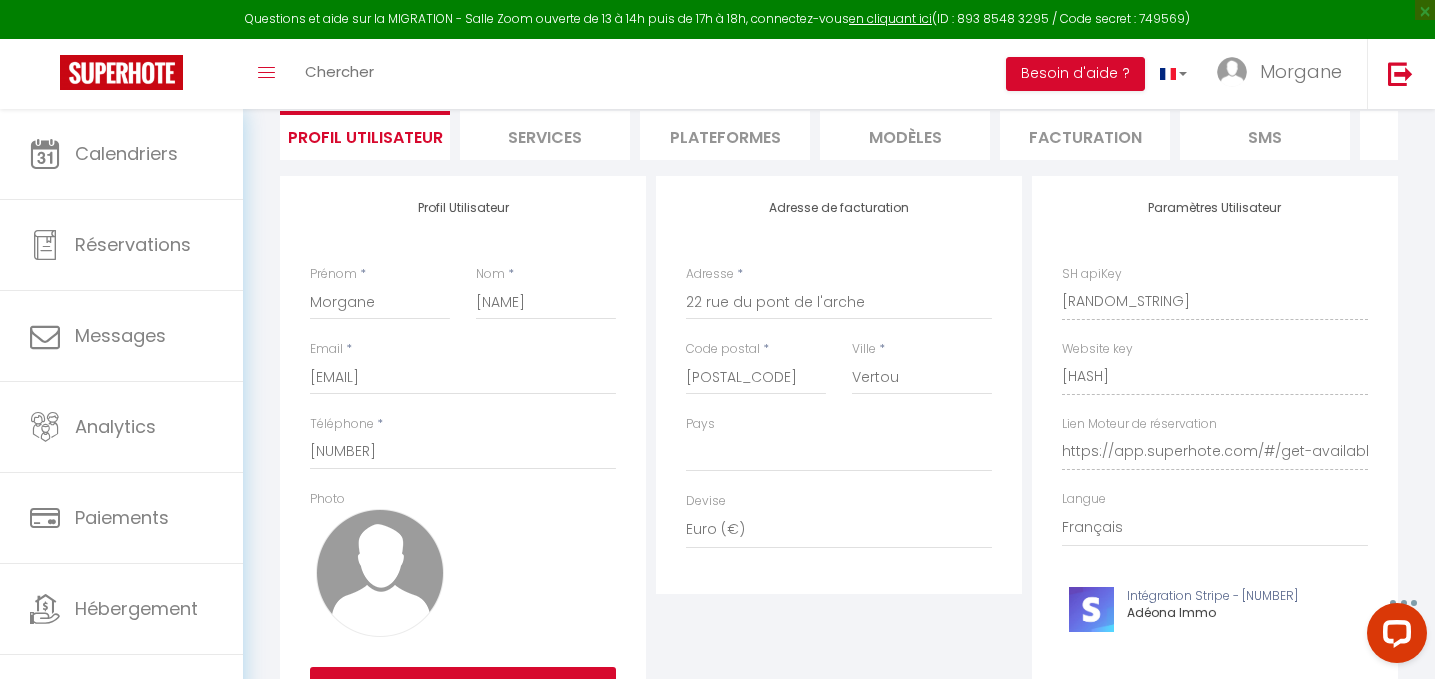 scroll, scrollTop: 153, scrollLeft: 0, axis: vertical 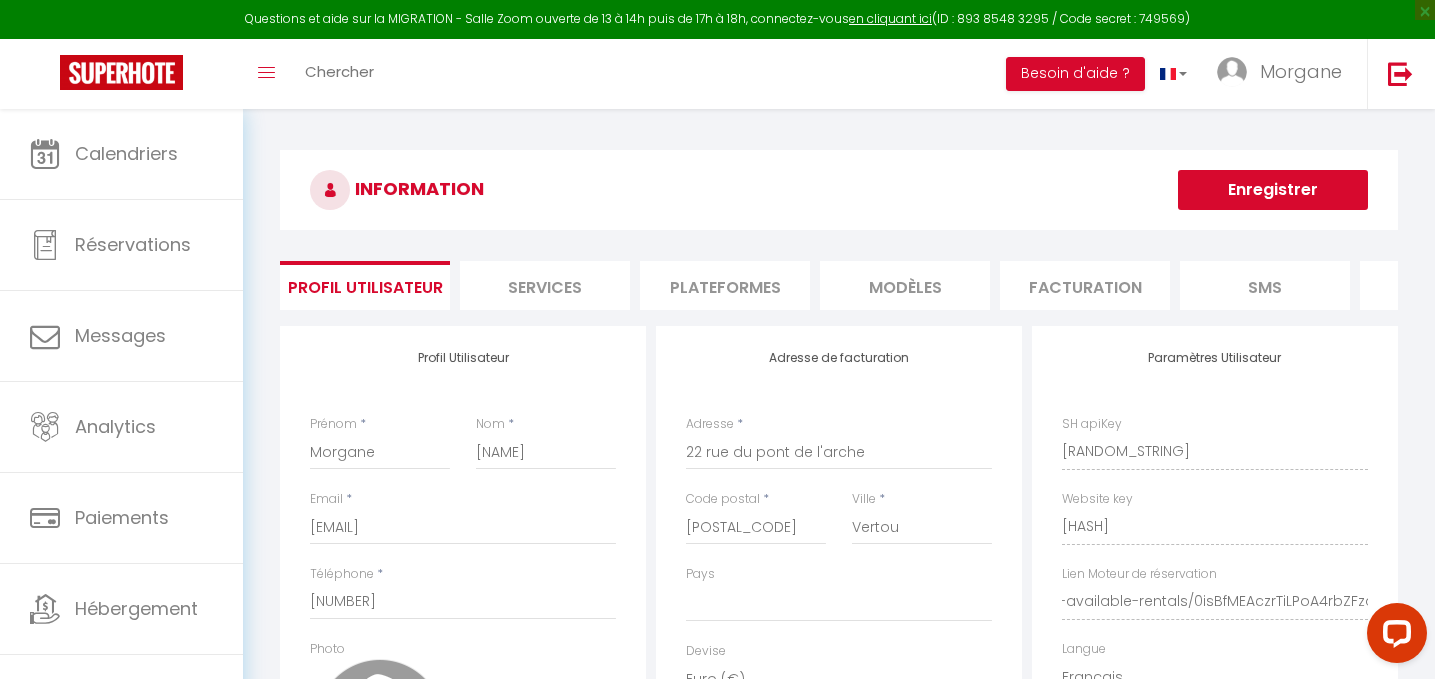 click on "Lien Moteur de réservation" at bounding box center (1139, 574) 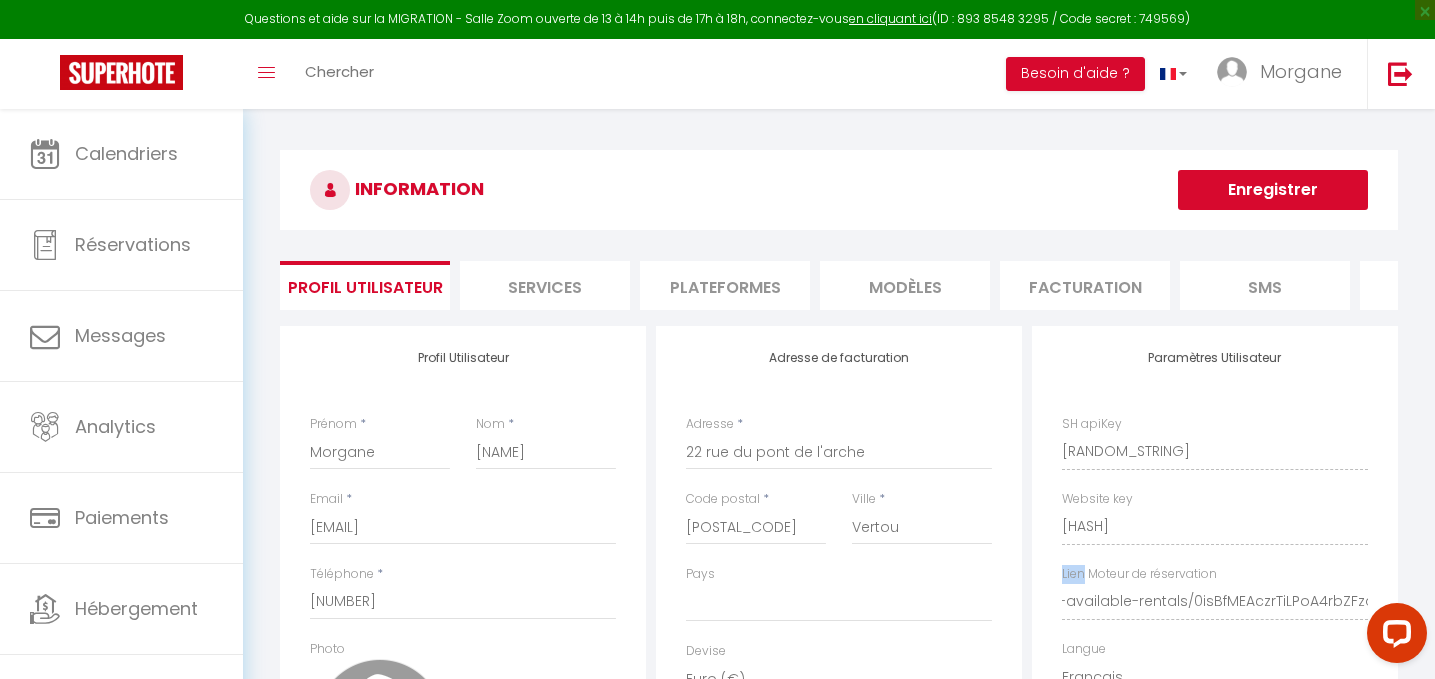 click on "Lien Moteur de réservation" at bounding box center [1139, 574] 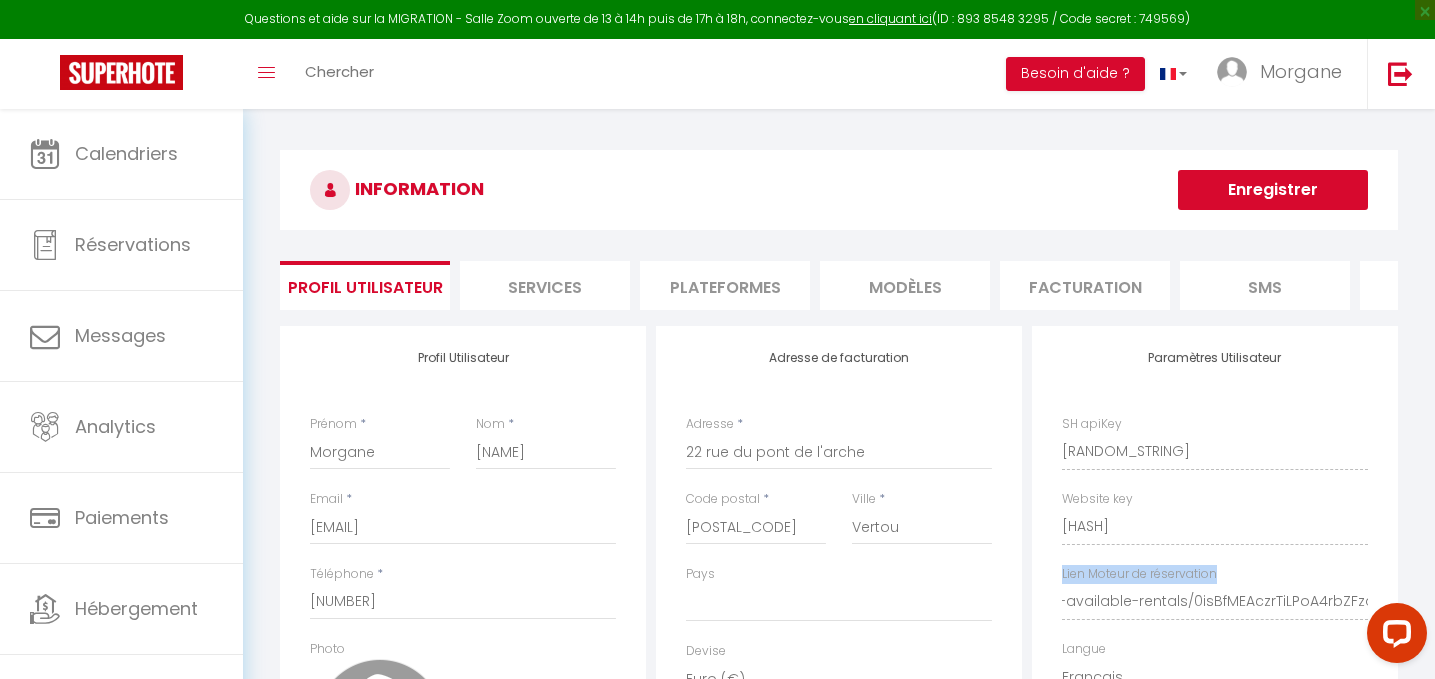 click on "Lien Moteur de réservation" at bounding box center [1139, 574] 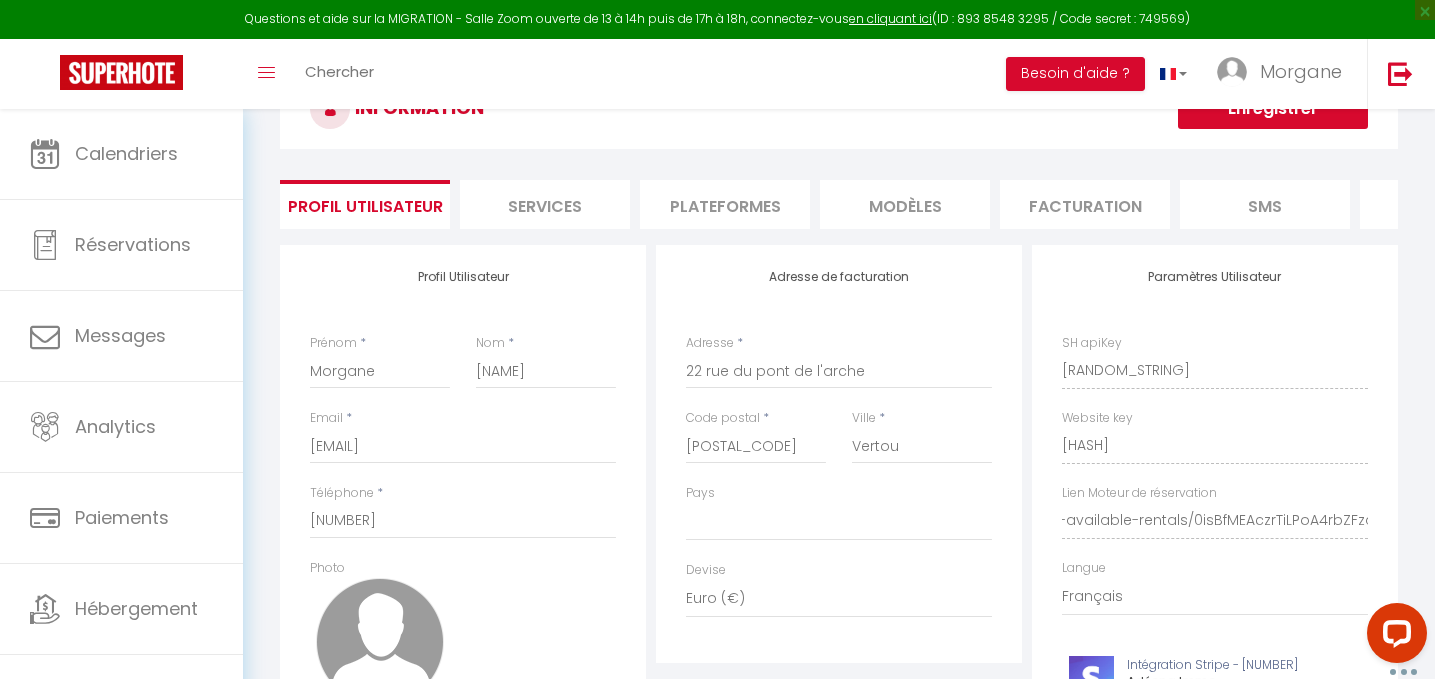 scroll, scrollTop: 0, scrollLeft: 0, axis: both 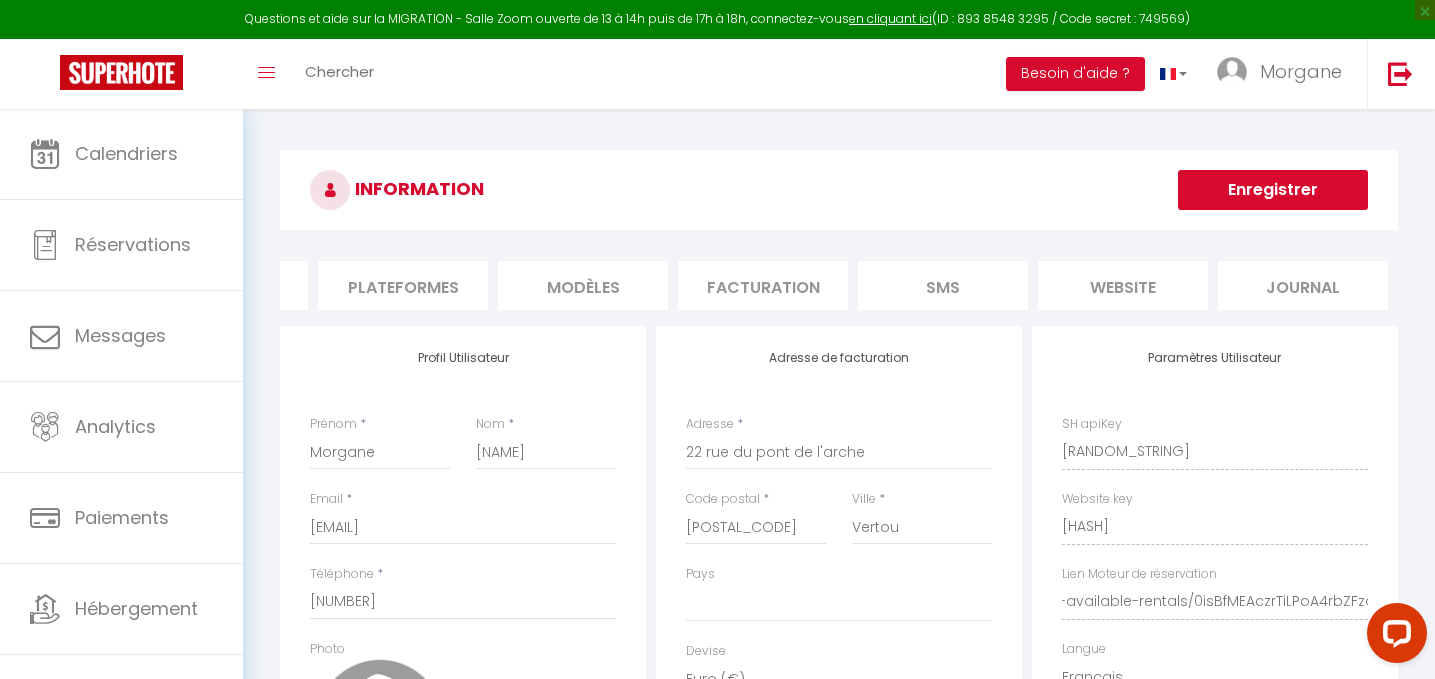 click on "website" at bounding box center (1123, 285) 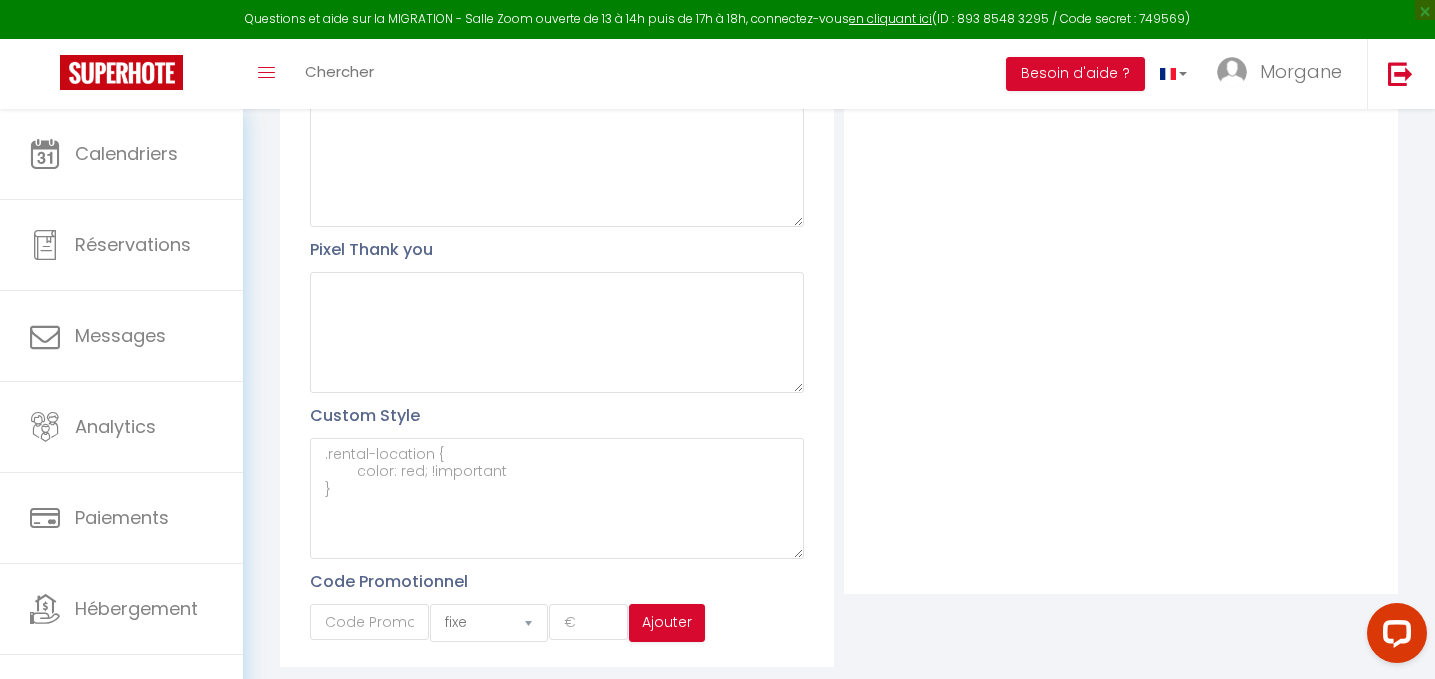 scroll, scrollTop: 519, scrollLeft: 0, axis: vertical 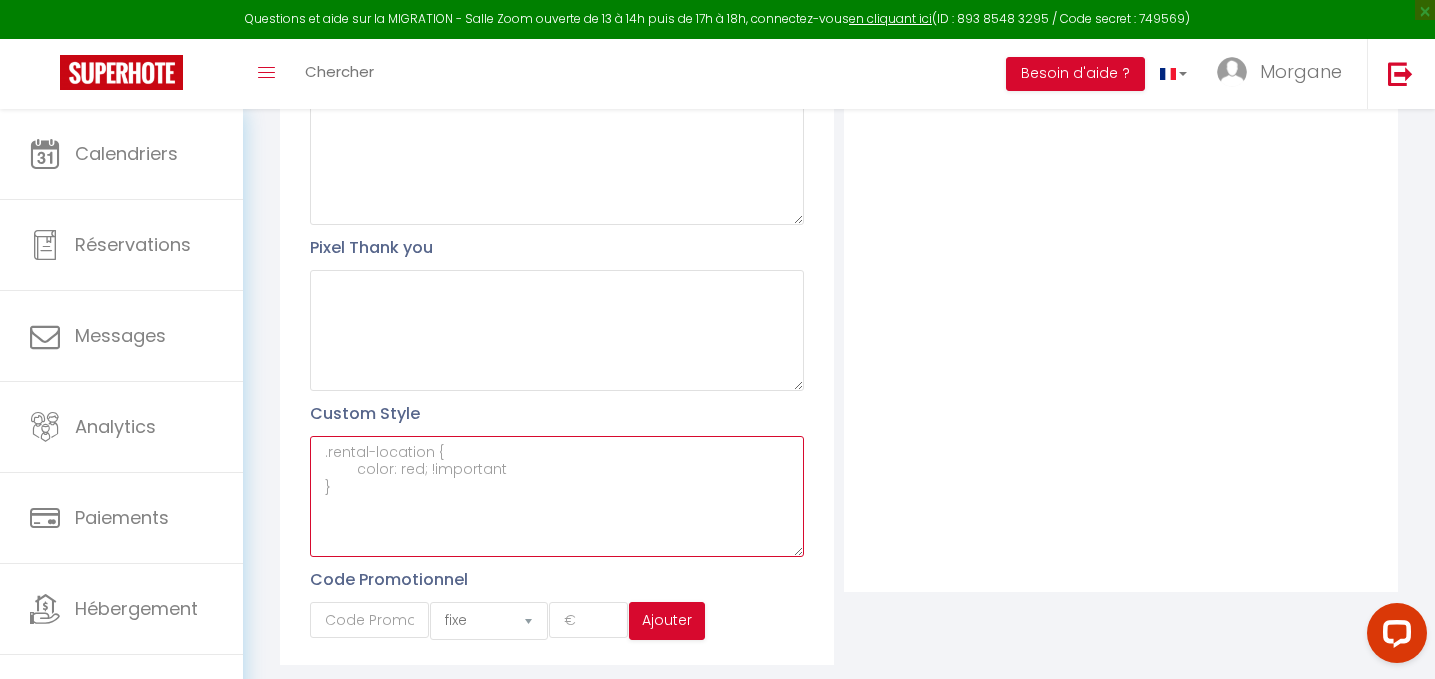 drag, startPoint x: 378, startPoint y: 533, endPoint x: 319, endPoint y: 459, distance: 94.641426 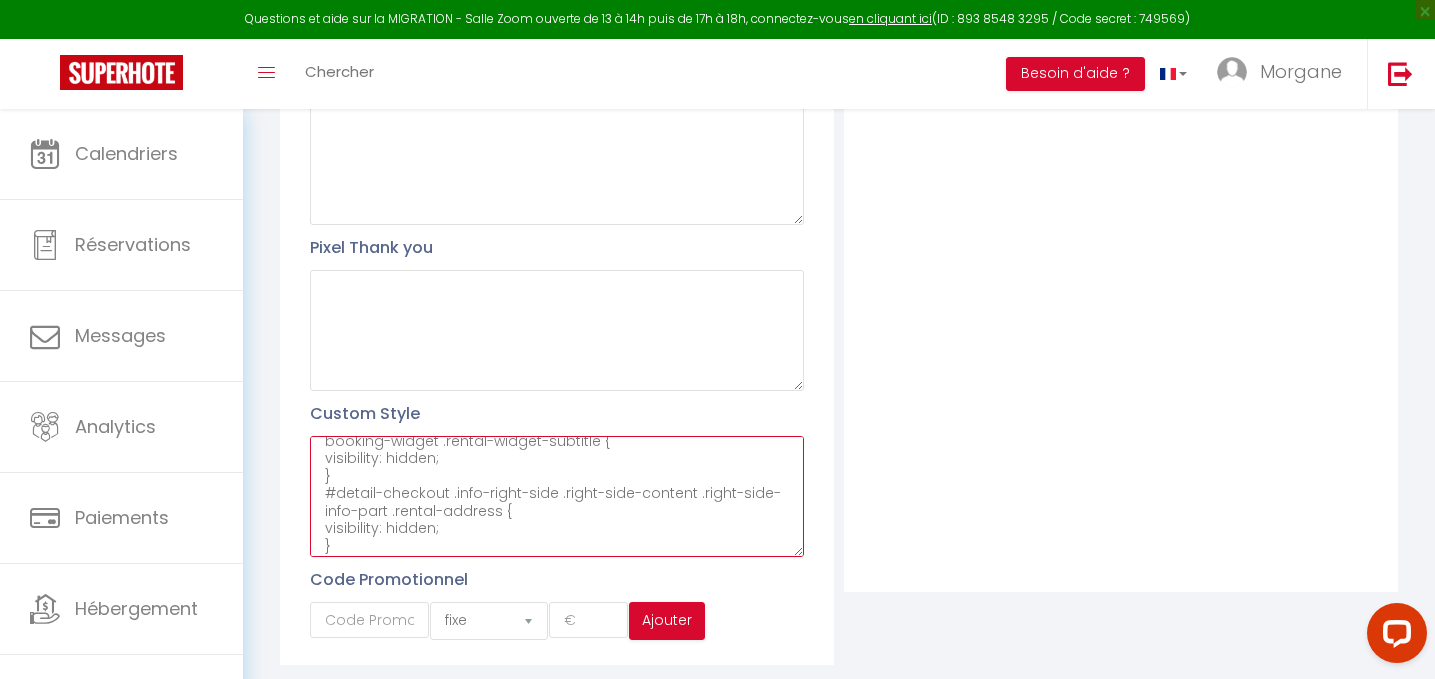 scroll, scrollTop: 192, scrollLeft: 0, axis: vertical 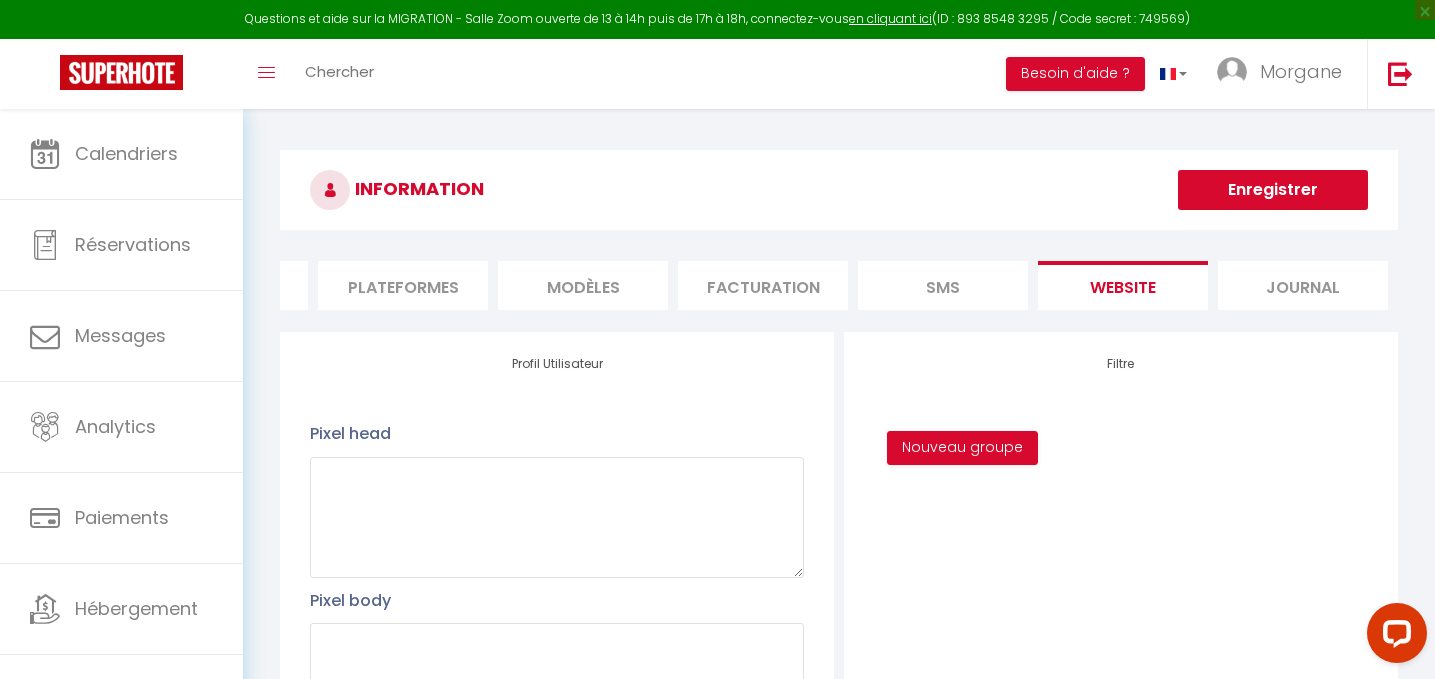 click on "Enregistrer" at bounding box center (1273, 190) 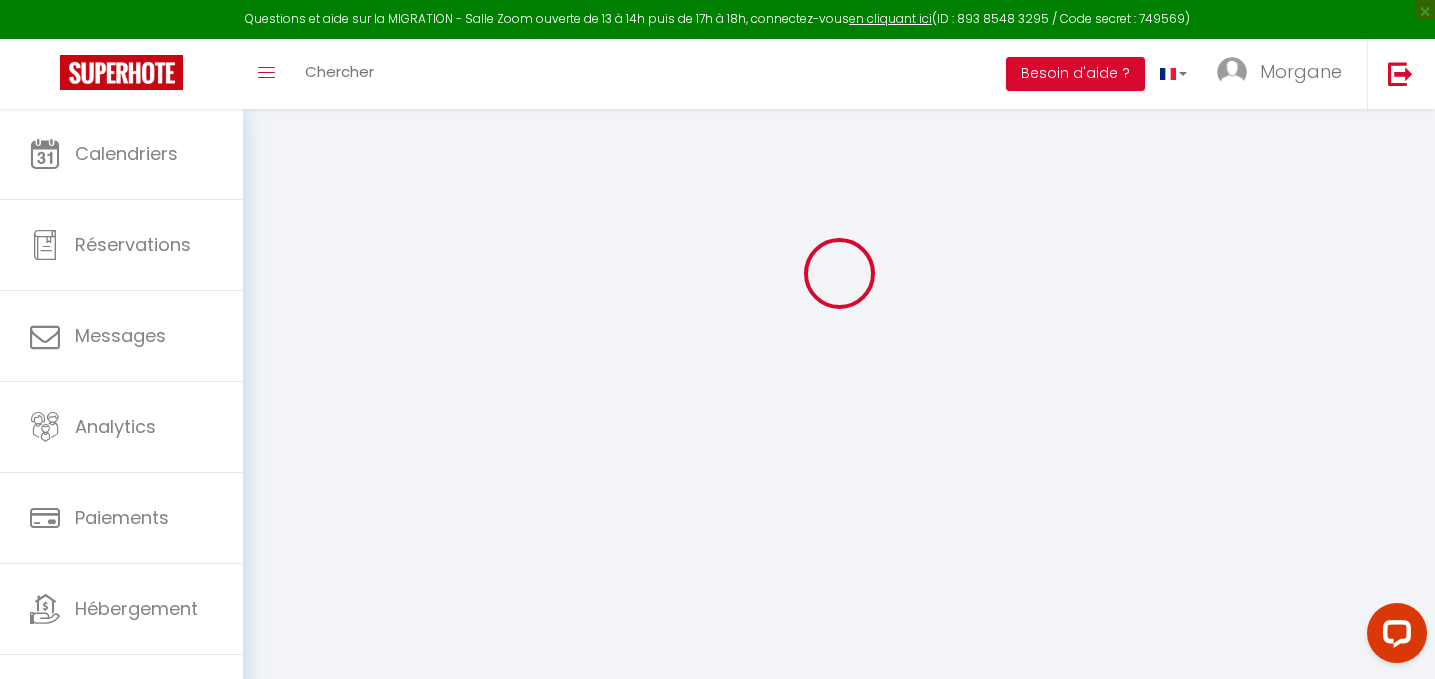 scroll, scrollTop: 0, scrollLeft: 0, axis: both 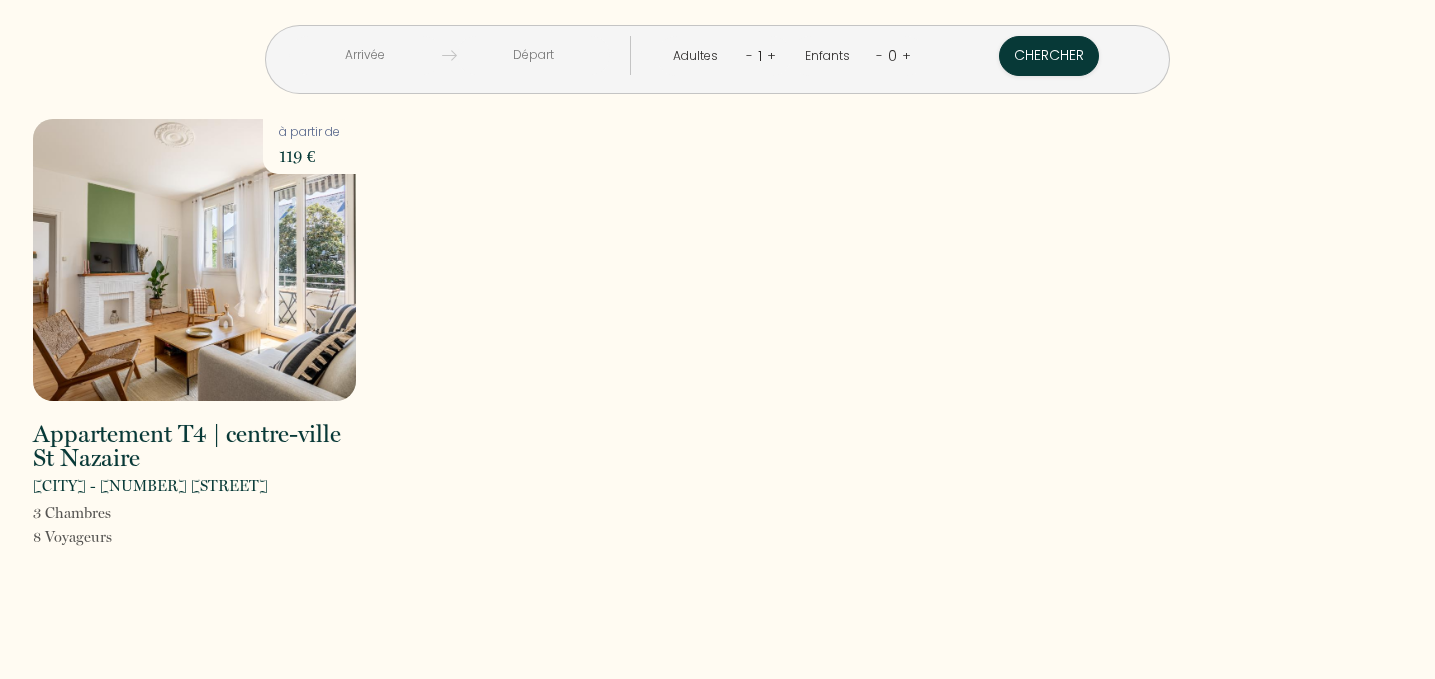 click on "Appartement T4 | centre-ville [CITY]
[CITY] - [NUMBER] [STREET]
3 Chambre s
8 Voyageur s   à partir de
119 €" at bounding box center (717, 347) 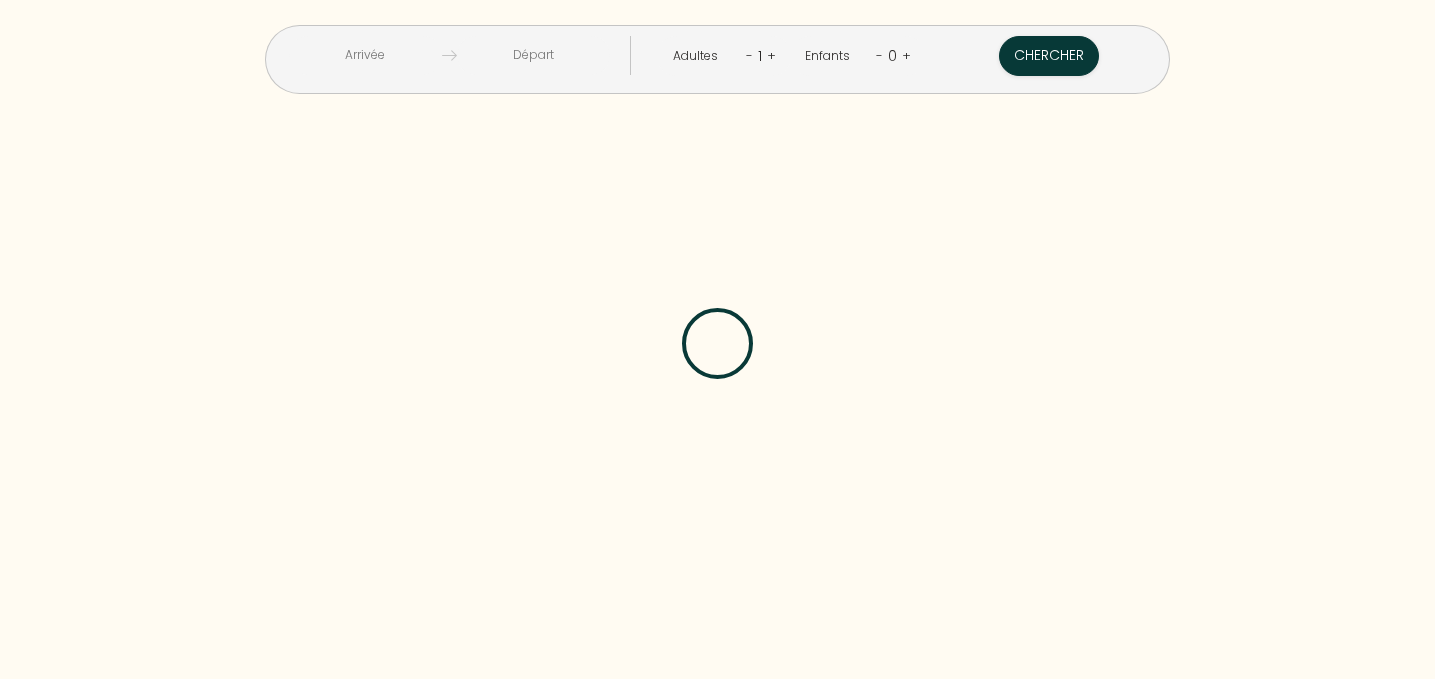 scroll, scrollTop: 0, scrollLeft: 0, axis: both 